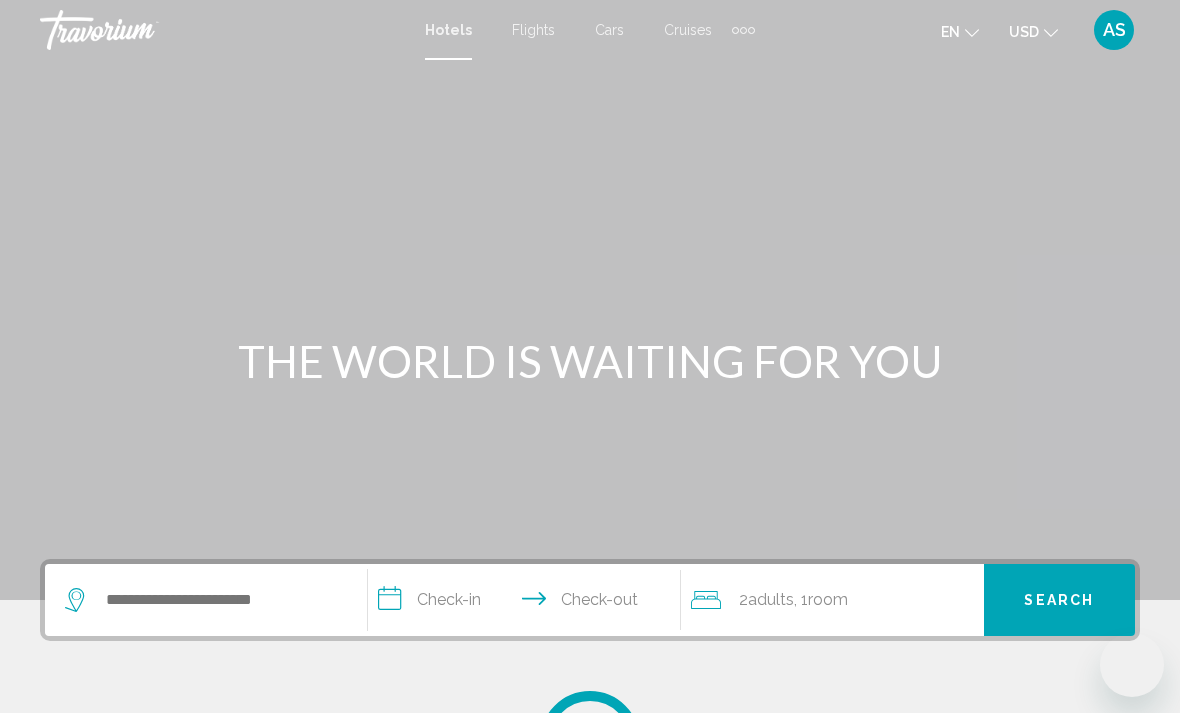 scroll, scrollTop: 0, scrollLeft: 0, axis: both 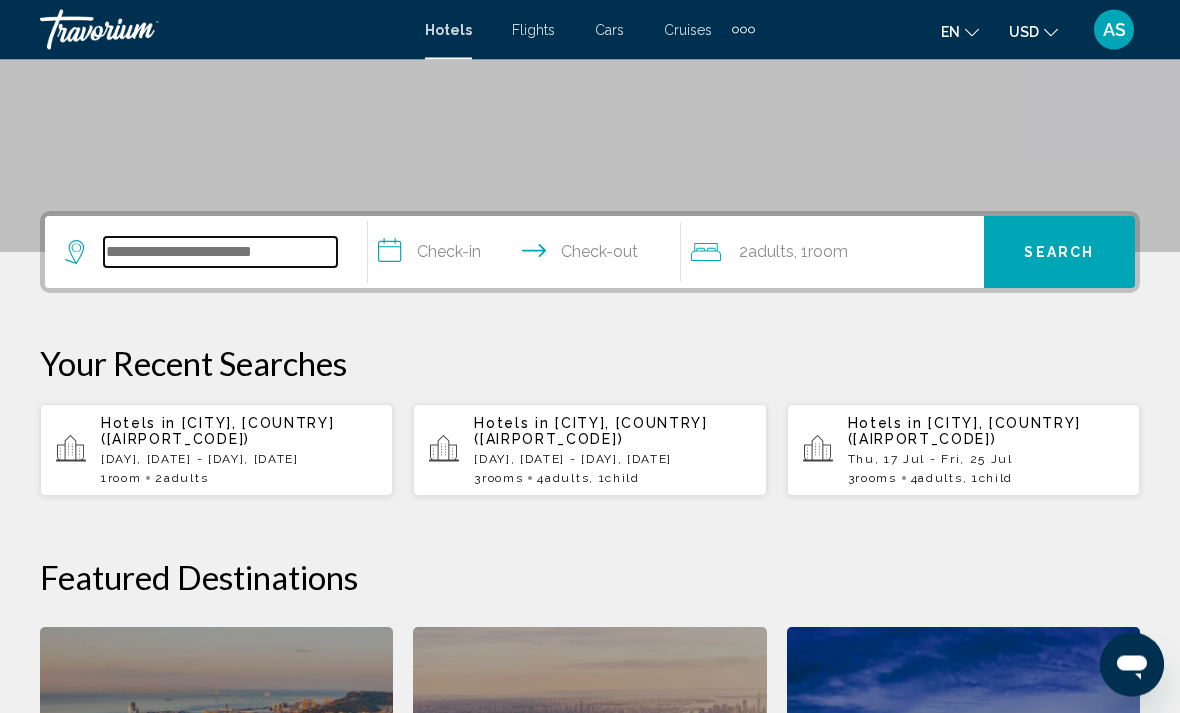 click at bounding box center (220, 253) 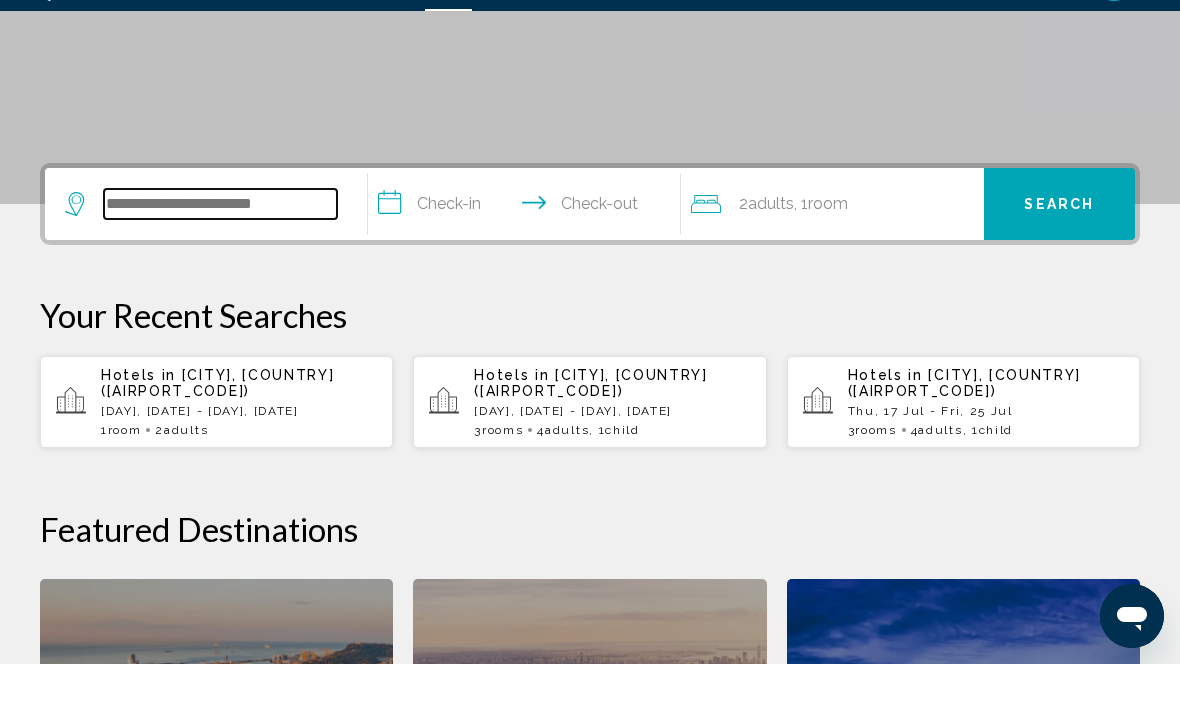 scroll, scrollTop: 425, scrollLeft: 0, axis: vertical 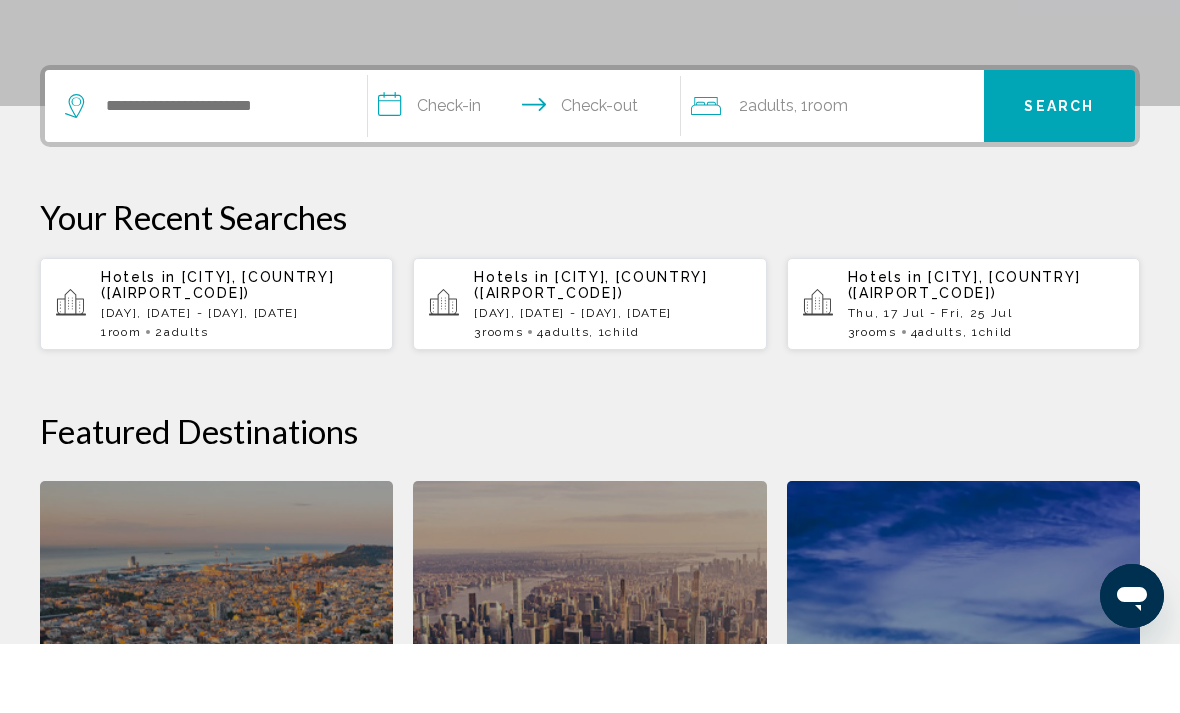 click on "[DAY], [DATE] - [DAY], [DATE]" at bounding box center (239, 382) 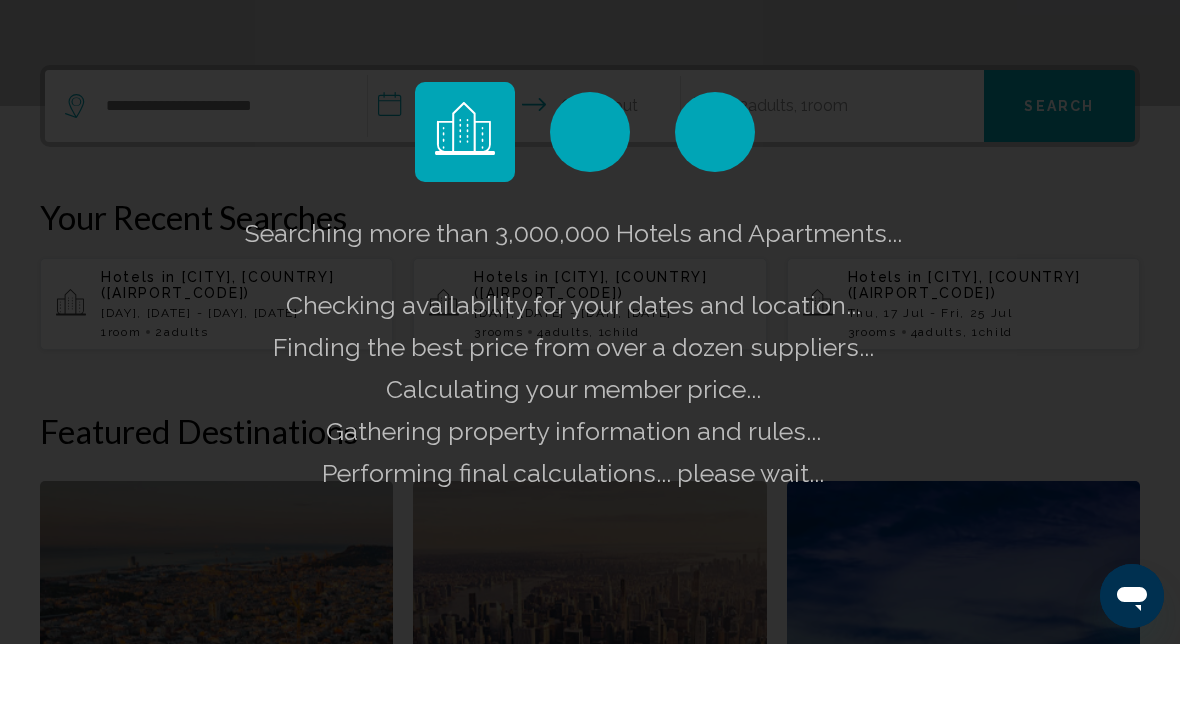 scroll, scrollTop: 494, scrollLeft: 0, axis: vertical 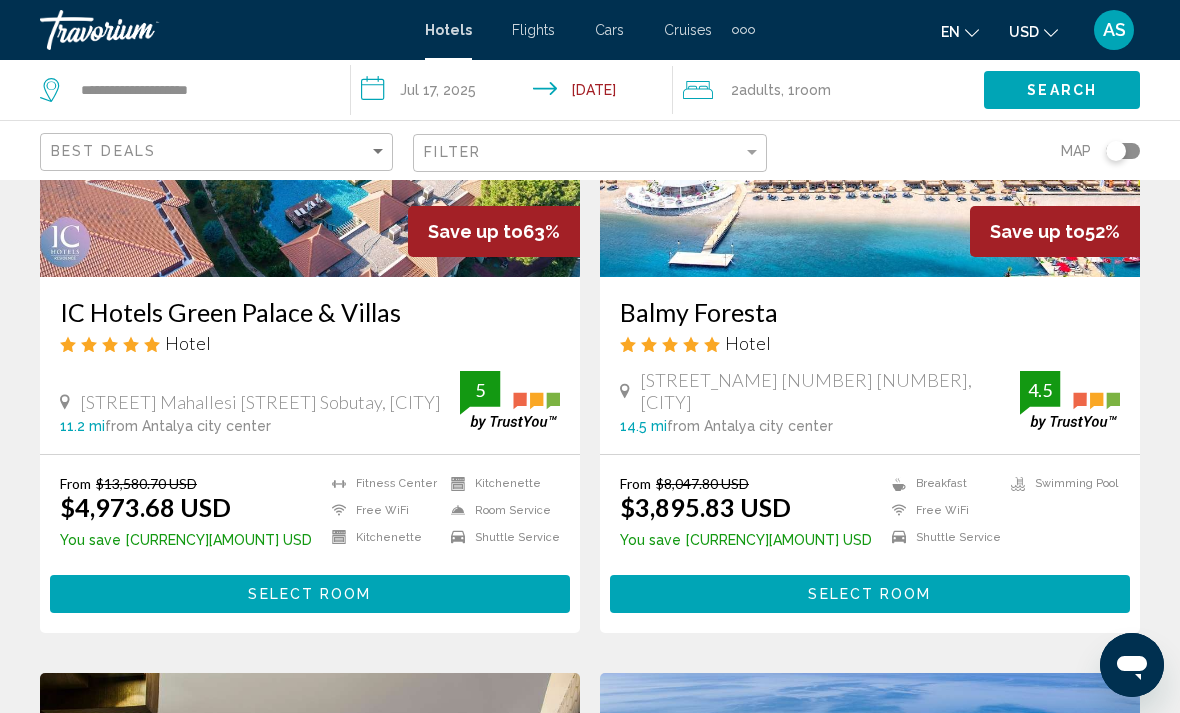 click on "2  Adult Adults , 1  Room rooms" 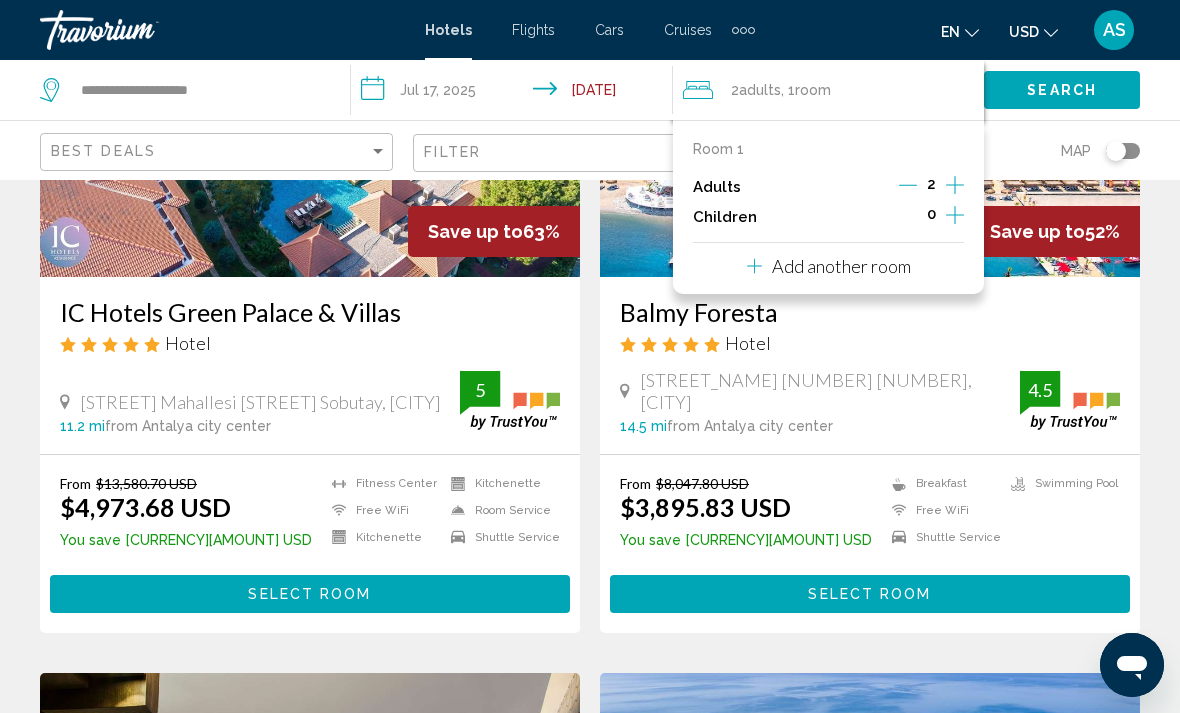 click 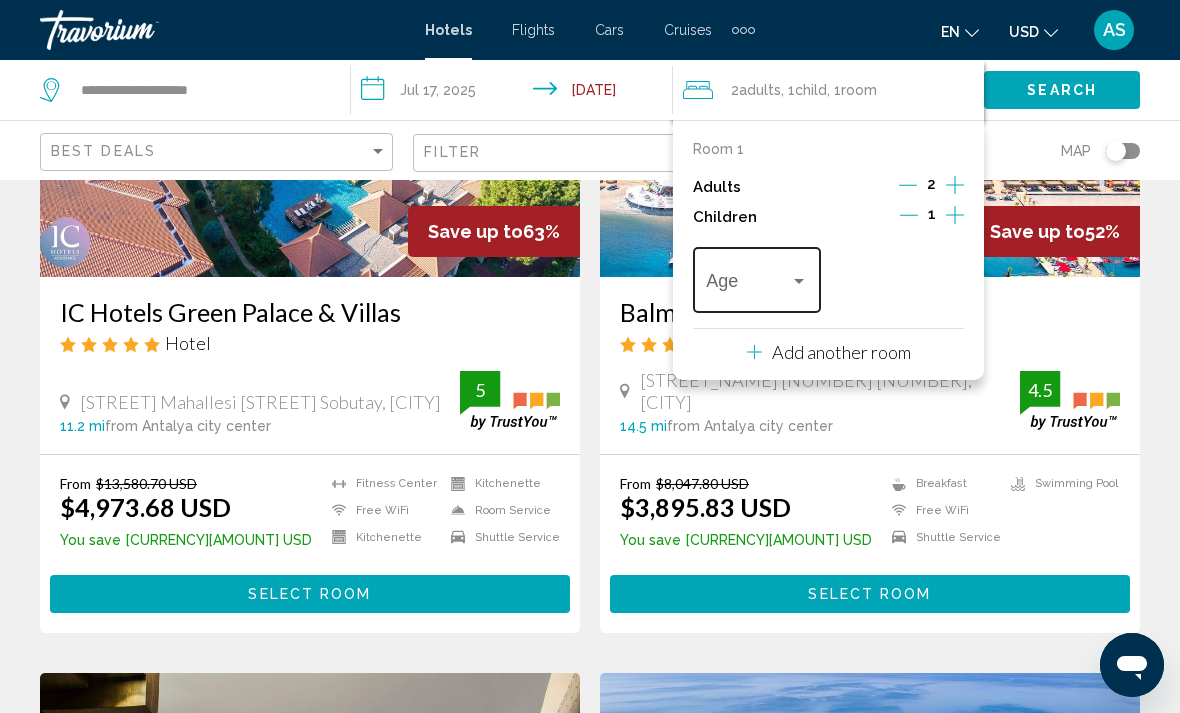 click at bounding box center [747, 285] 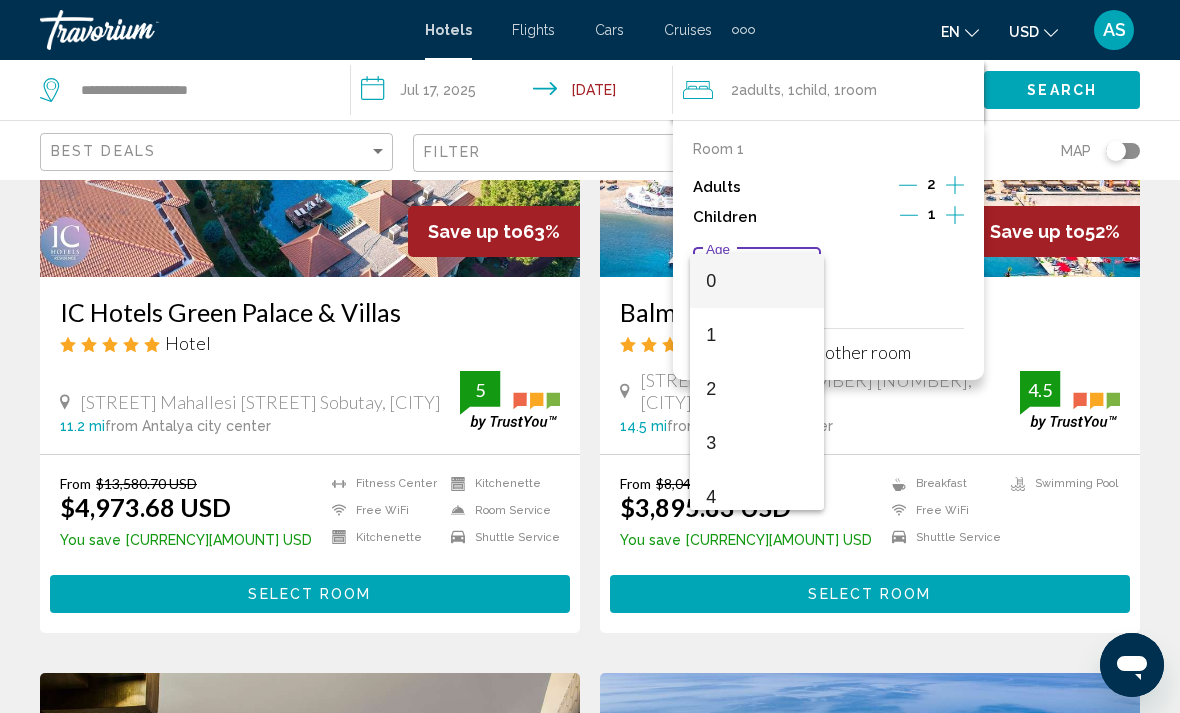 click at bounding box center [590, 356] 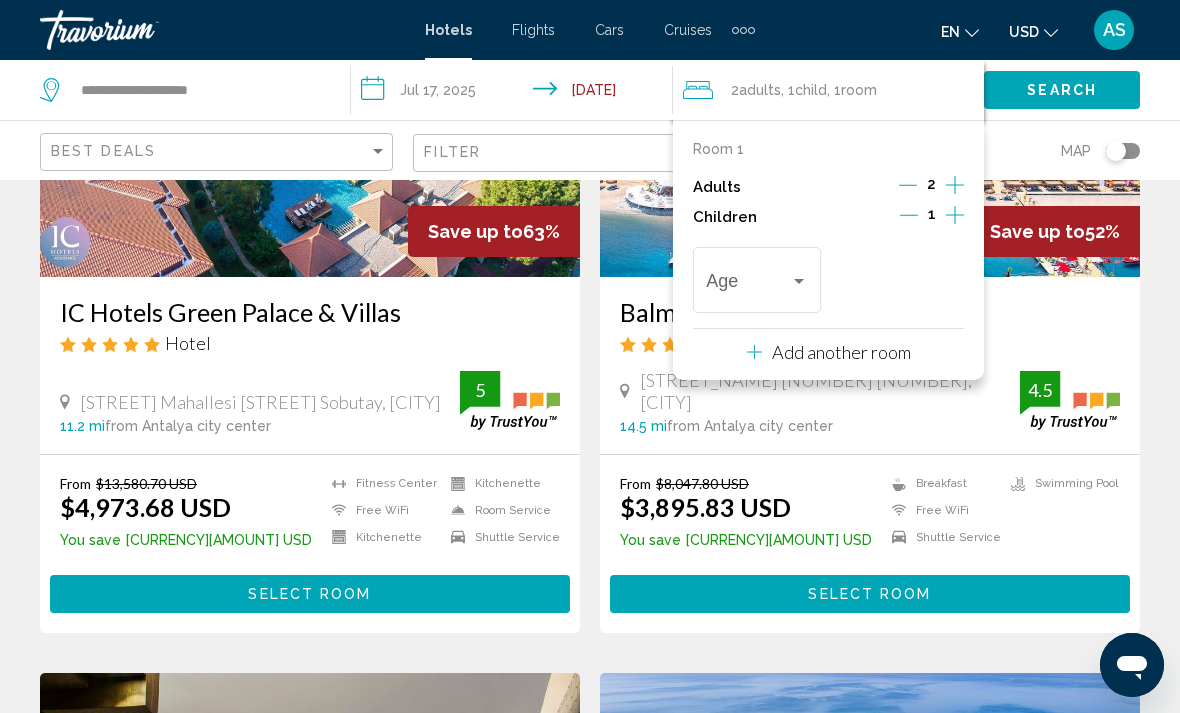 click at bounding box center [909, 217] 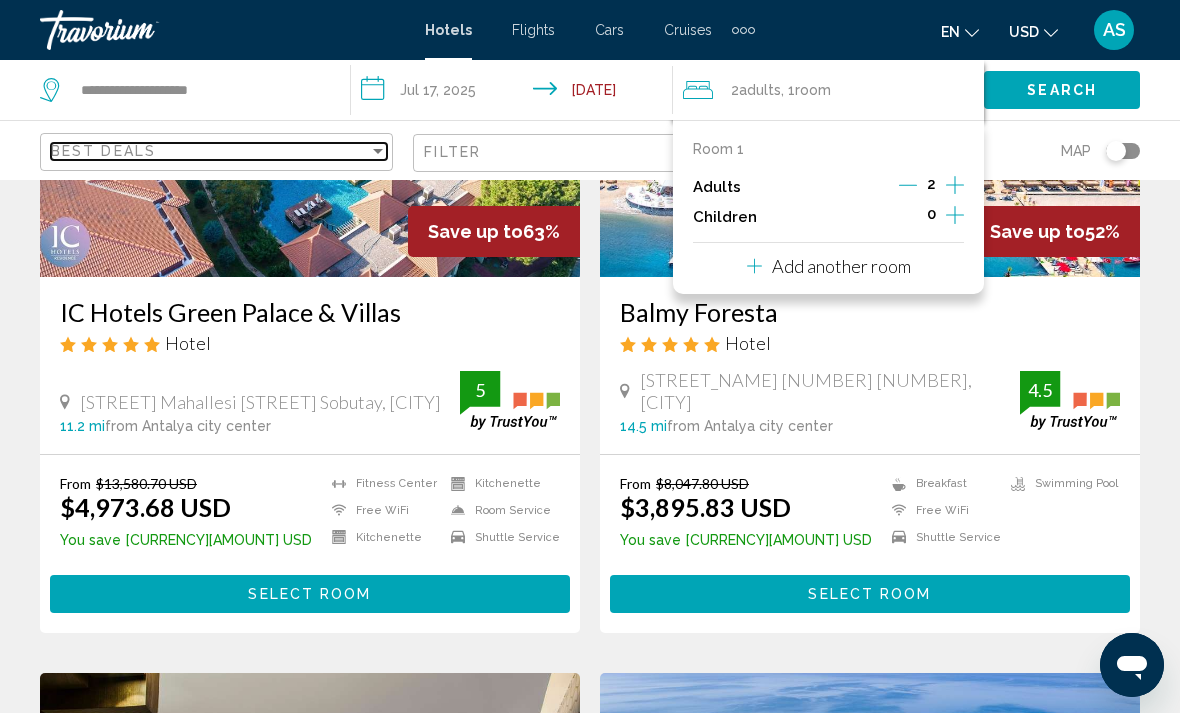 click on "Best Deals" at bounding box center (210, 151) 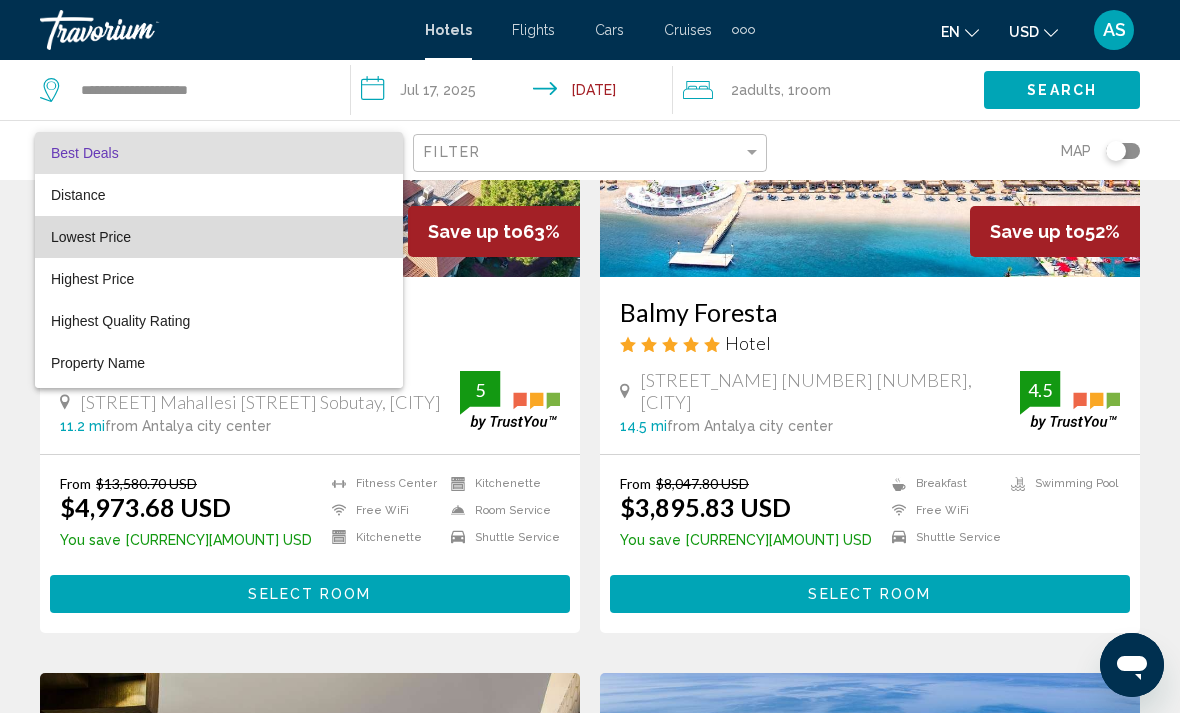 click on "Lowest Price" at bounding box center [219, 237] 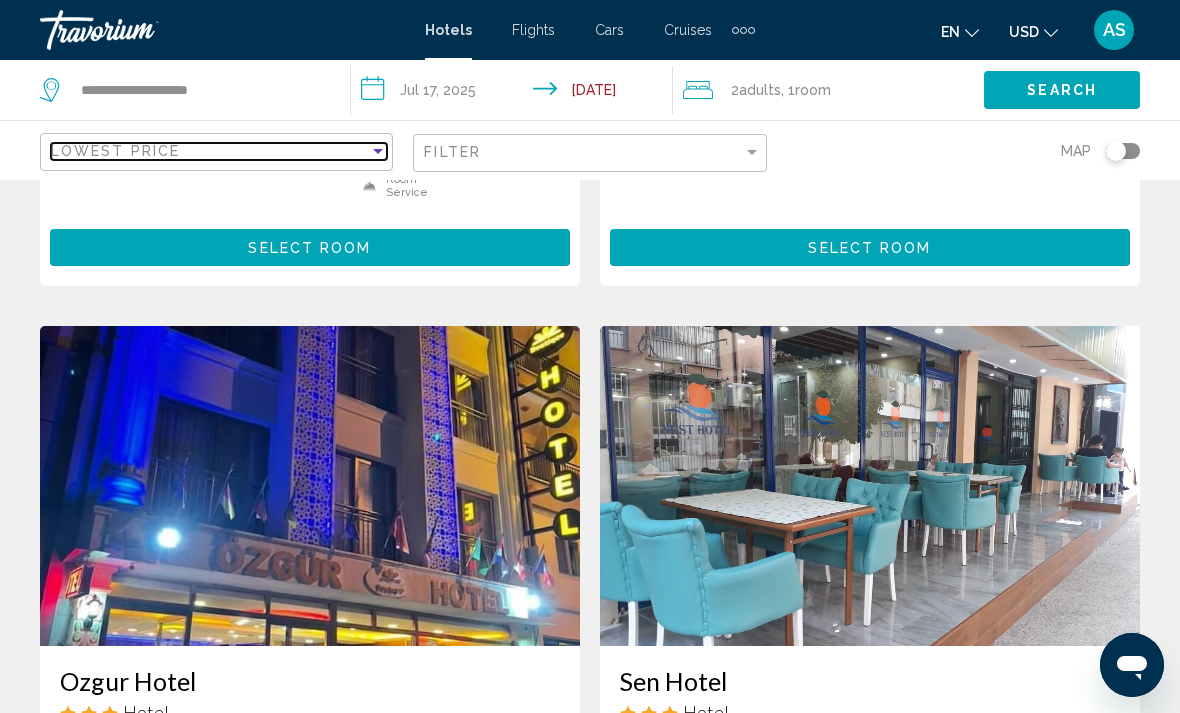 scroll, scrollTop: 1678, scrollLeft: 0, axis: vertical 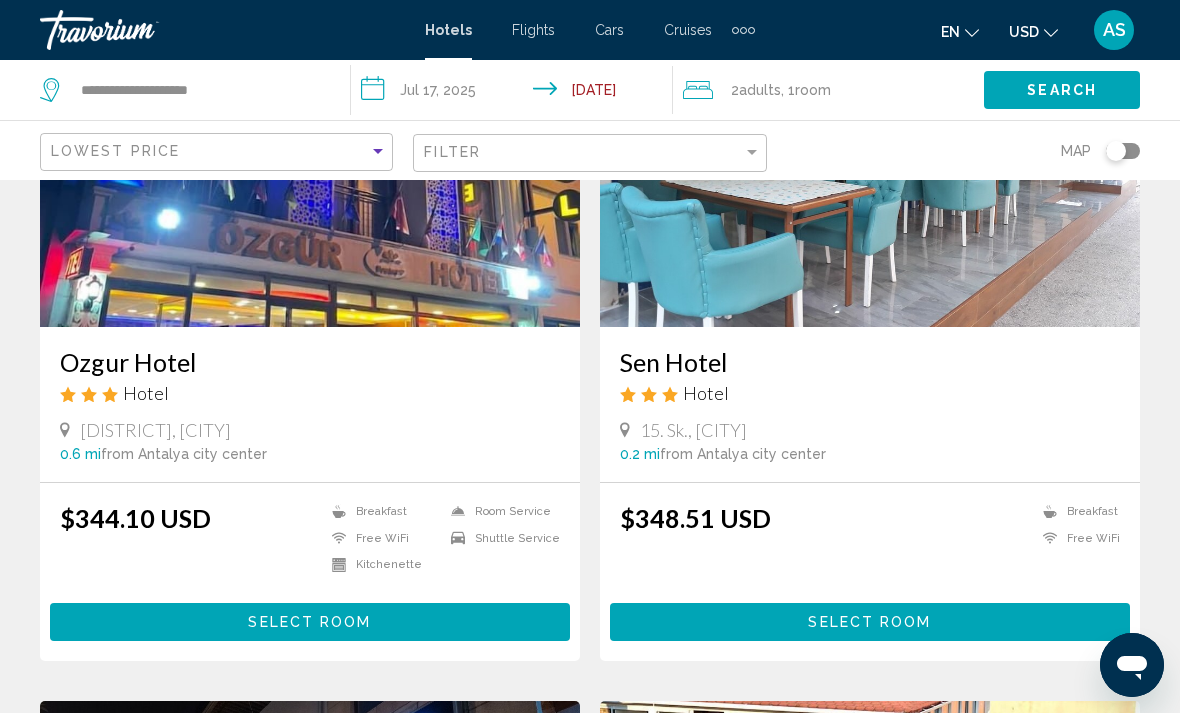 click on "Select Room" at bounding box center (310, 621) 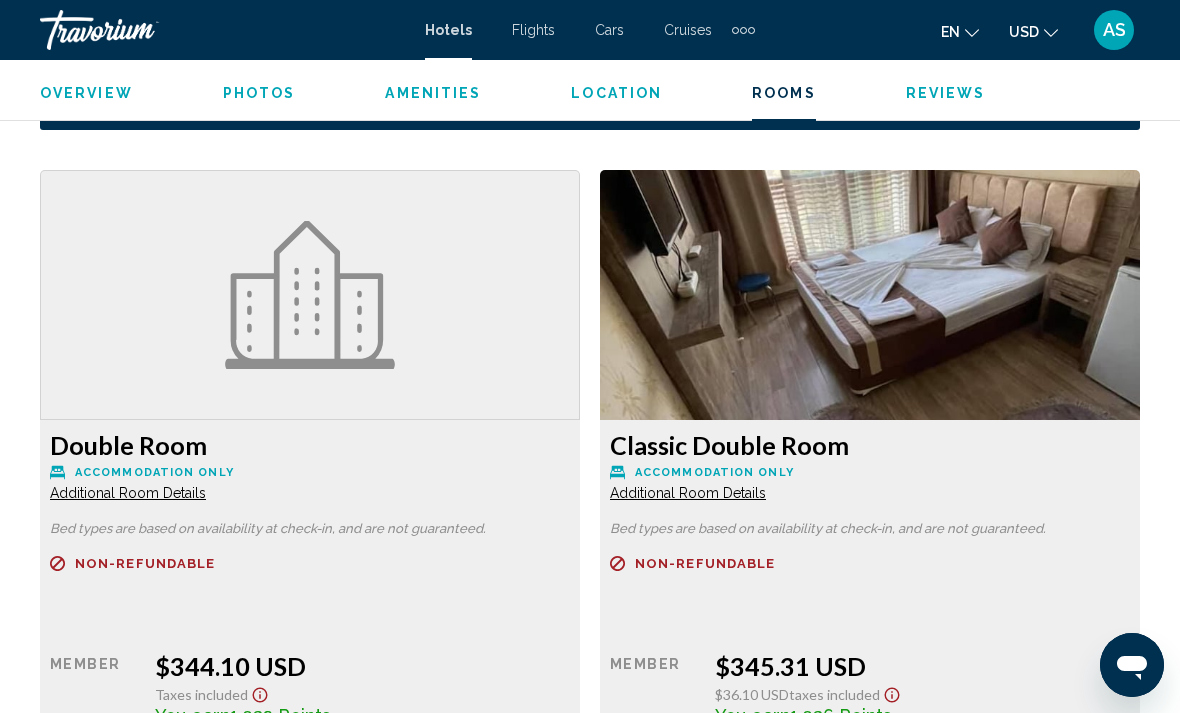scroll, scrollTop: 2961, scrollLeft: 0, axis: vertical 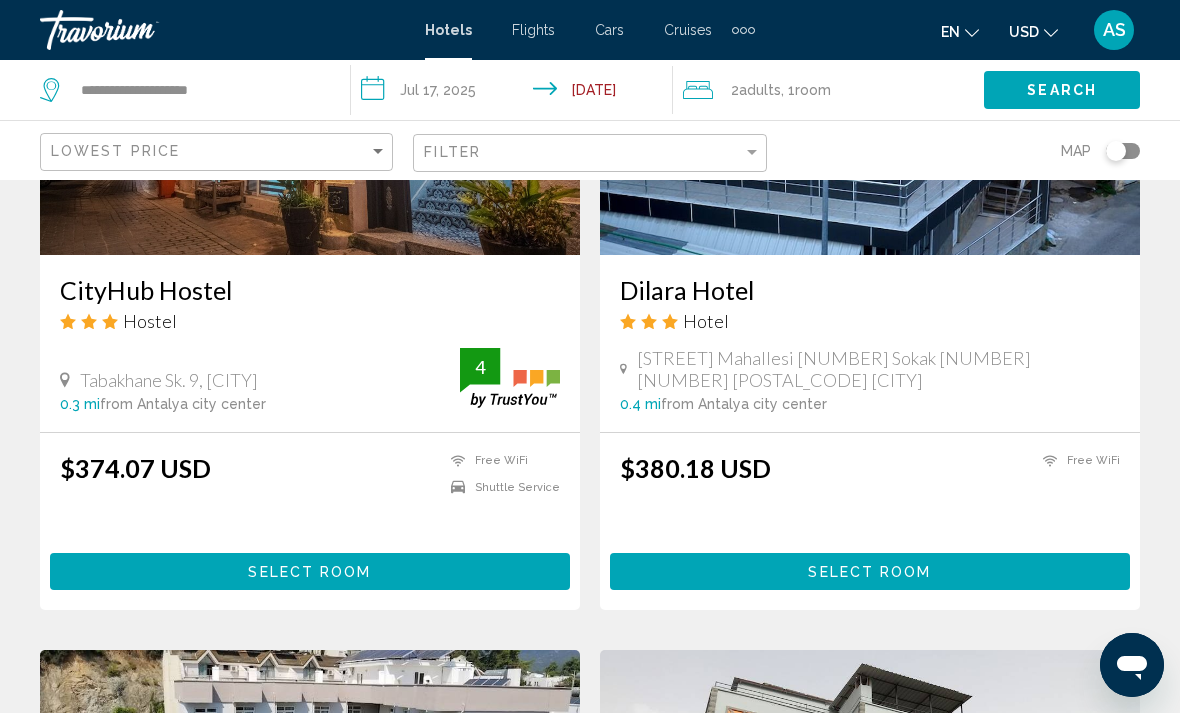 click on "Select Room" at bounding box center (870, 571) 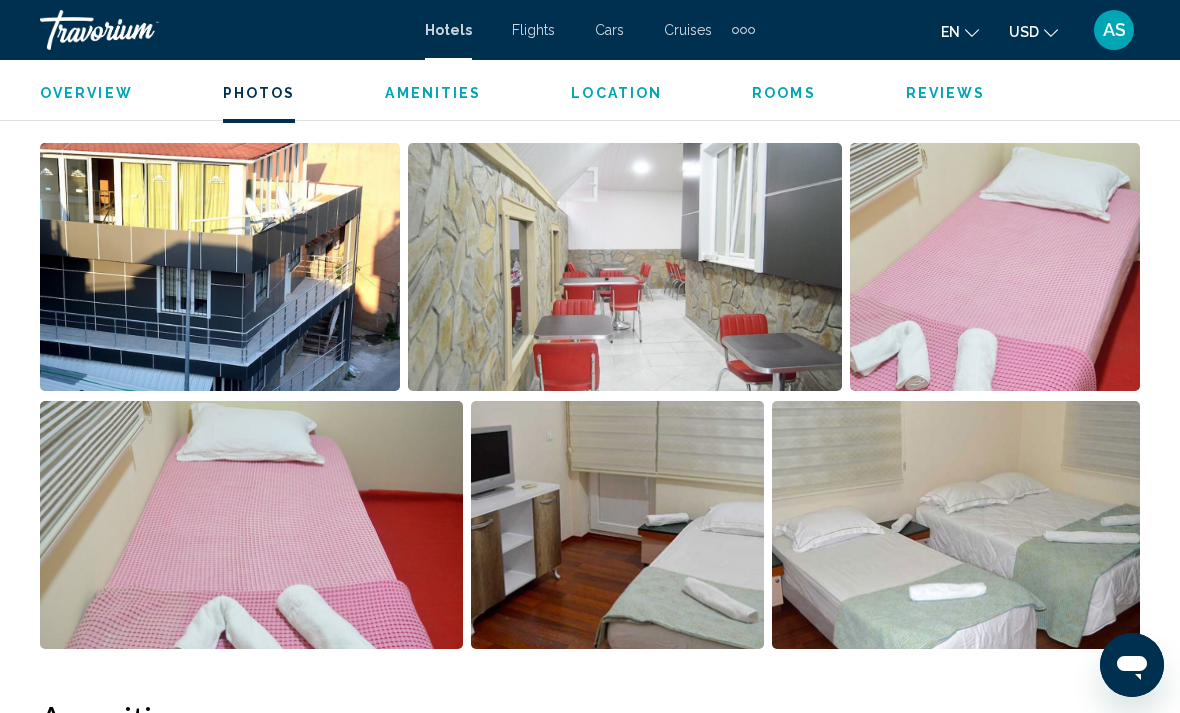 scroll, scrollTop: 1293, scrollLeft: 0, axis: vertical 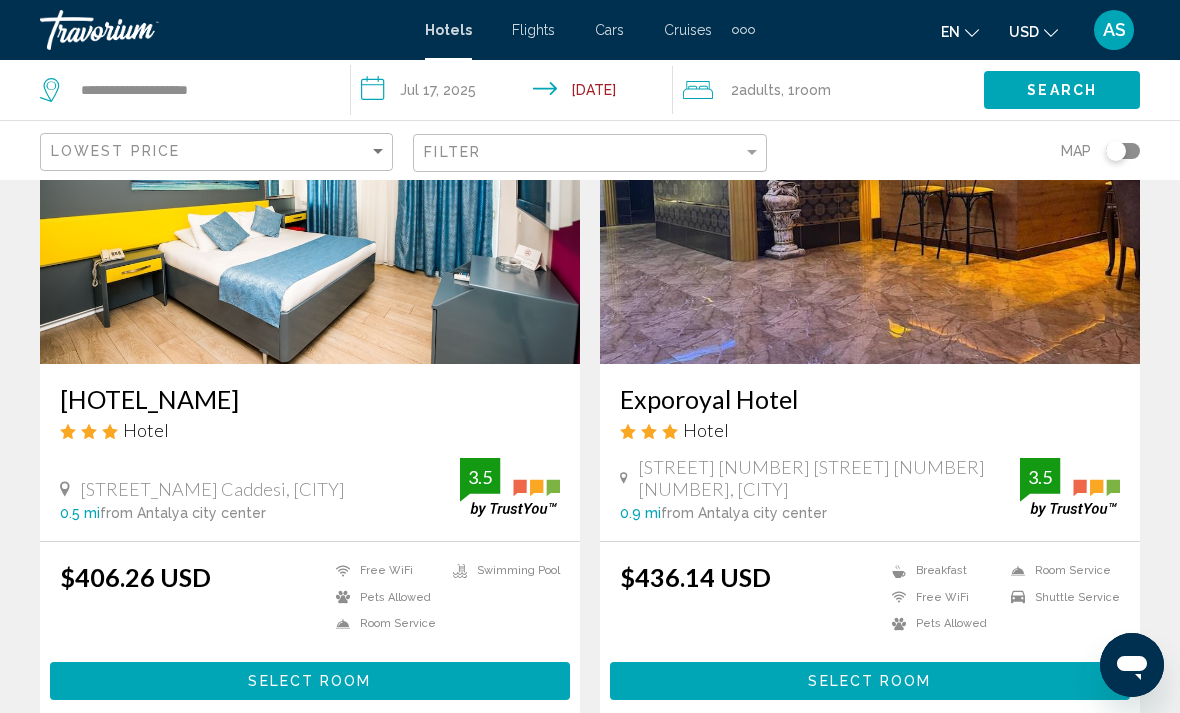 click on "Select Room" at bounding box center (310, 680) 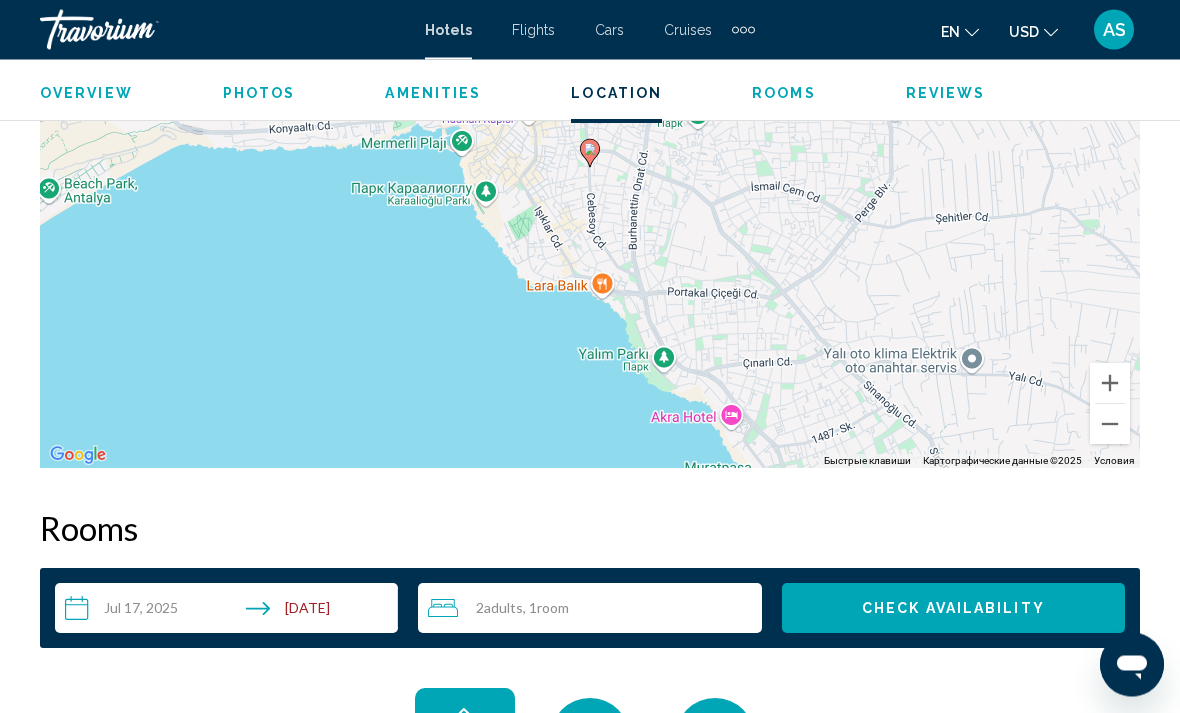 scroll, scrollTop: 2447, scrollLeft: 0, axis: vertical 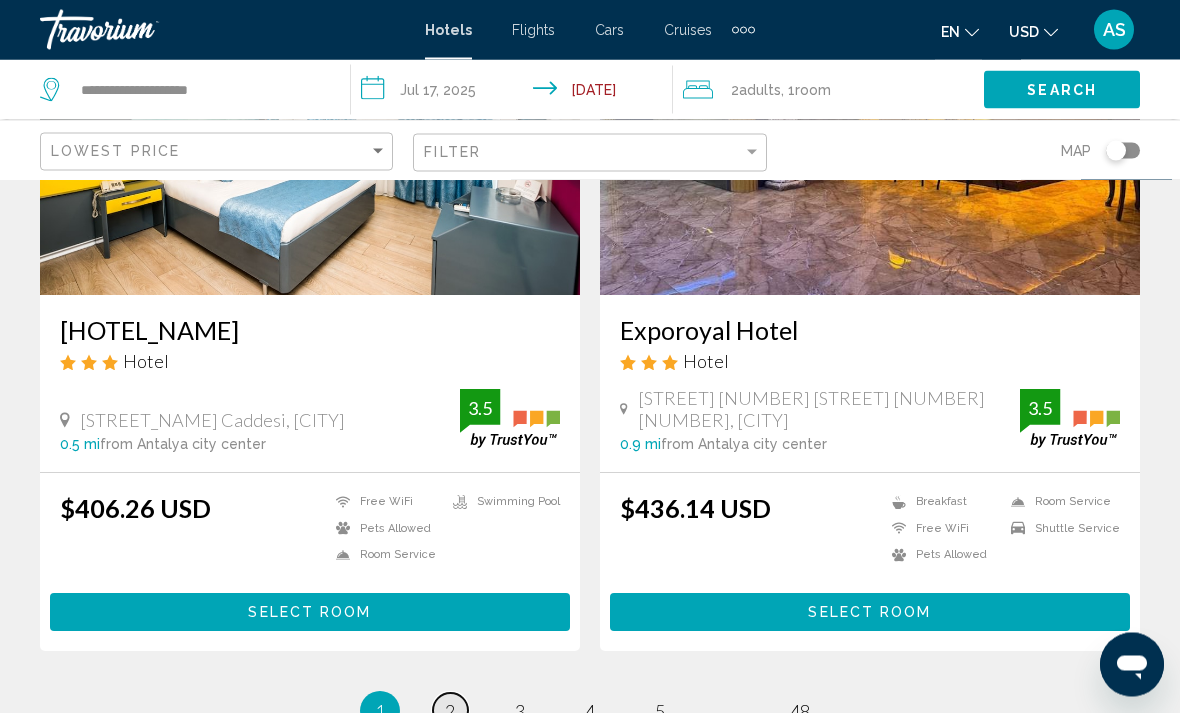 click on "page  2" at bounding box center [450, 711] 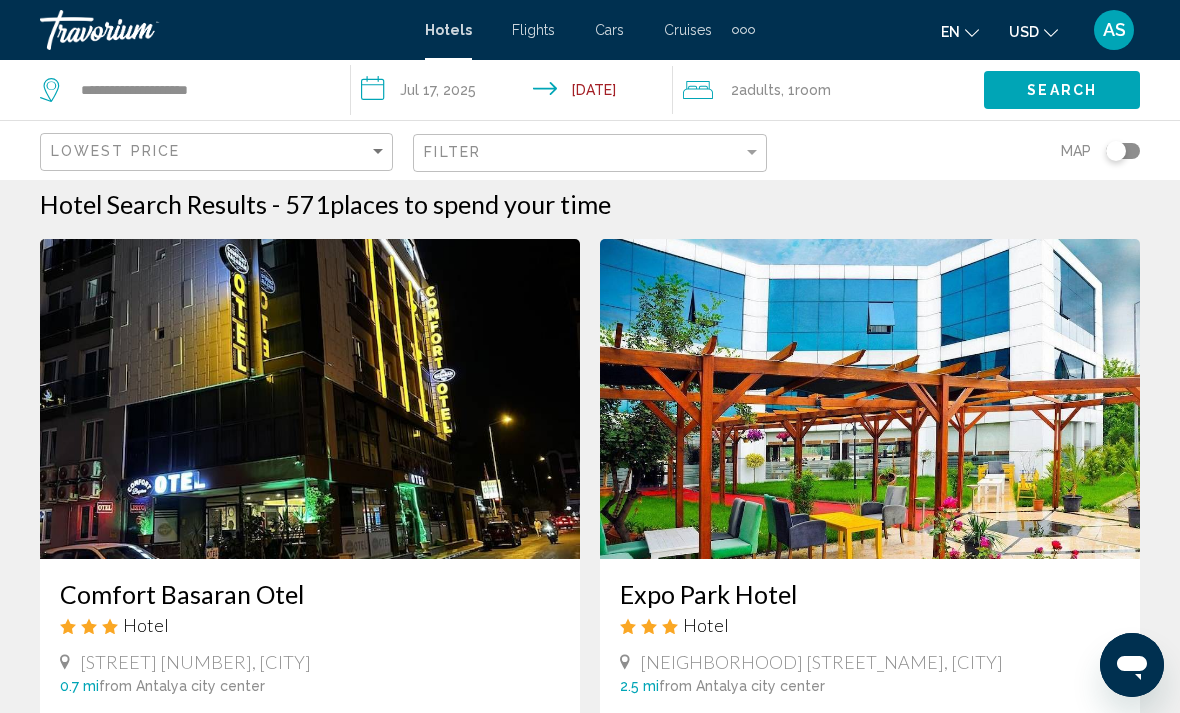 scroll, scrollTop: 0, scrollLeft: 0, axis: both 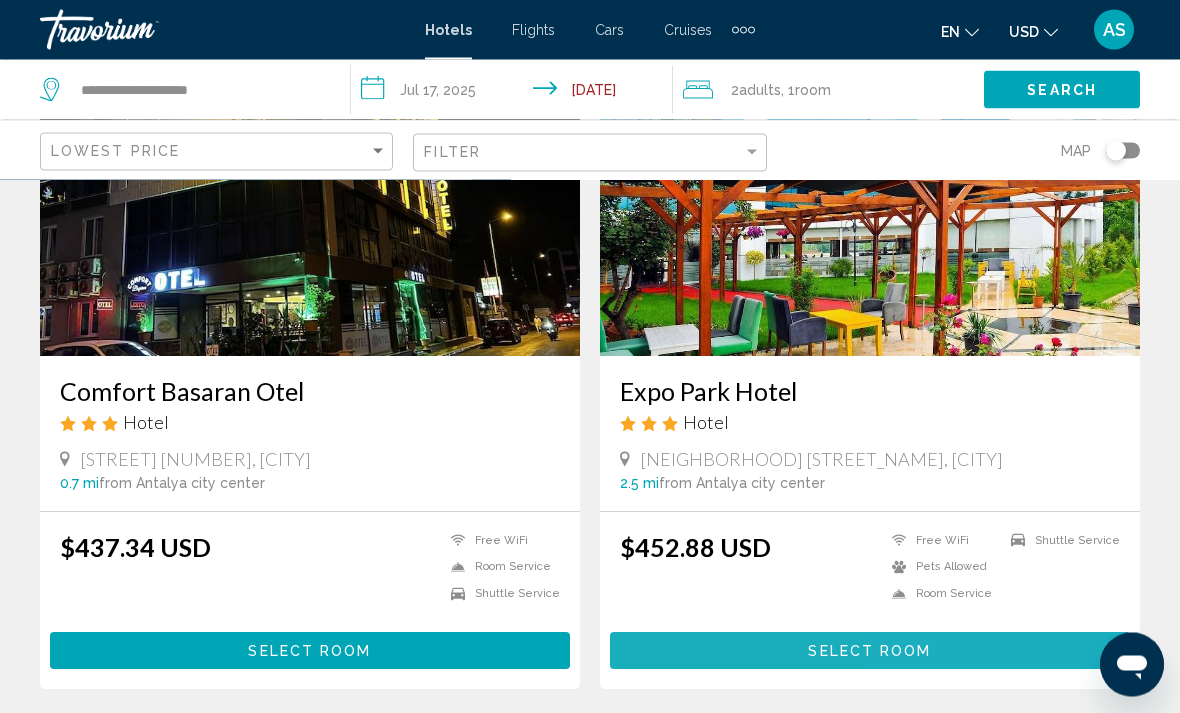 click on "Select Room" at bounding box center [870, 651] 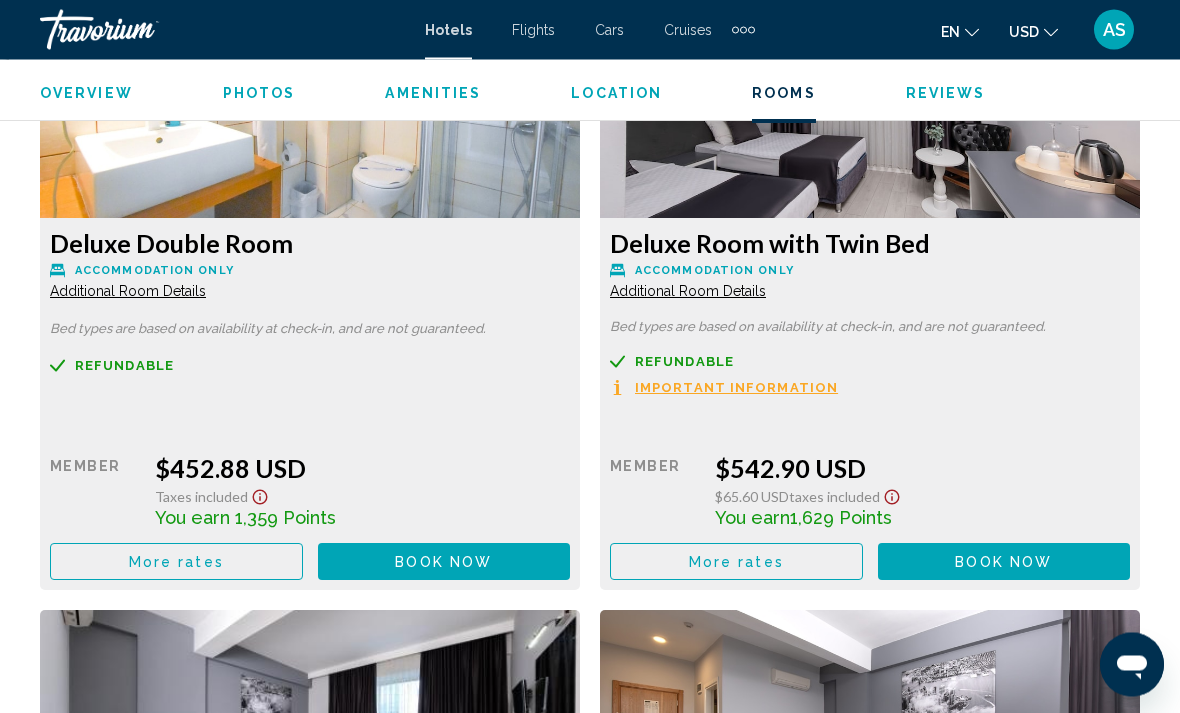 scroll, scrollTop: 3214, scrollLeft: 0, axis: vertical 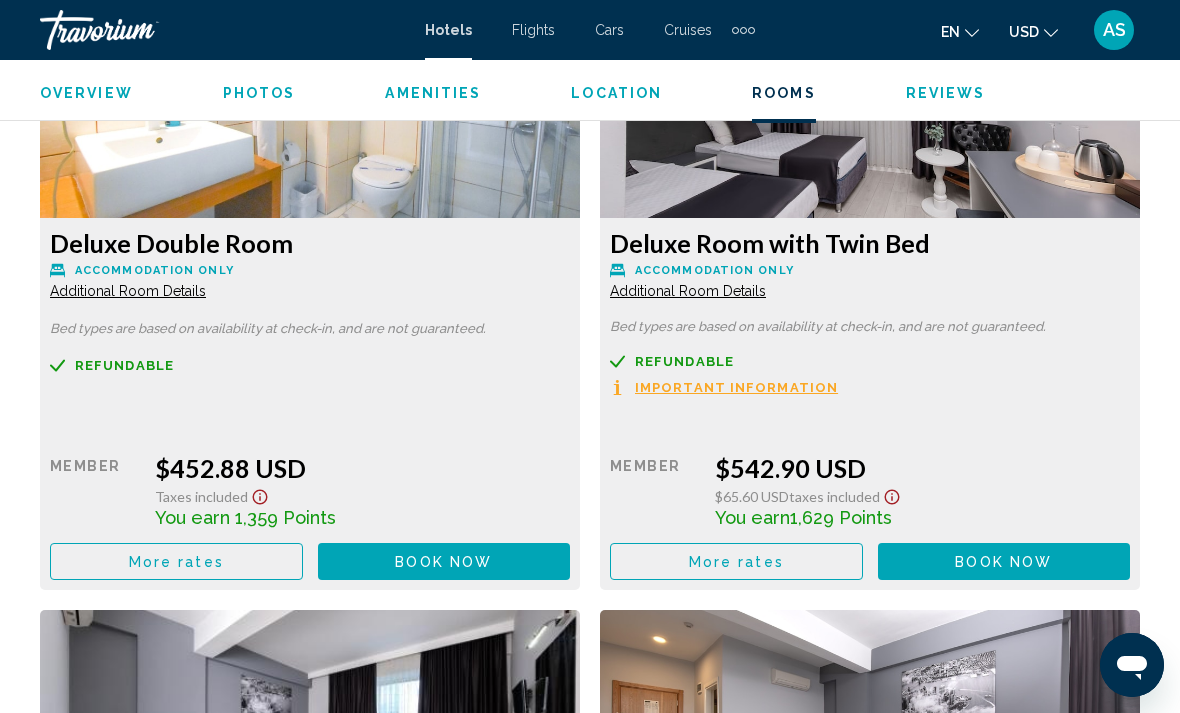 click on "More rates" at bounding box center [176, 562] 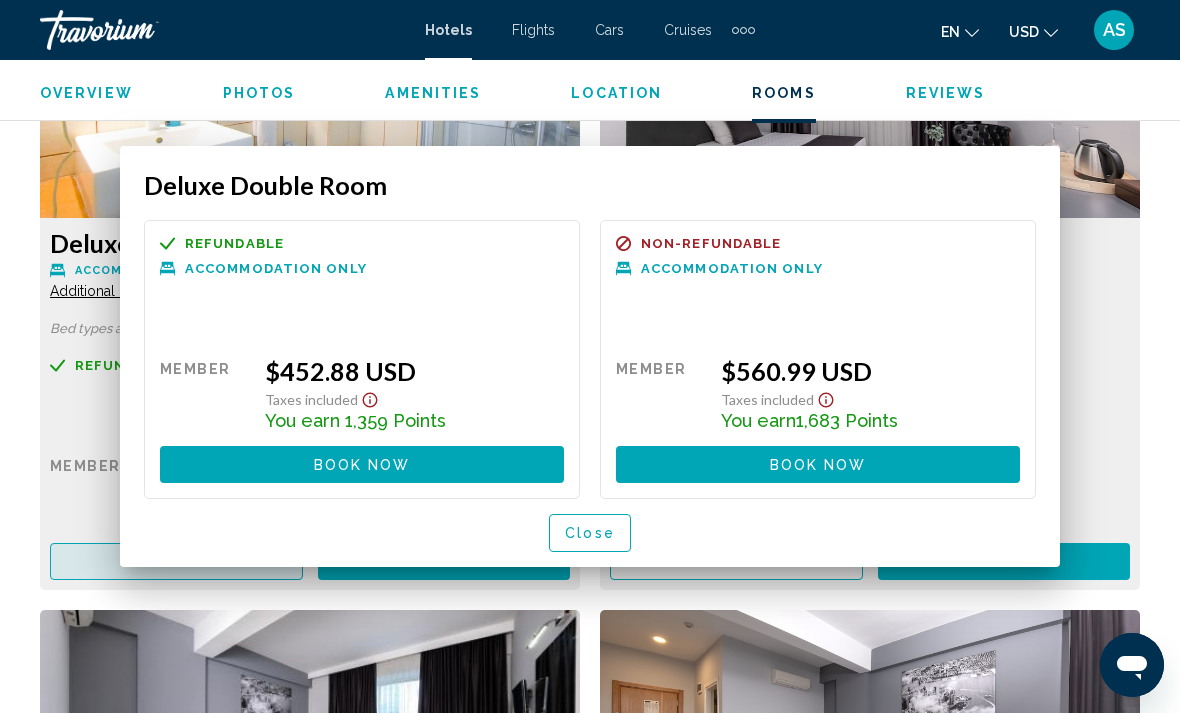scroll, scrollTop: 0, scrollLeft: 0, axis: both 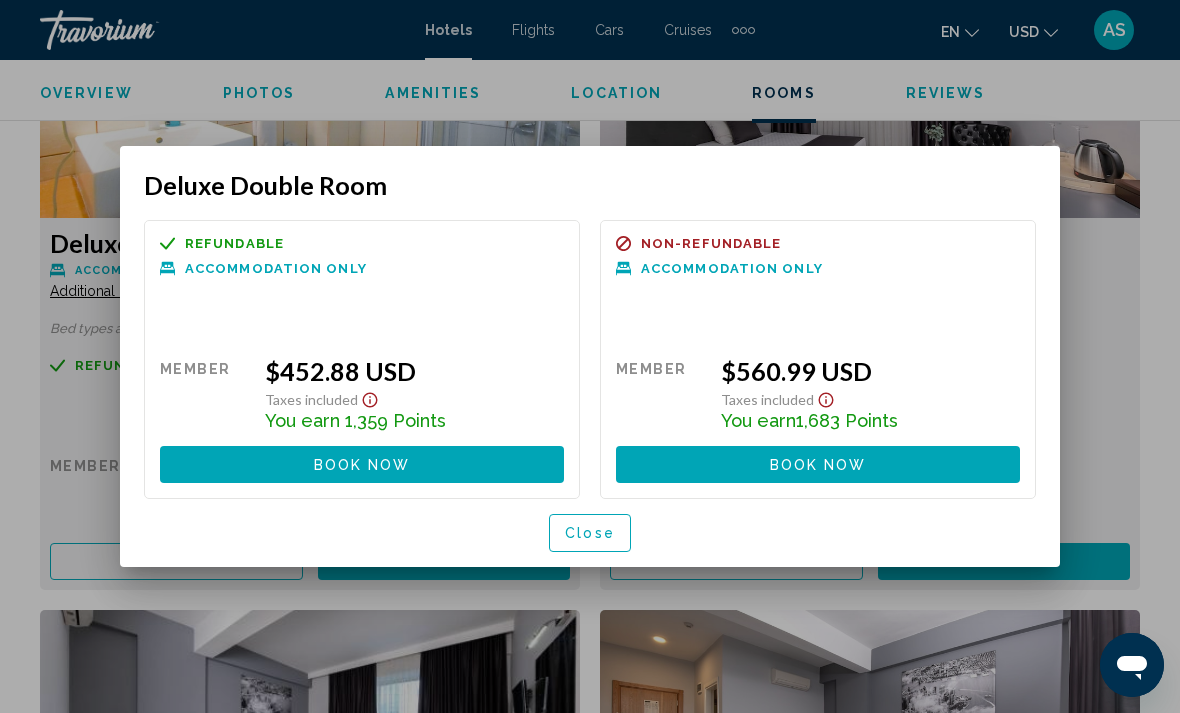 click on "Close" at bounding box center (590, 534) 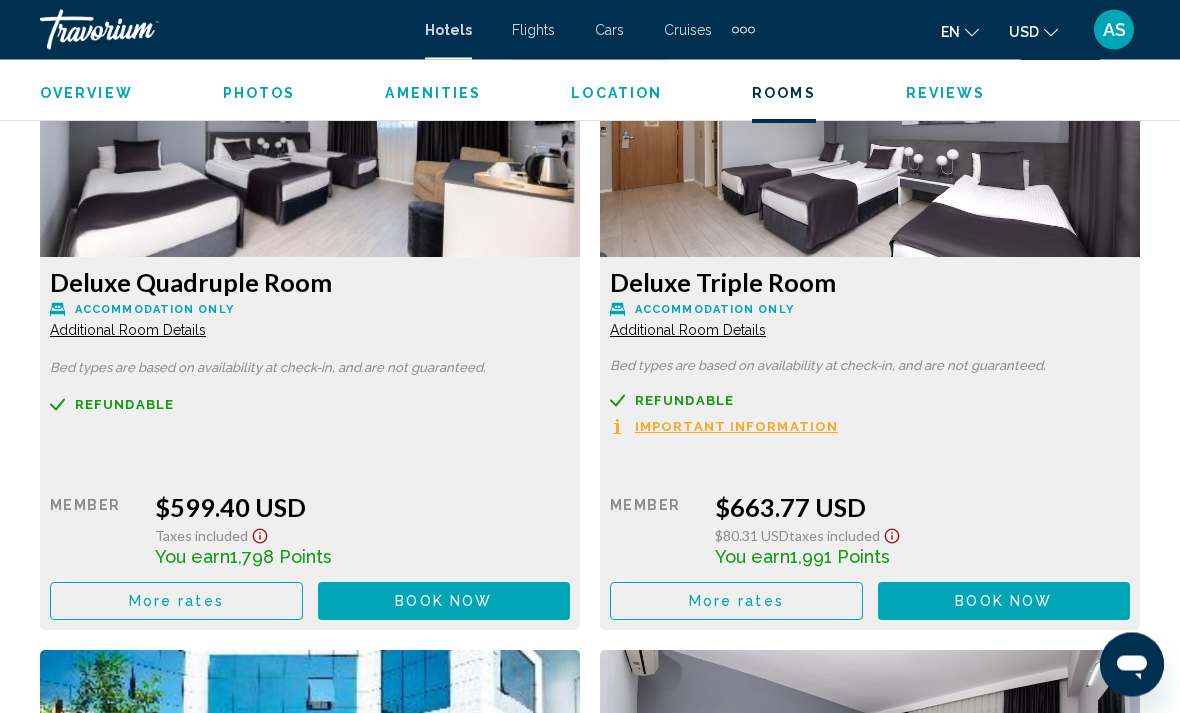scroll, scrollTop: 3817, scrollLeft: 0, axis: vertical 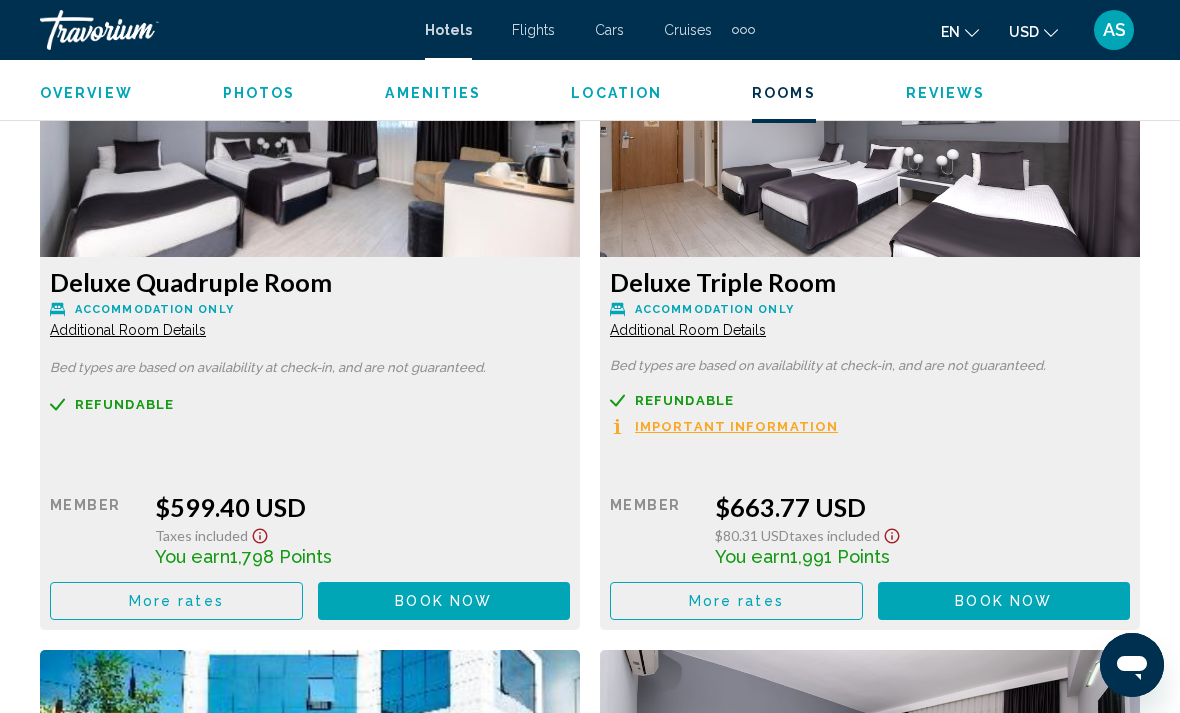 click on "More rates" at bounding box center [176, -41] 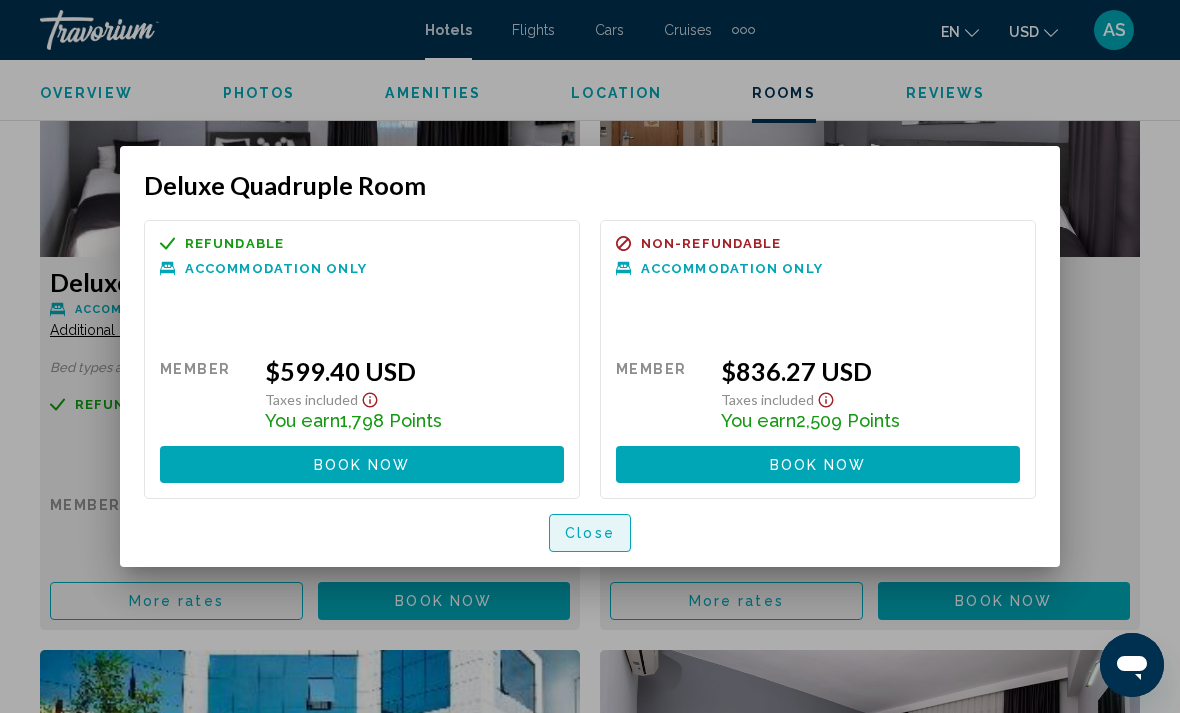 click on "Close" at bounding box center (590, 534) 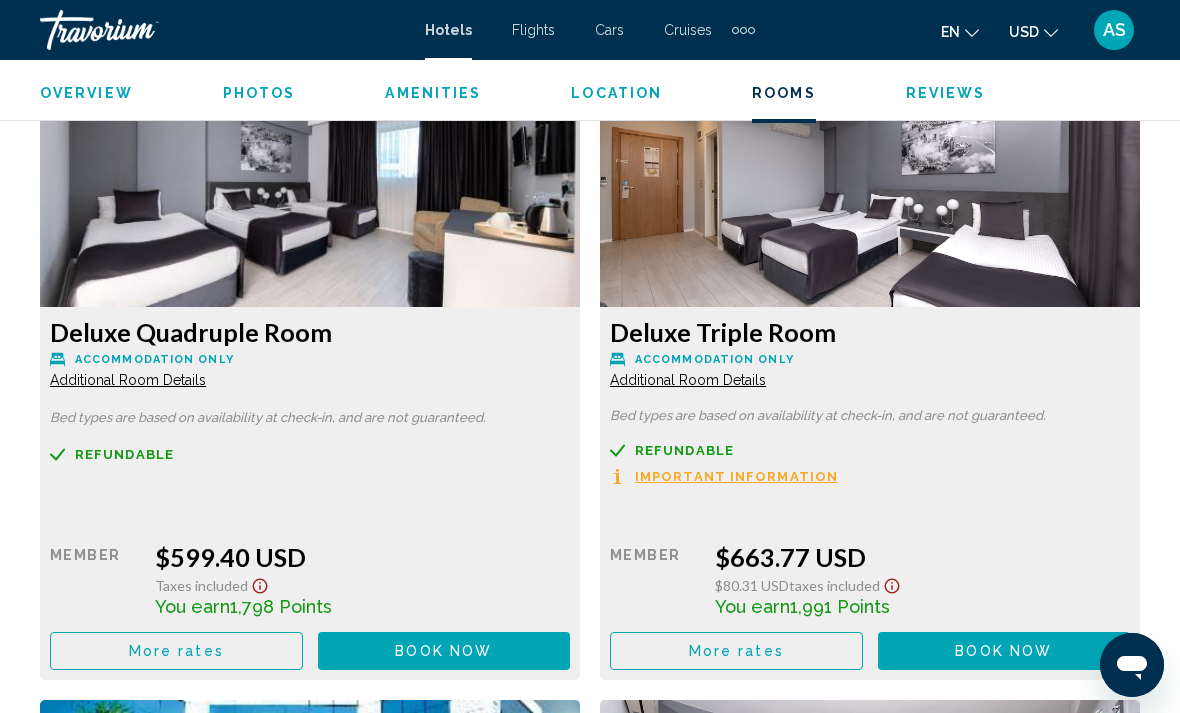 scroll, scrollTop: 3866, scrollLeft: 0, axis: vertical 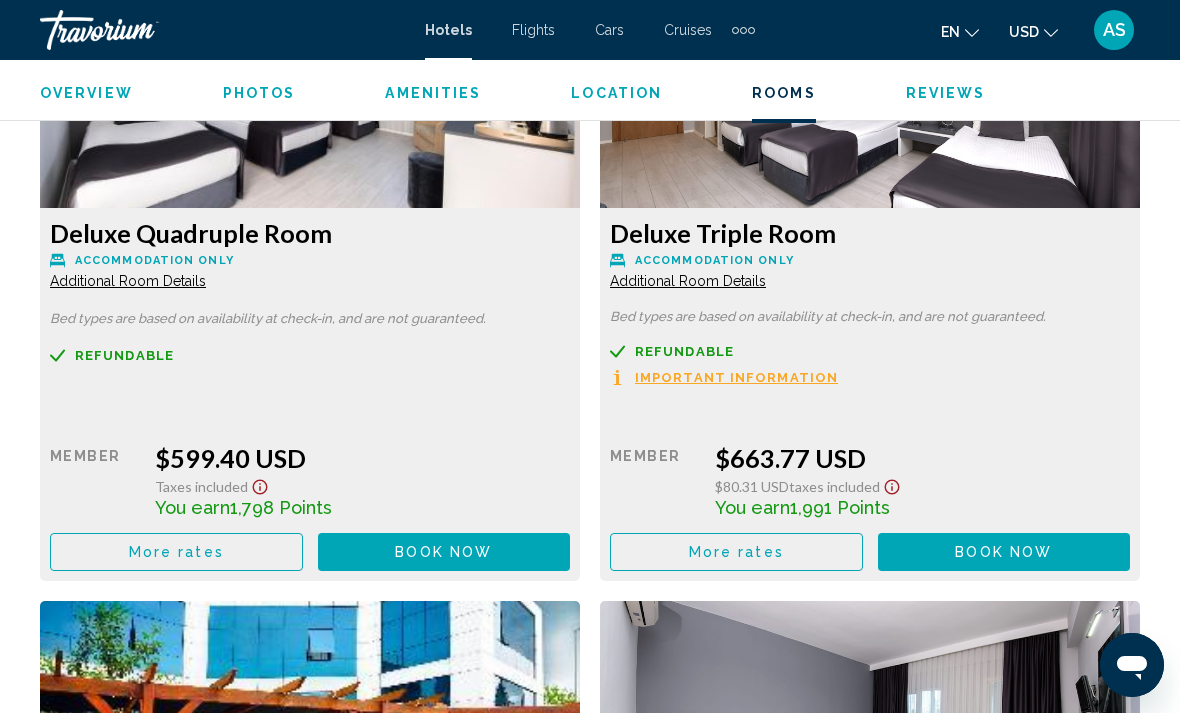 click on "More rates" at bounding box center (176, -90) 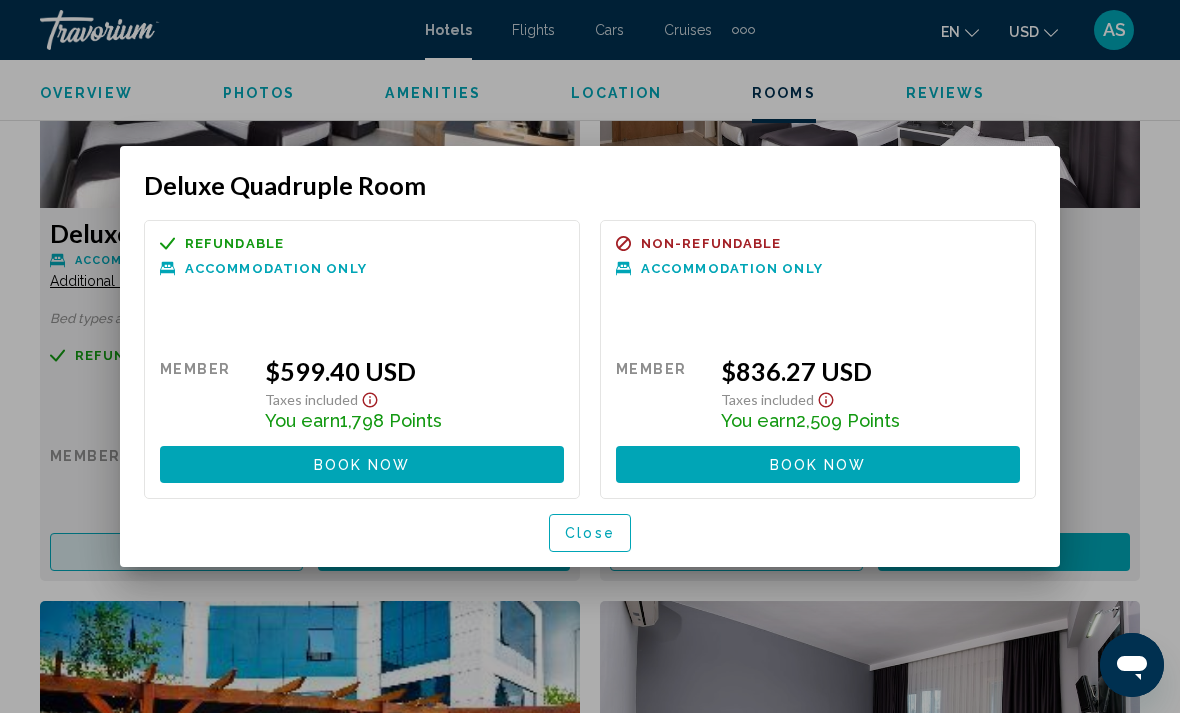 scroll, scrollTop: 0, scrollLeft: 0, axis: both 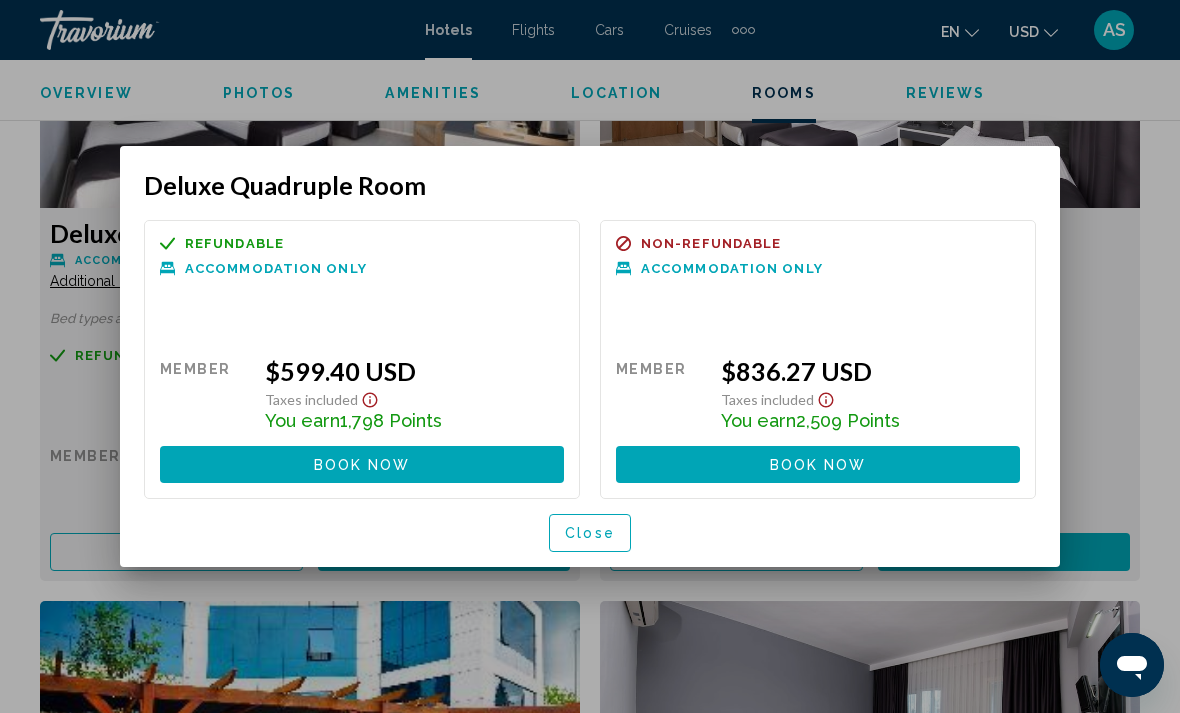 click on "Close" at bounding box center (590, 534) 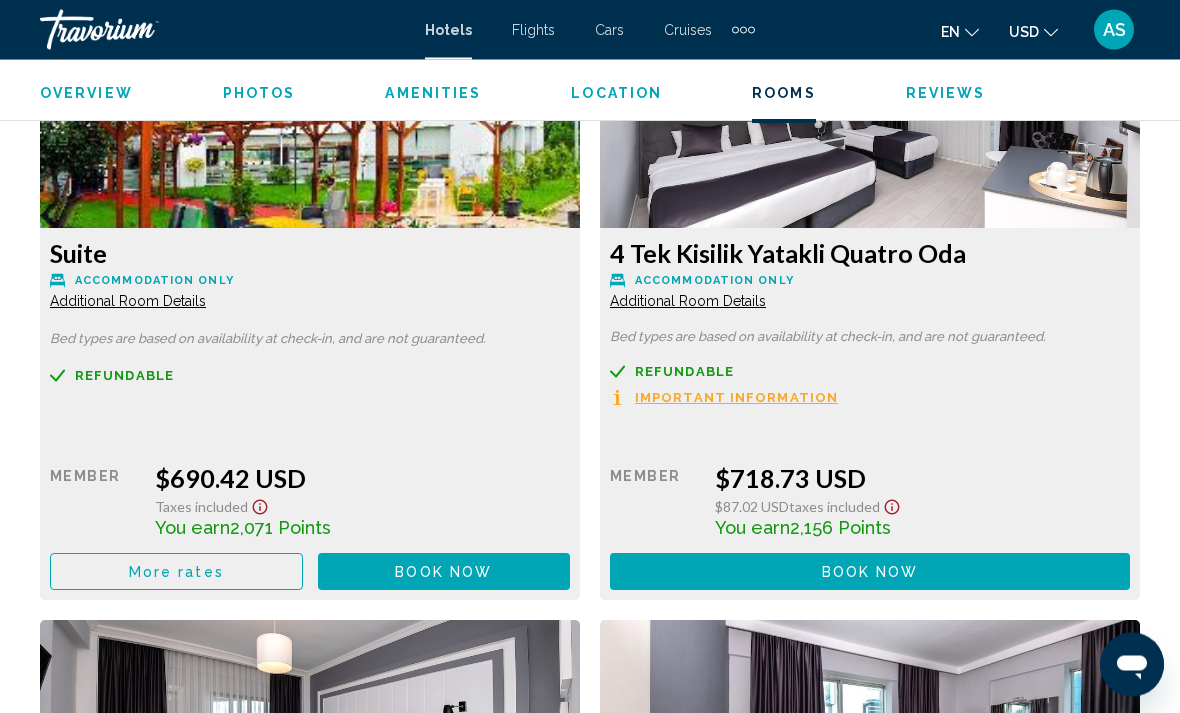scroll, scrollTop: 4305, scrollLeft: 0, axis: vertical 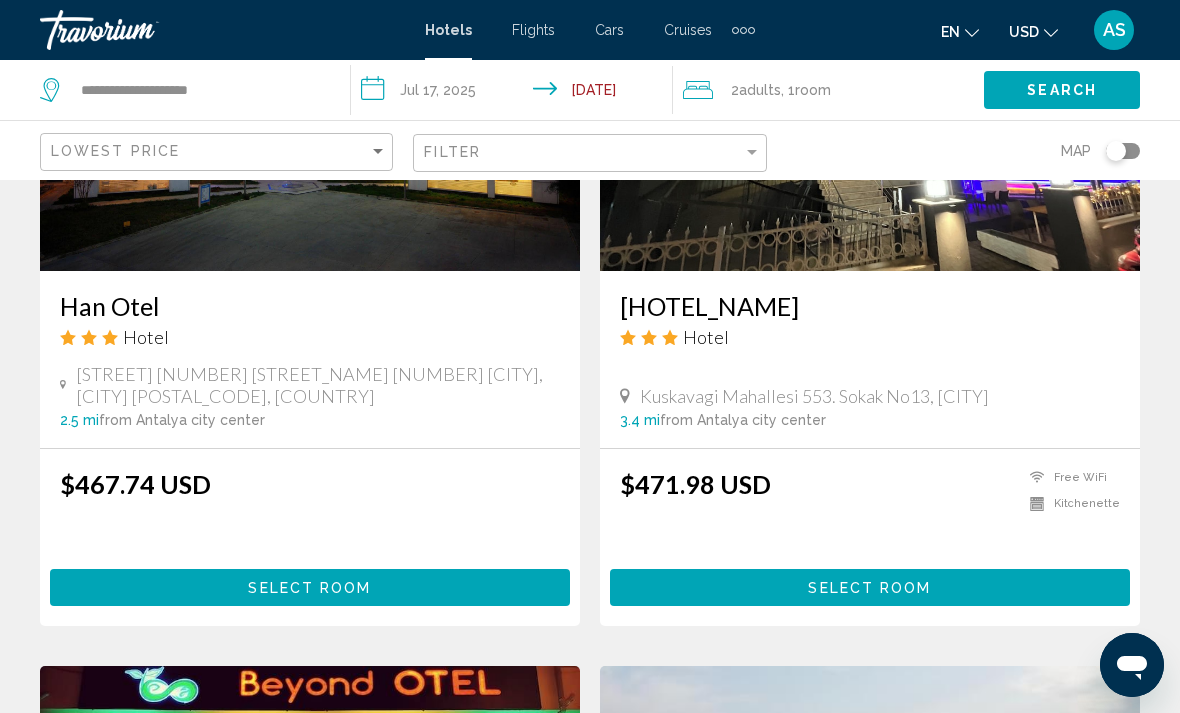 click on "Select Room" at bounding box center (309, 588) 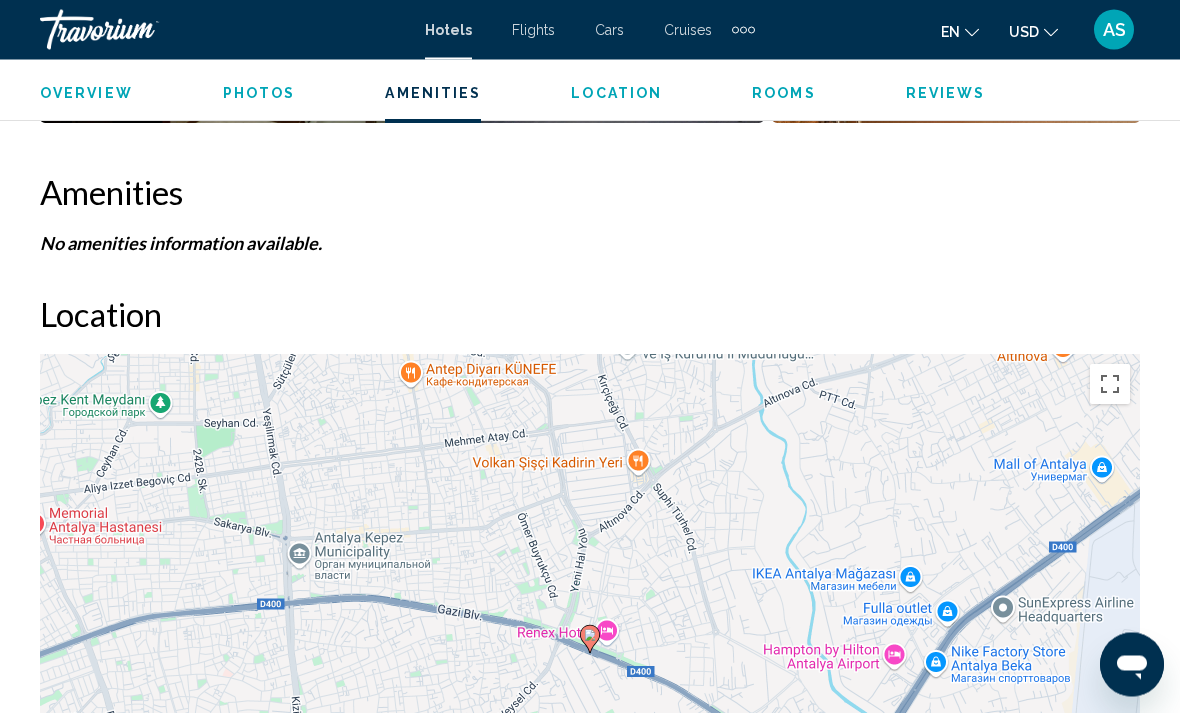 scroll, scrollTop: 1892, scrollLeft: 0, axis: vertical 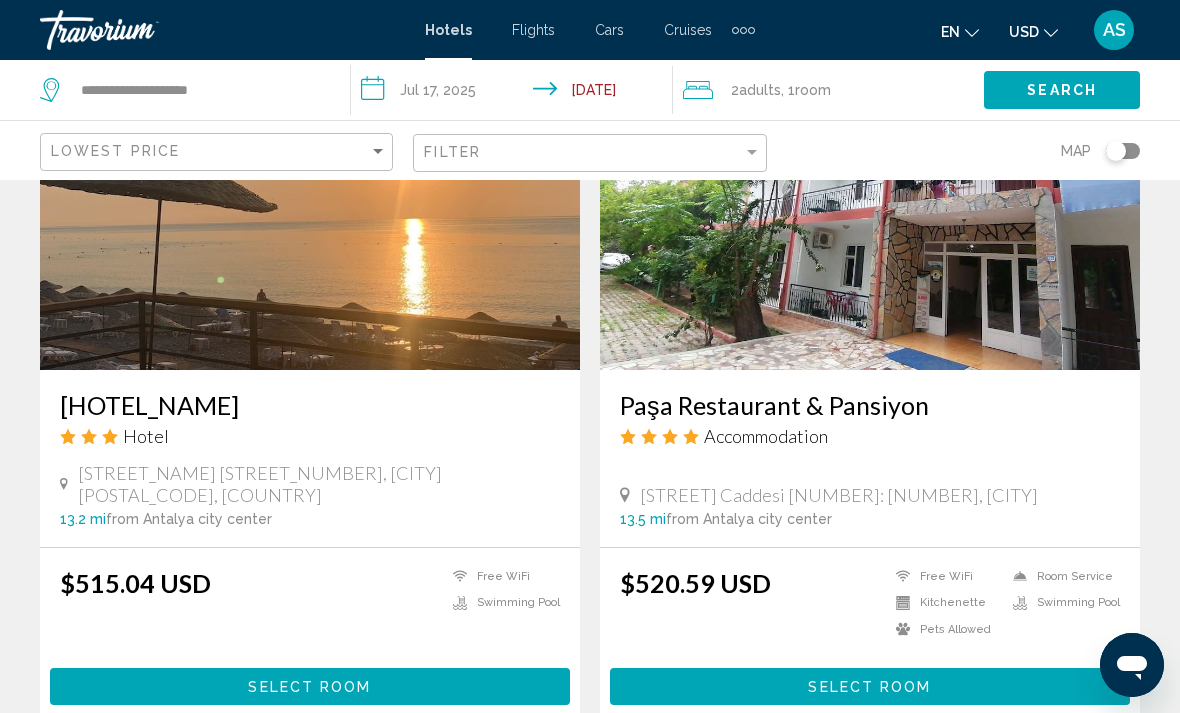 click on "Select Room" at bounding box center [310, 686] 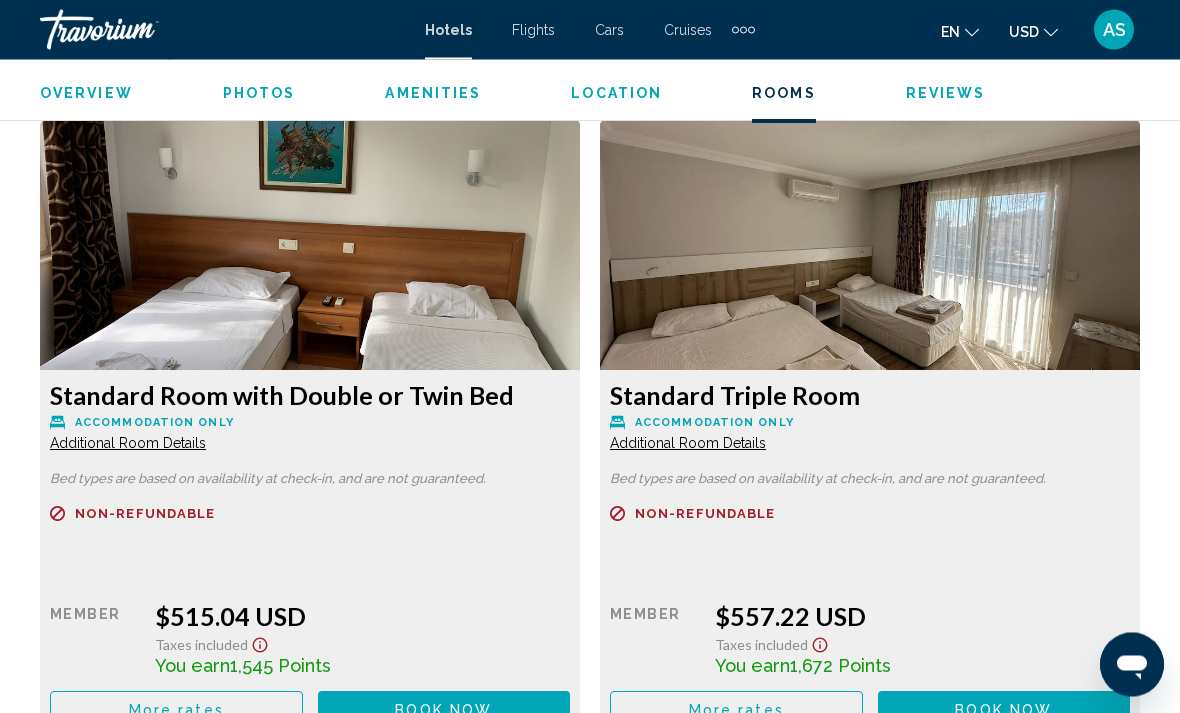 scroll, scrollTop: 3062, scrollLeft: 0, axis: vertical 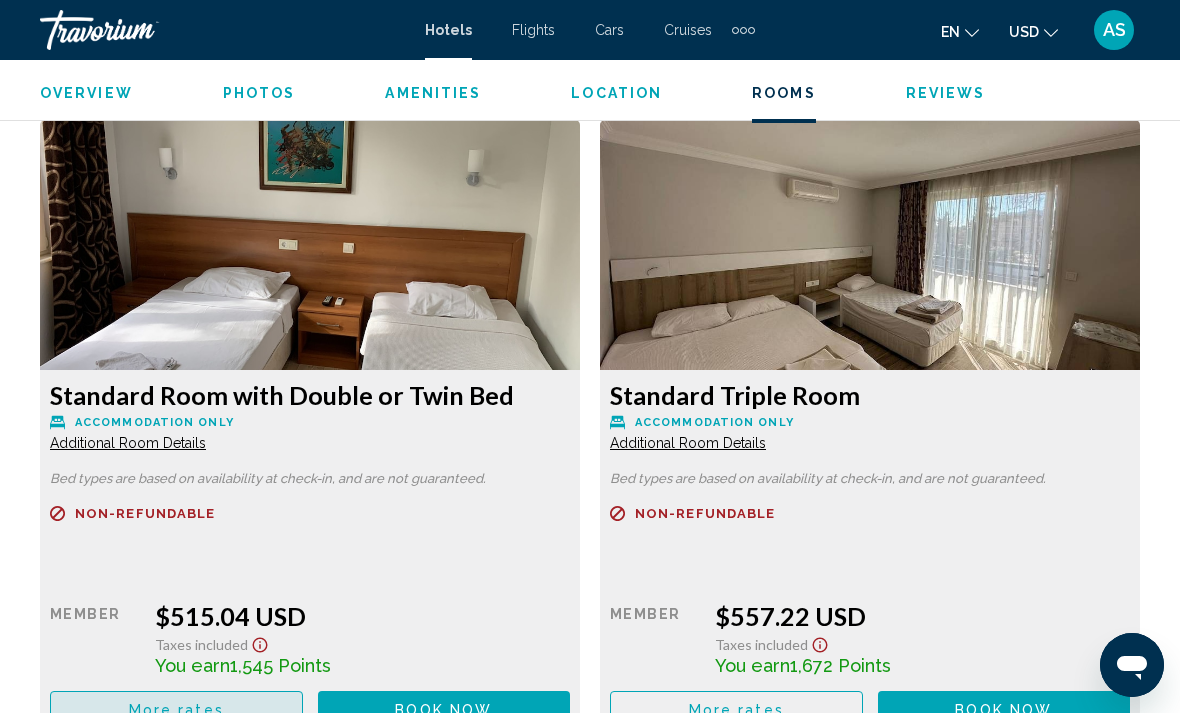 click on "More rates" at bounding box center (176, 709) 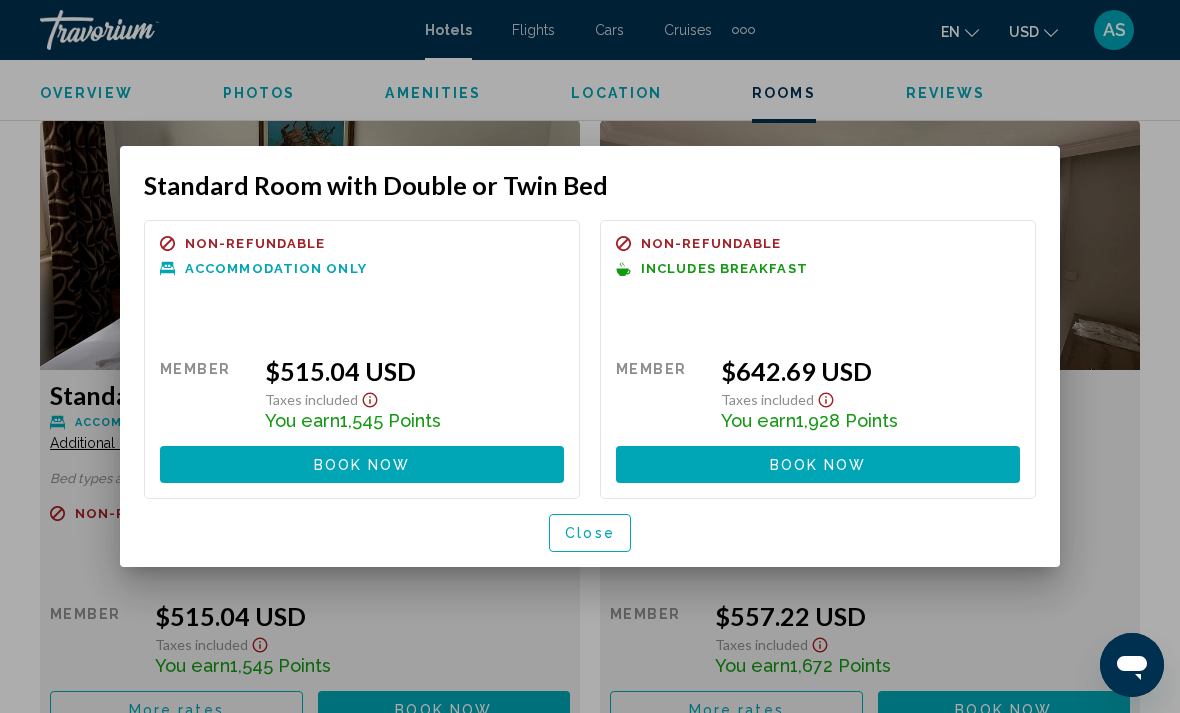 click on "Close" at bounding box center (590, 534) 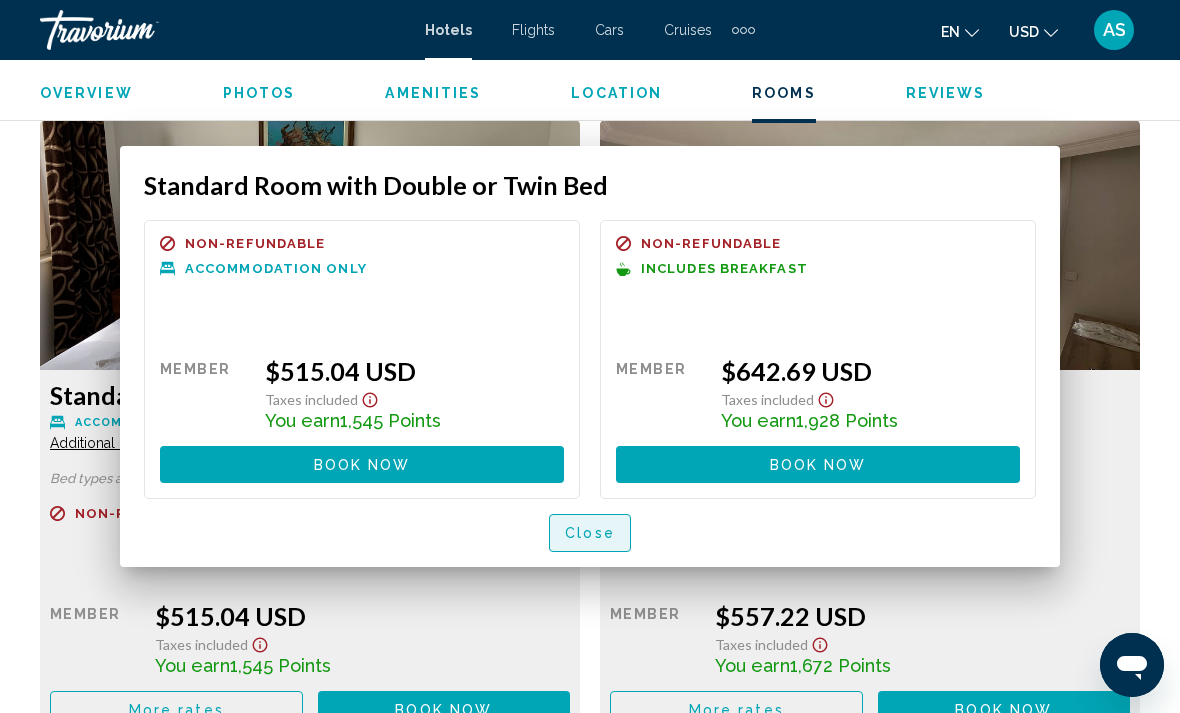 scroll, scrollTop: 3062, scrollLeft: 0, axis: vertical 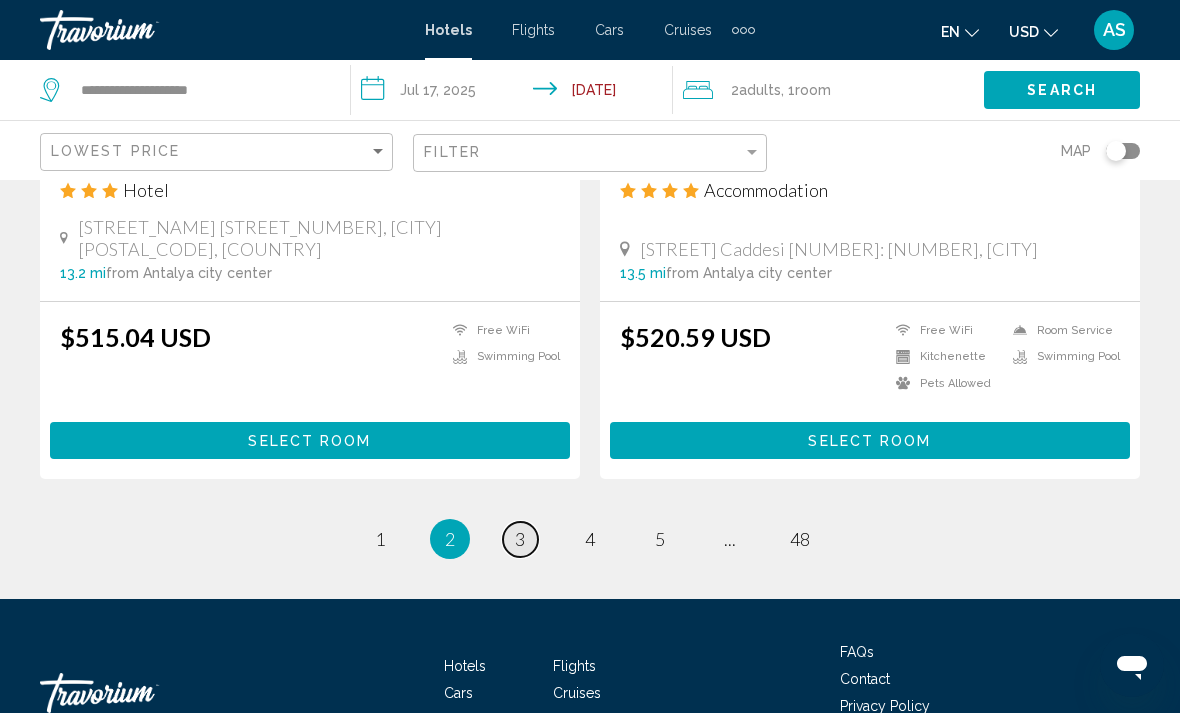 click on "page  3" at bounding box center [520, 539] 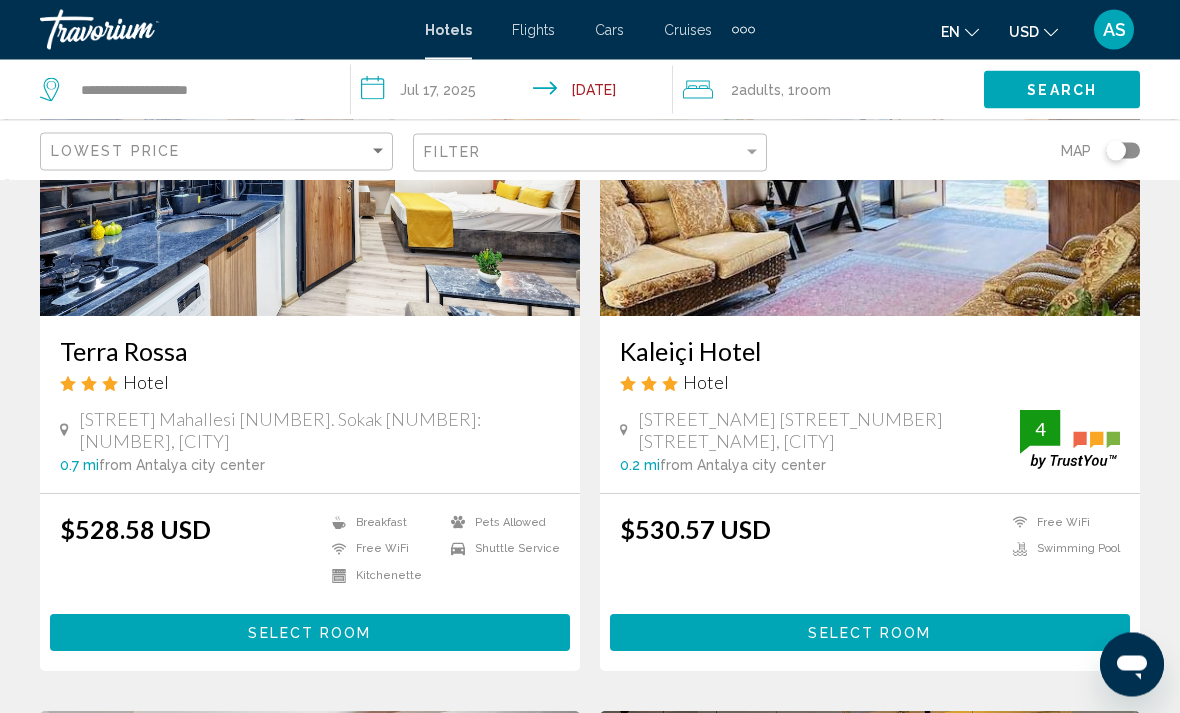 scroll, scrollTop: 280, scrollLeft: 0, axis: vertical 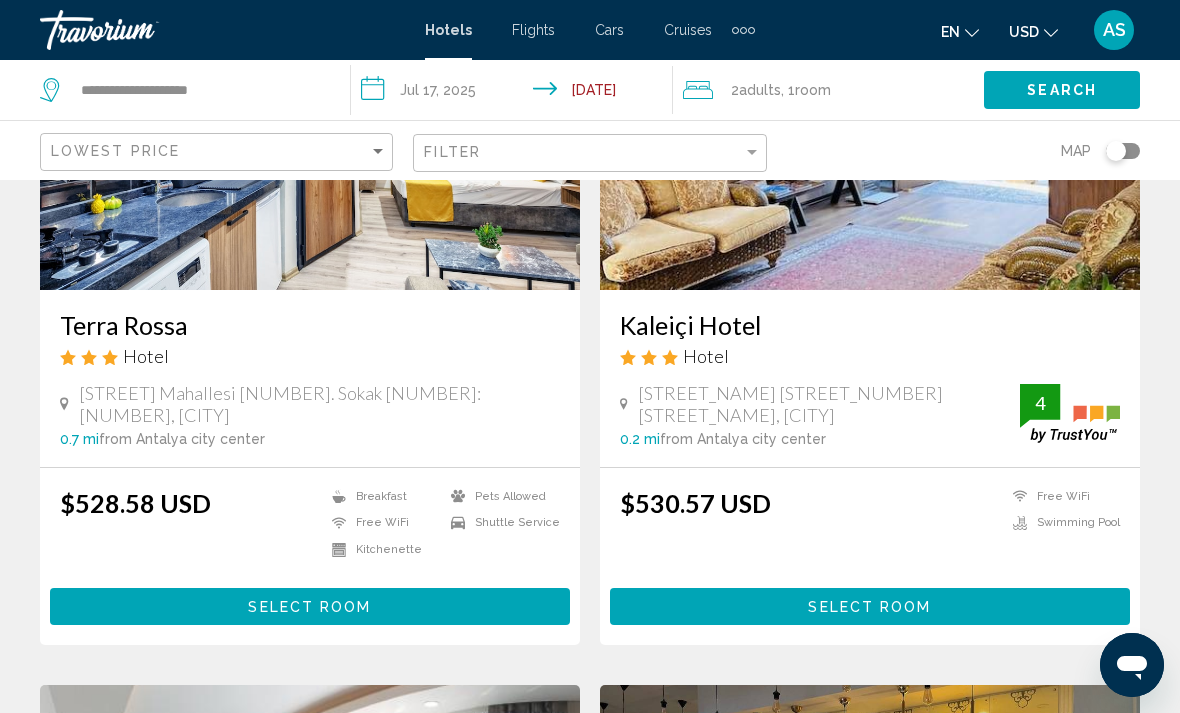 click on "Select Room" at bounding box center (310, 606) 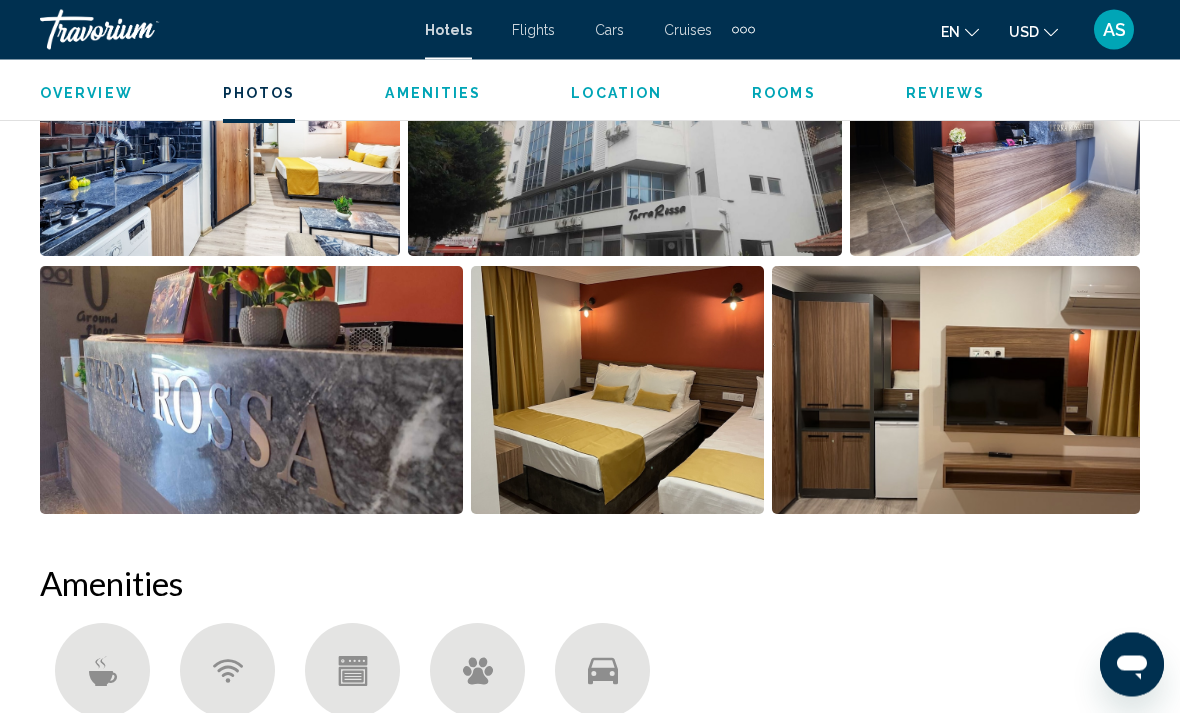 scroll, scrollTop: 1501, scrollLeft: 0, axis: vertical 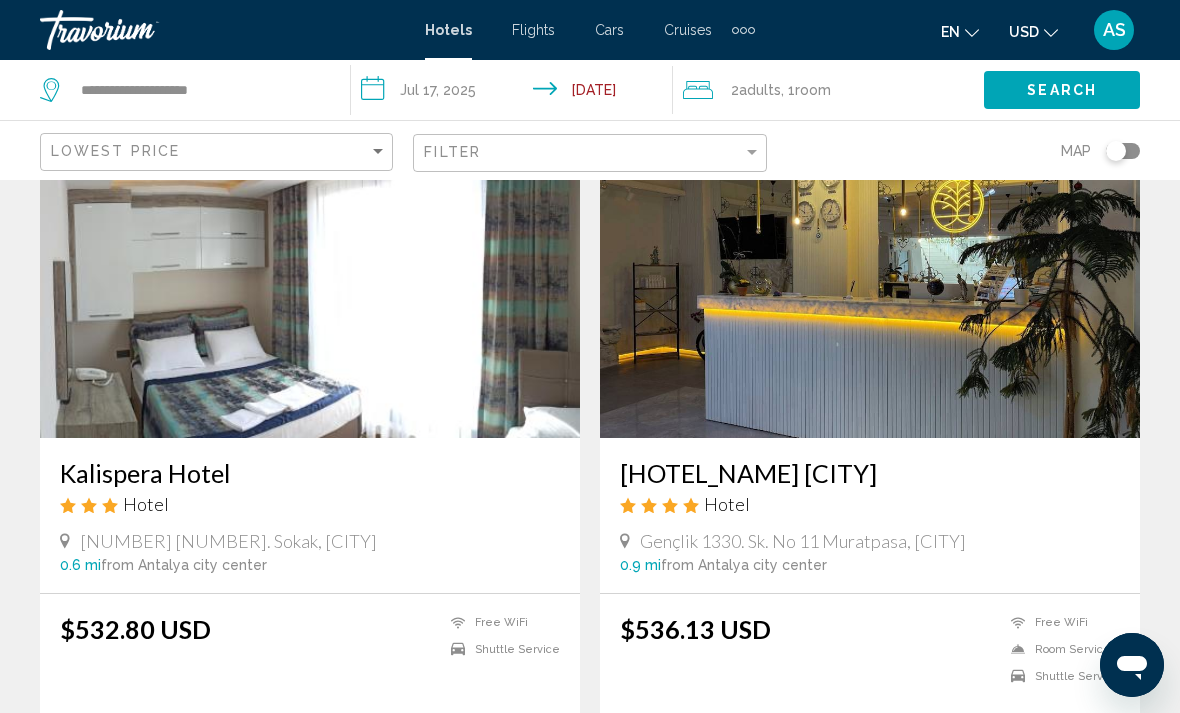 click on "Select Room" at bounding box center [870, 732] 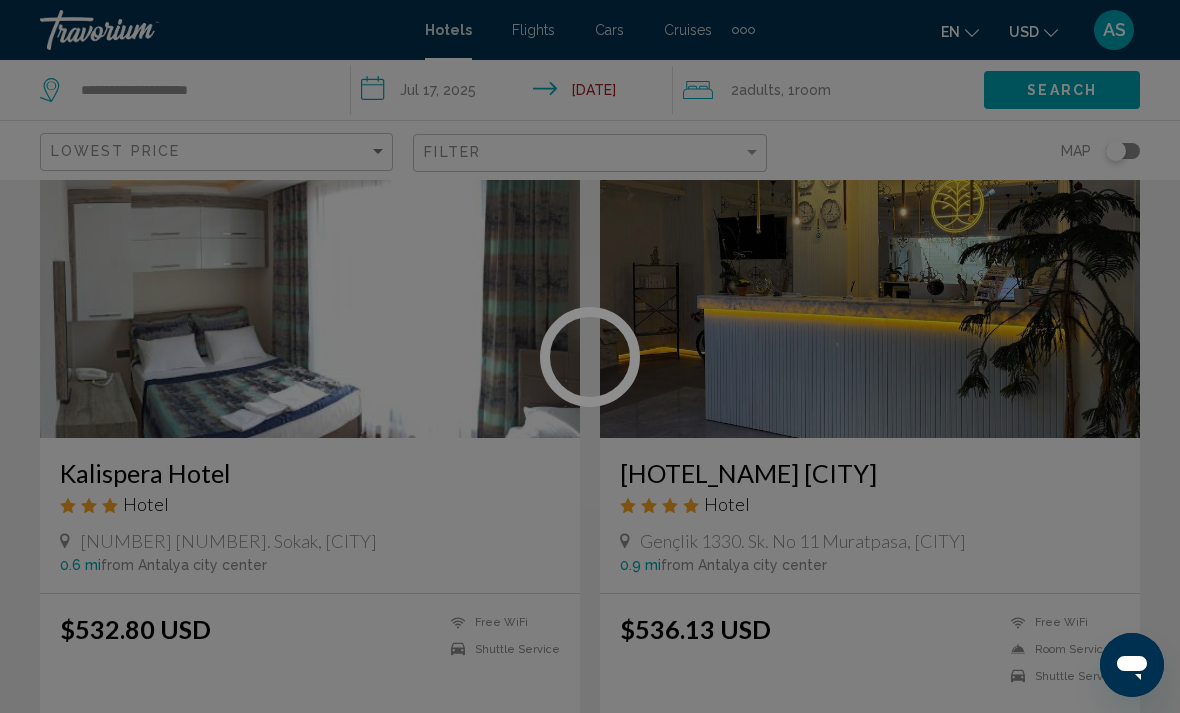 scroll, scrollTop: 0, scrollLeft: 0, axis: both 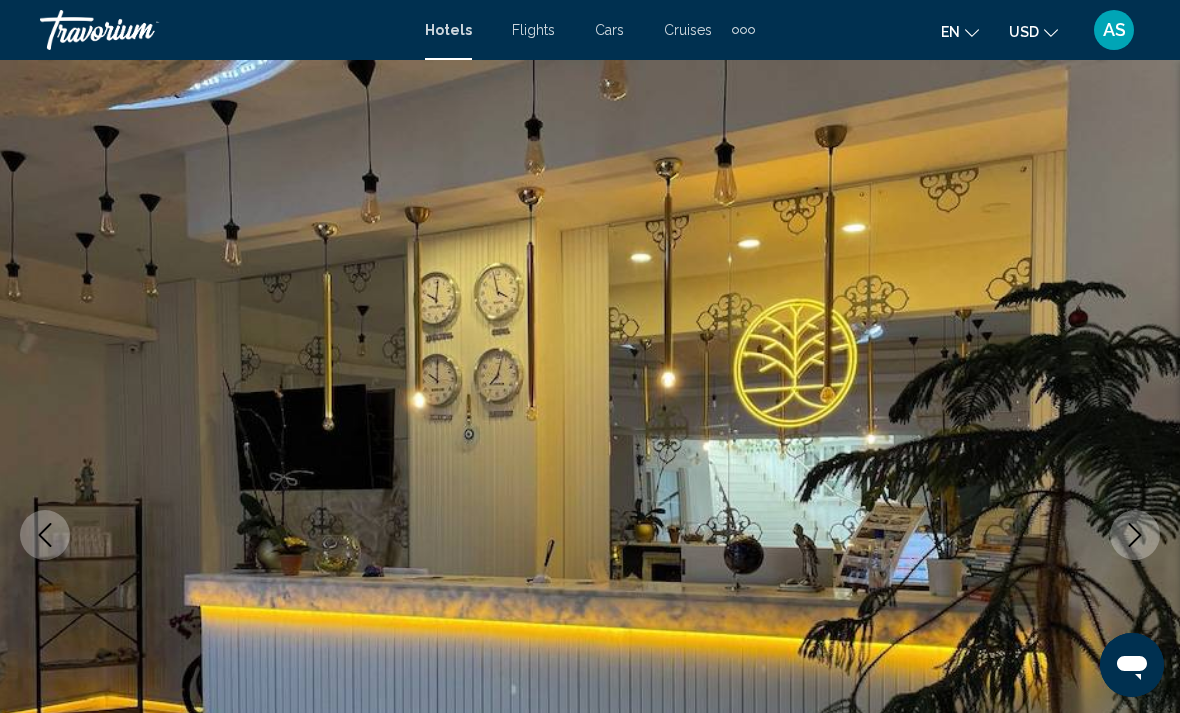 click 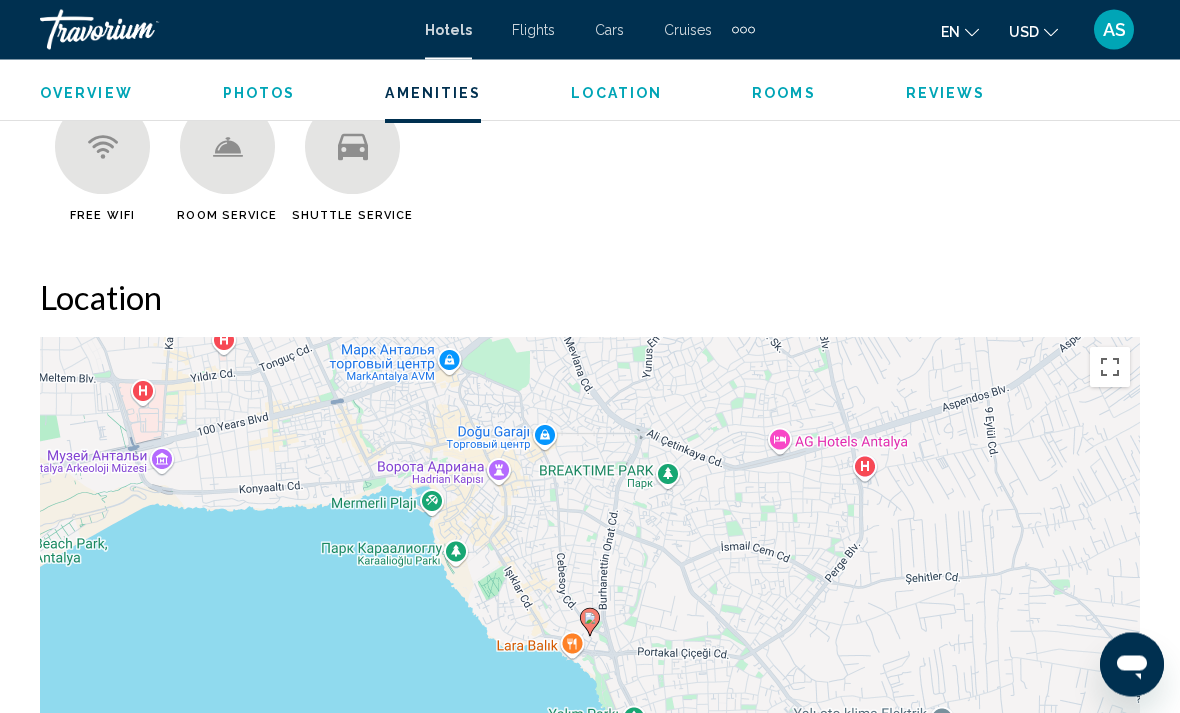 scroll, scrollTop: 2220, scrollLeft: 0, axis: vertical 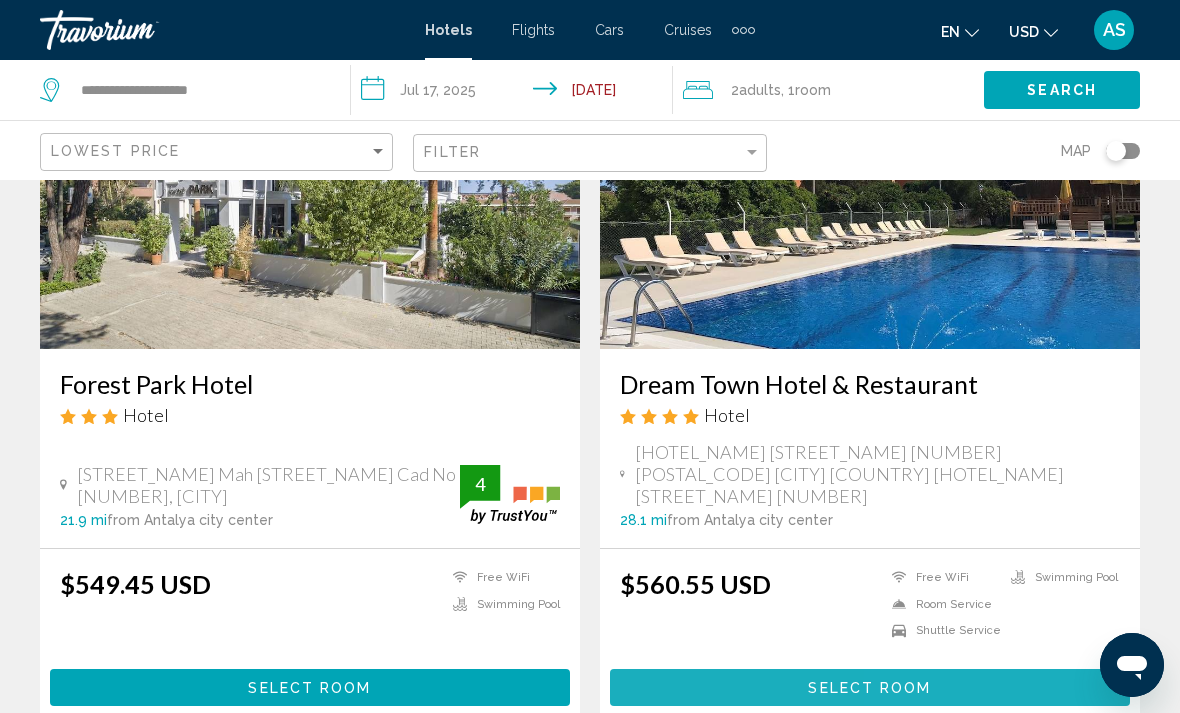 click on "Select Room" at bounding box center (870, 687) 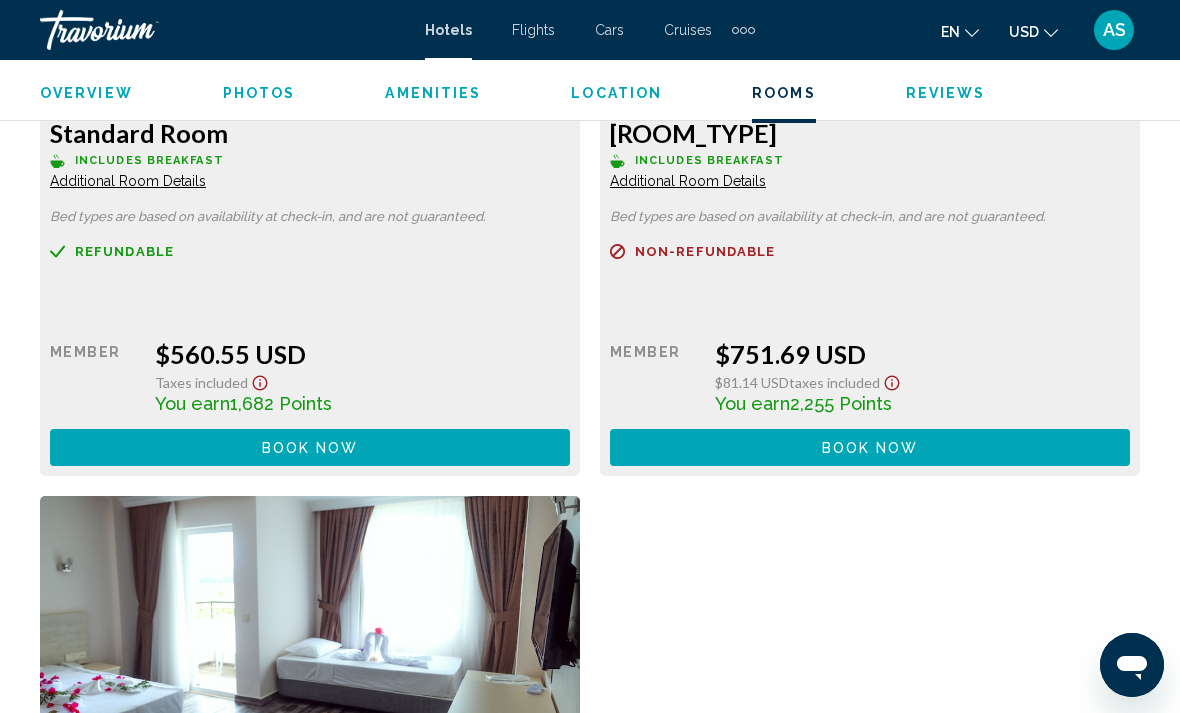 scroll, scrollTop: 3335, scrollLeft: 0, axis: vertical 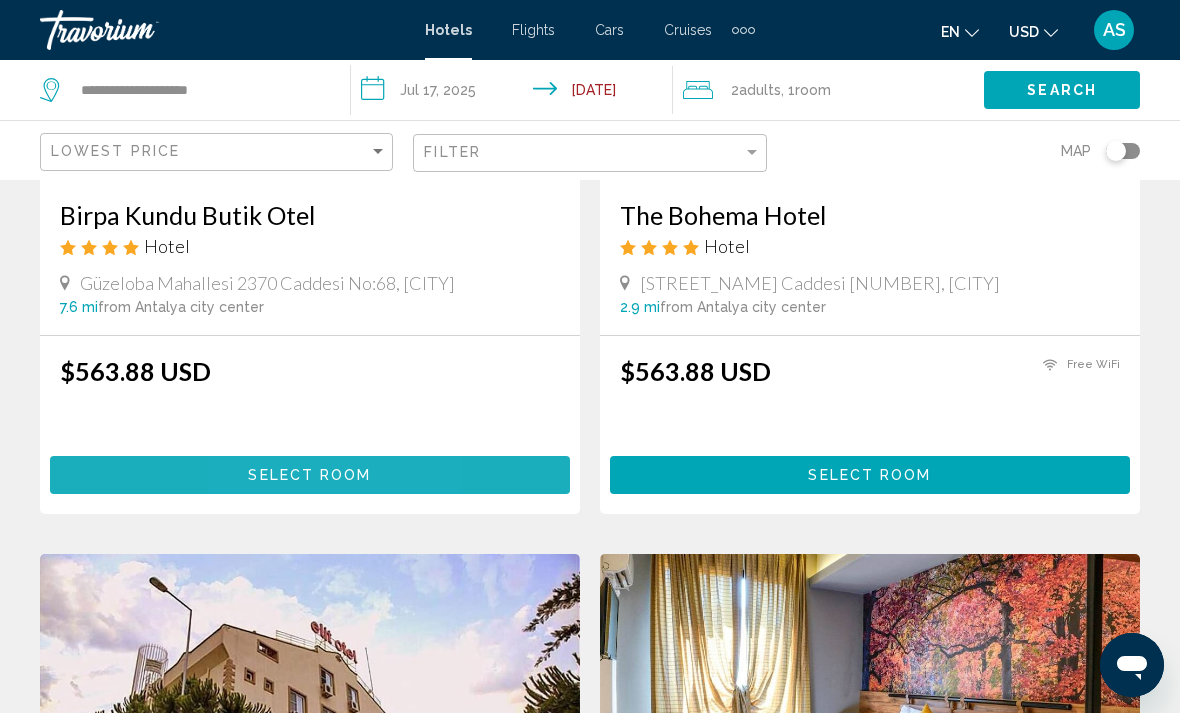click on "Select Room" at bounding box center [309, 476] 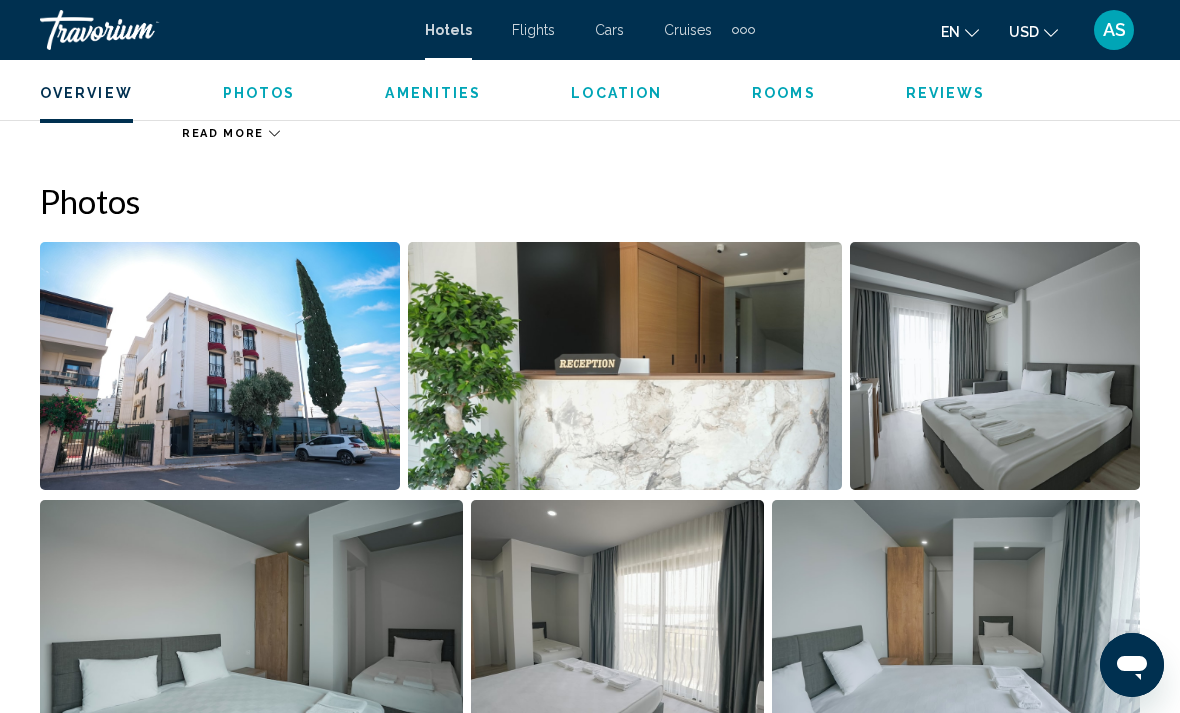 scroll, scrollTop: 1367, scrollLeft: 0, axis: vertical 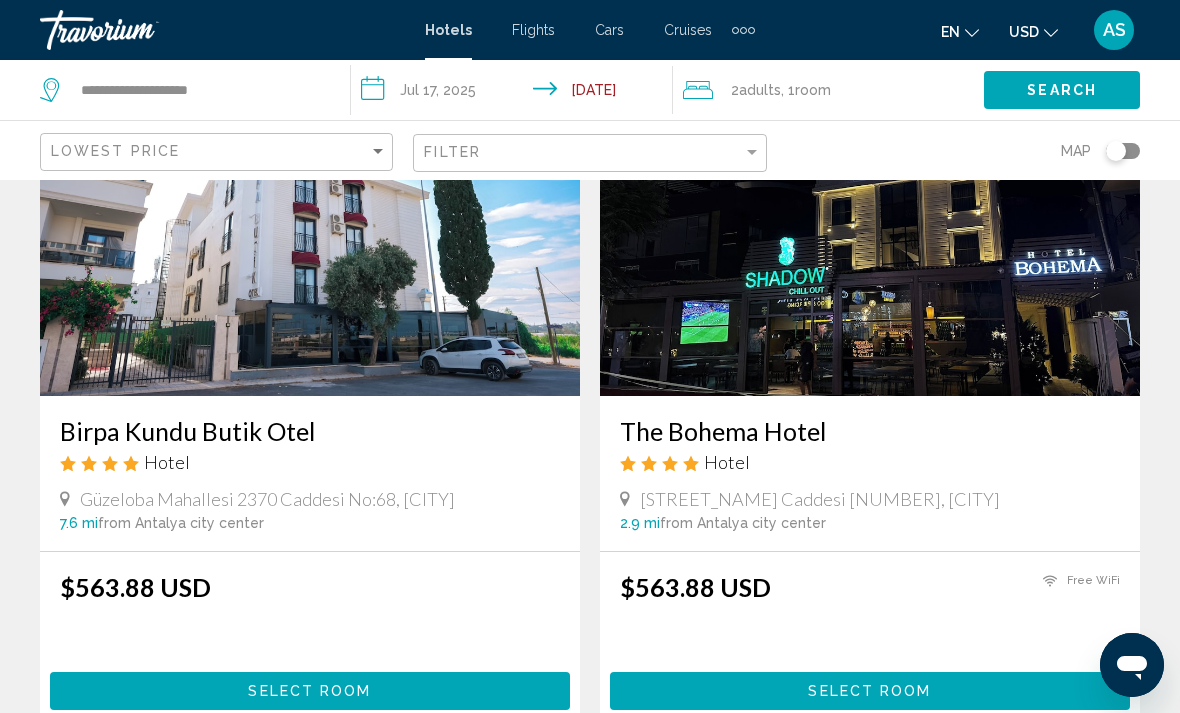 click on "Select Room" at bounding box center (870, 690) 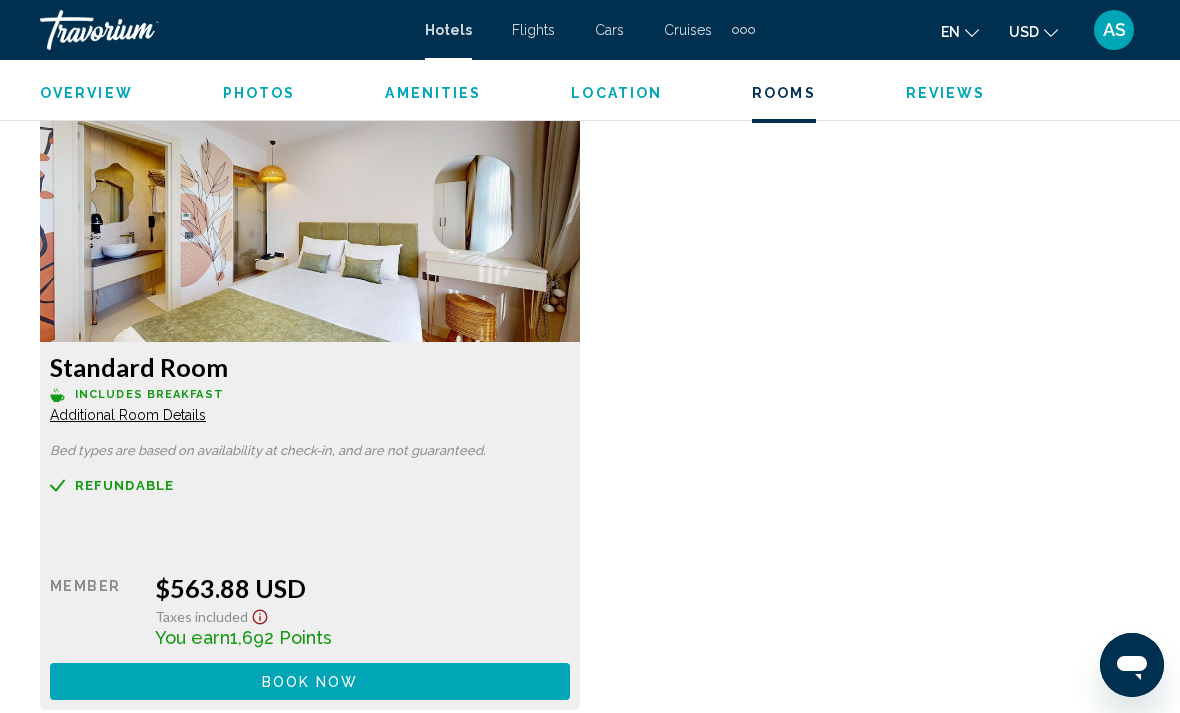scroll, scrollTop: 3091, scrollLeft: 0, axis: vertical 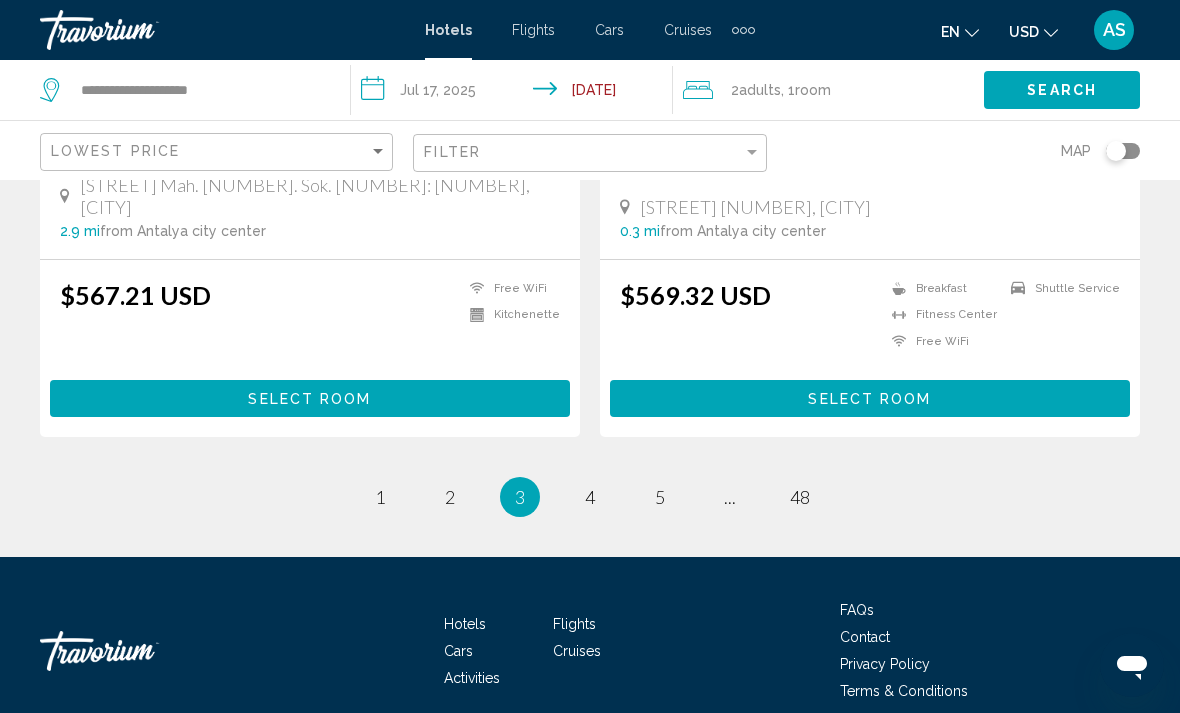 click on "page  4" at bounding box center [590, 497] 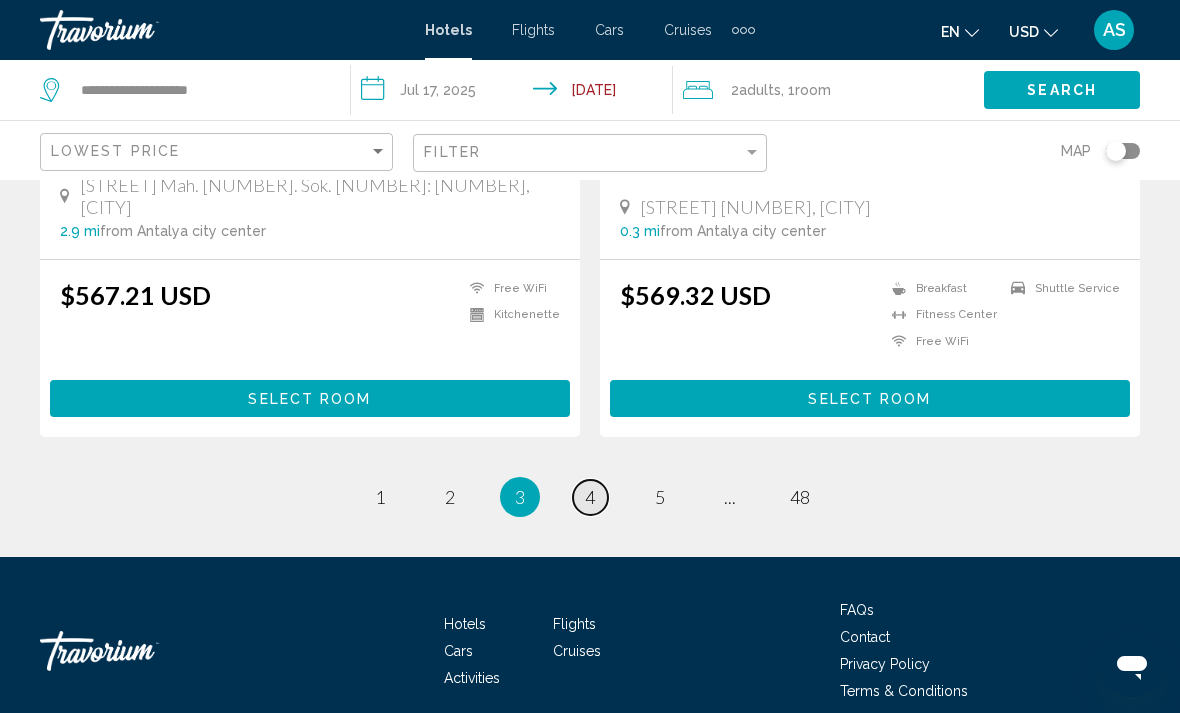 click on "4" at bounding box center (590, 497) 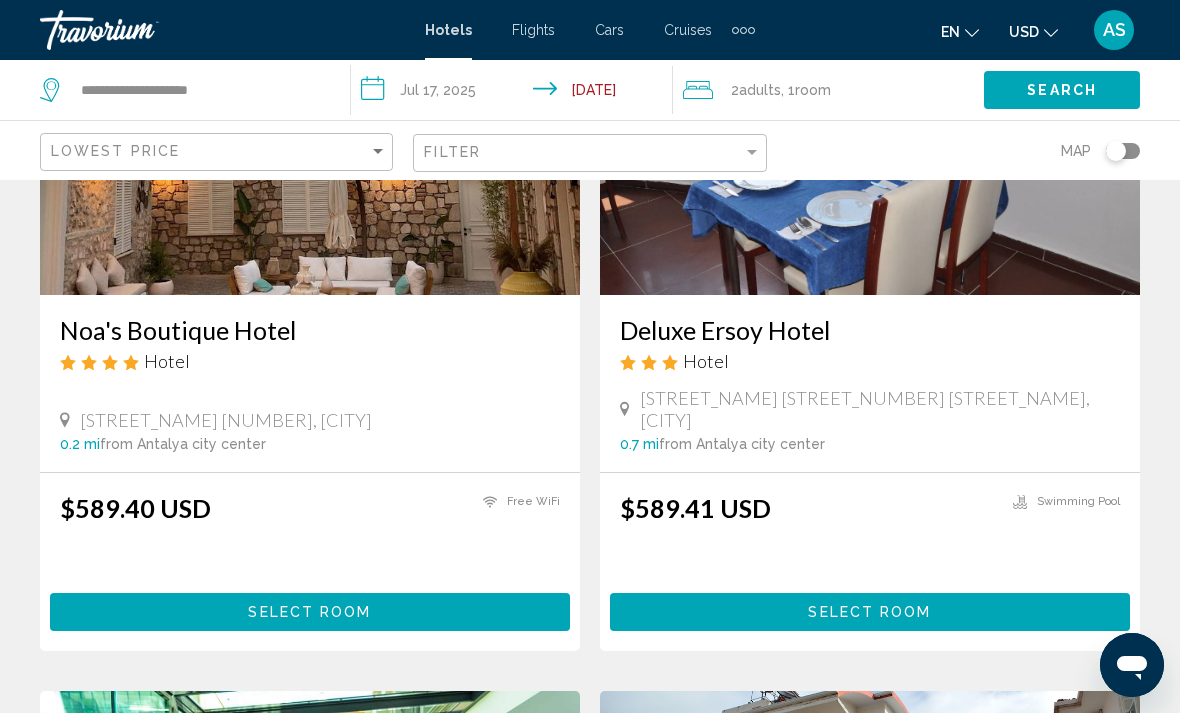 scroll, scrollTop: 3163, scrollLeft: 0, axis: vertical 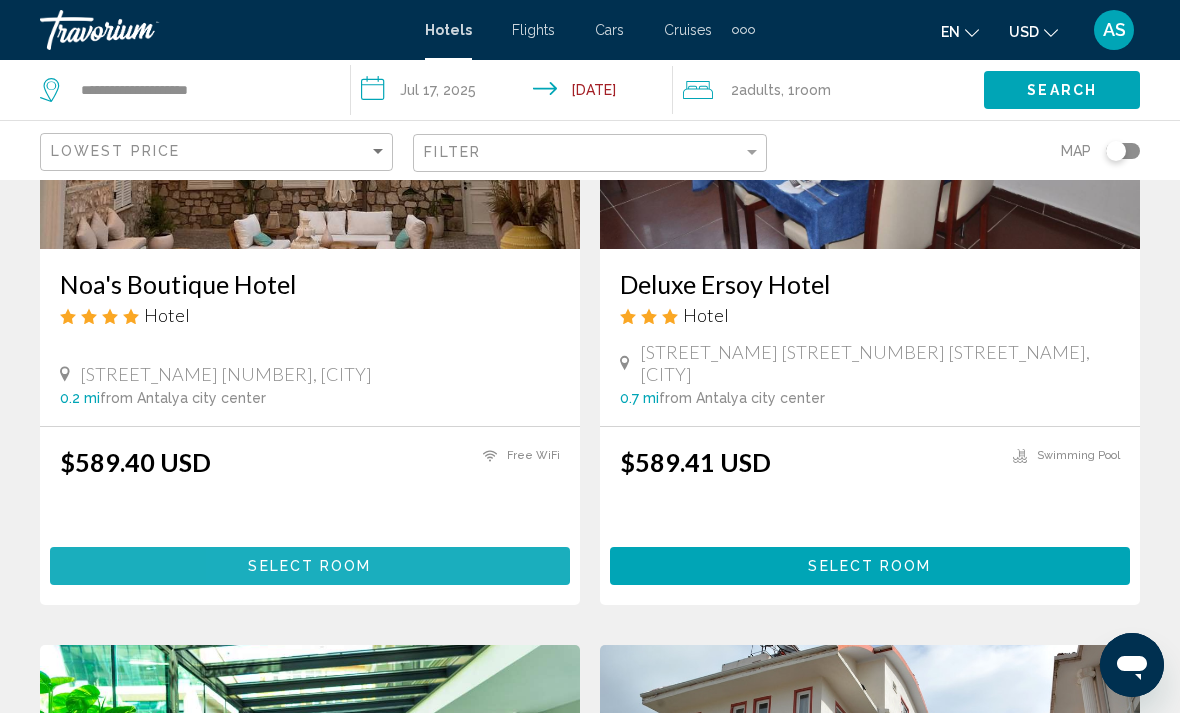 click on "Select Room" at bounding box center [310, 565] 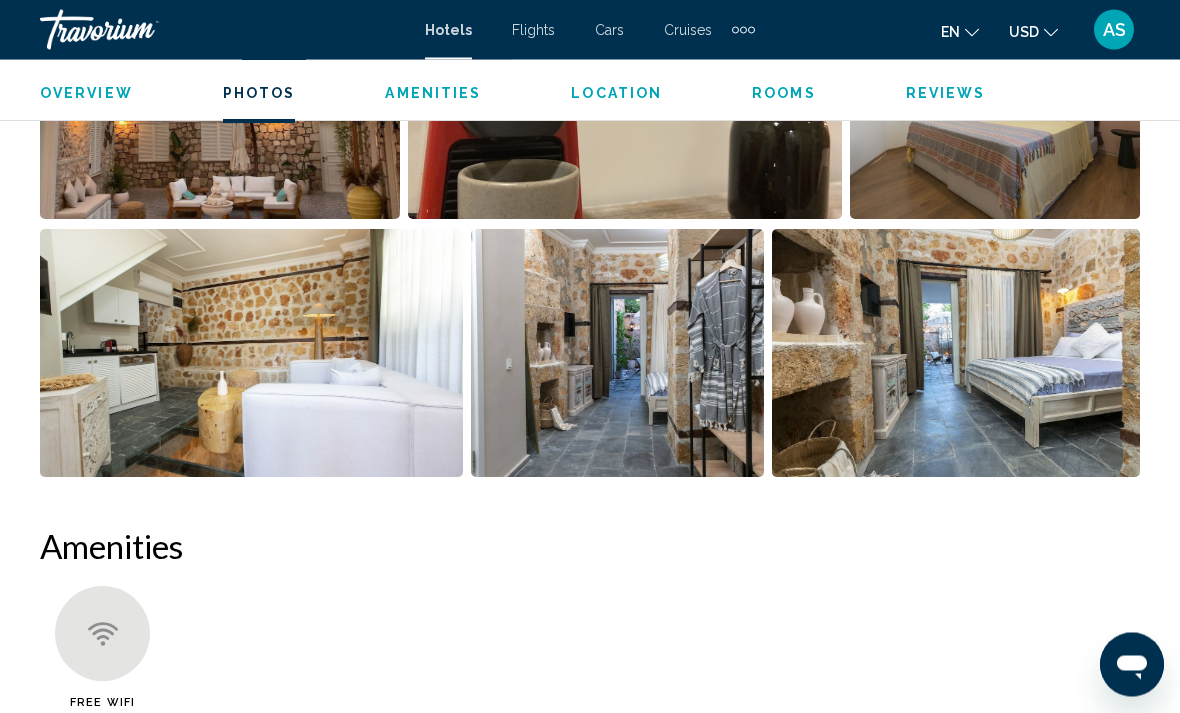scroll, scrollTop: 1553, scrollLeft: 0, axis: vertical 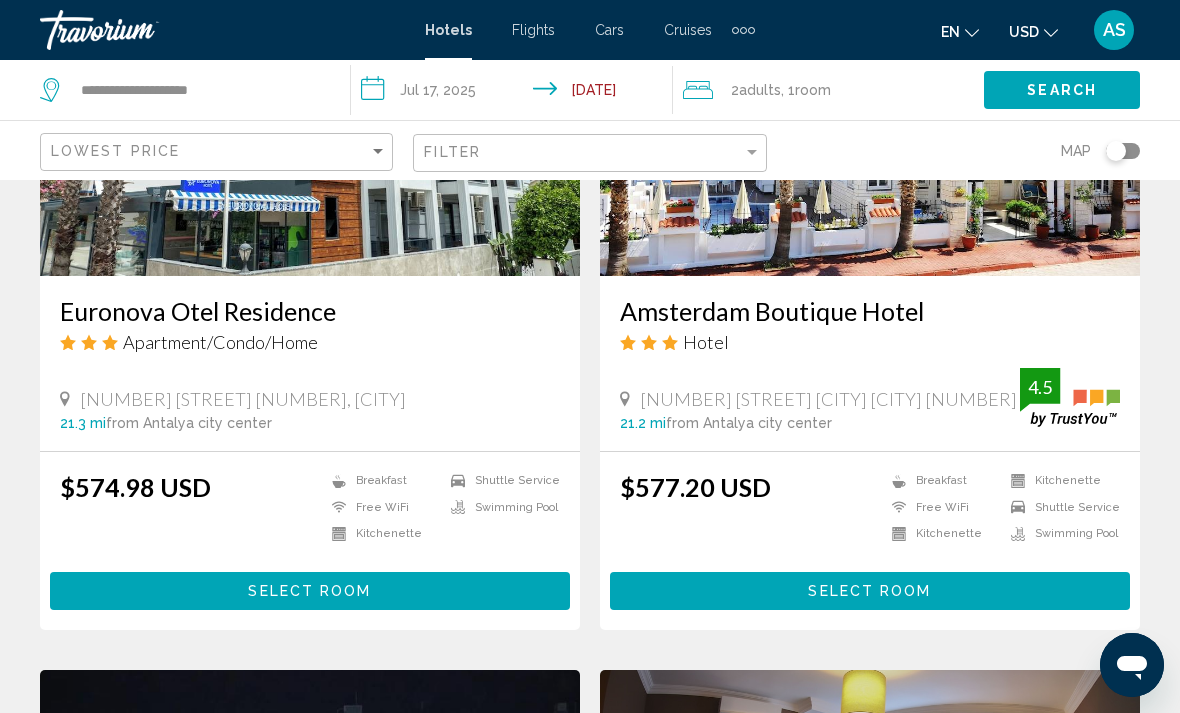 click on "Select Room" at bounding box center (309, 592) 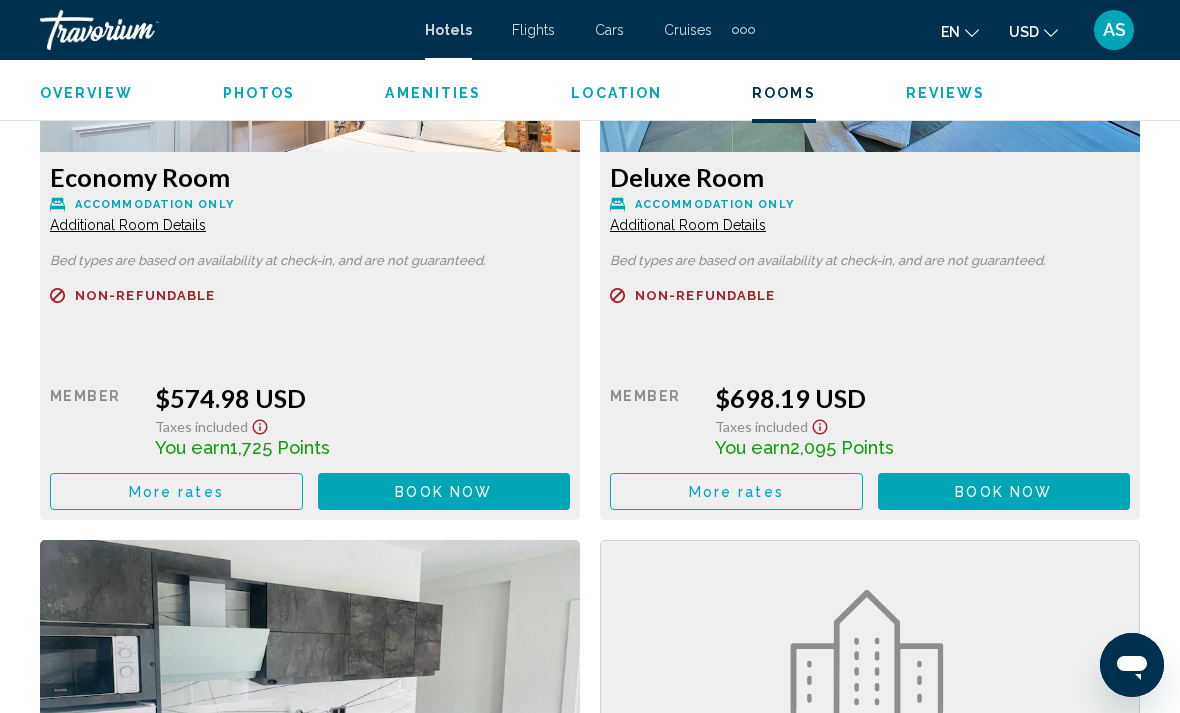 scroll, scrollTop: 3321, scrollLeft: 0, axis: vertical 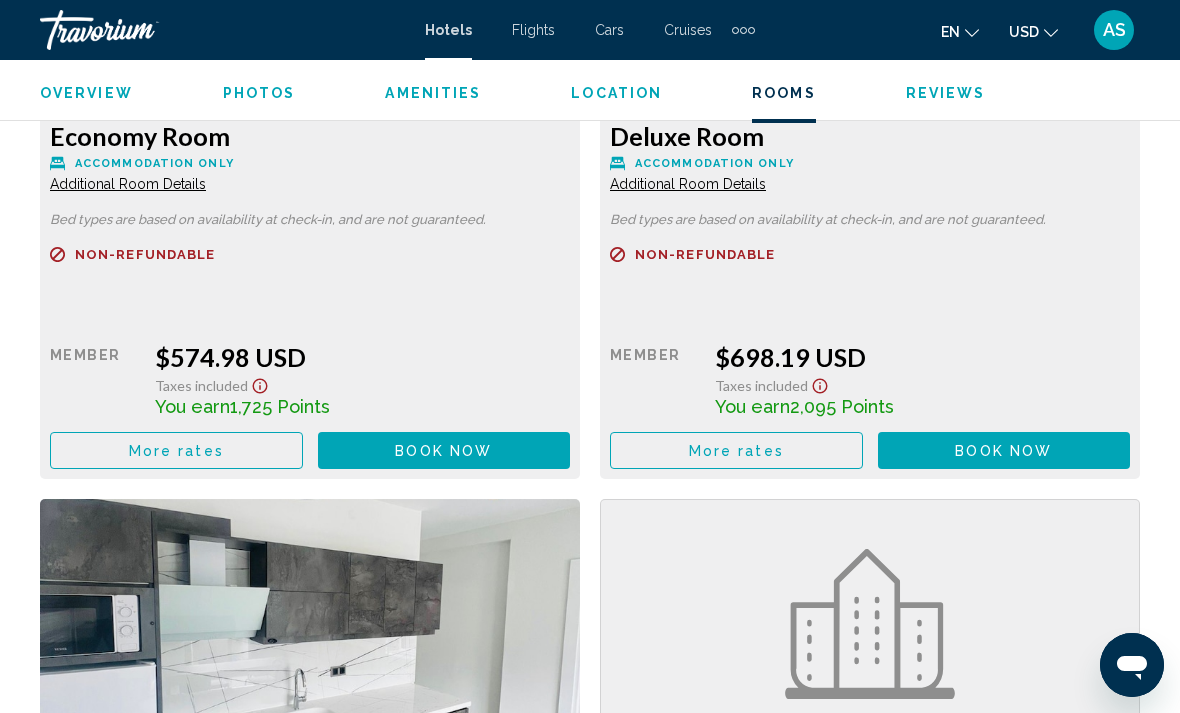 click on "More rates" at bounding box center (176, 450) 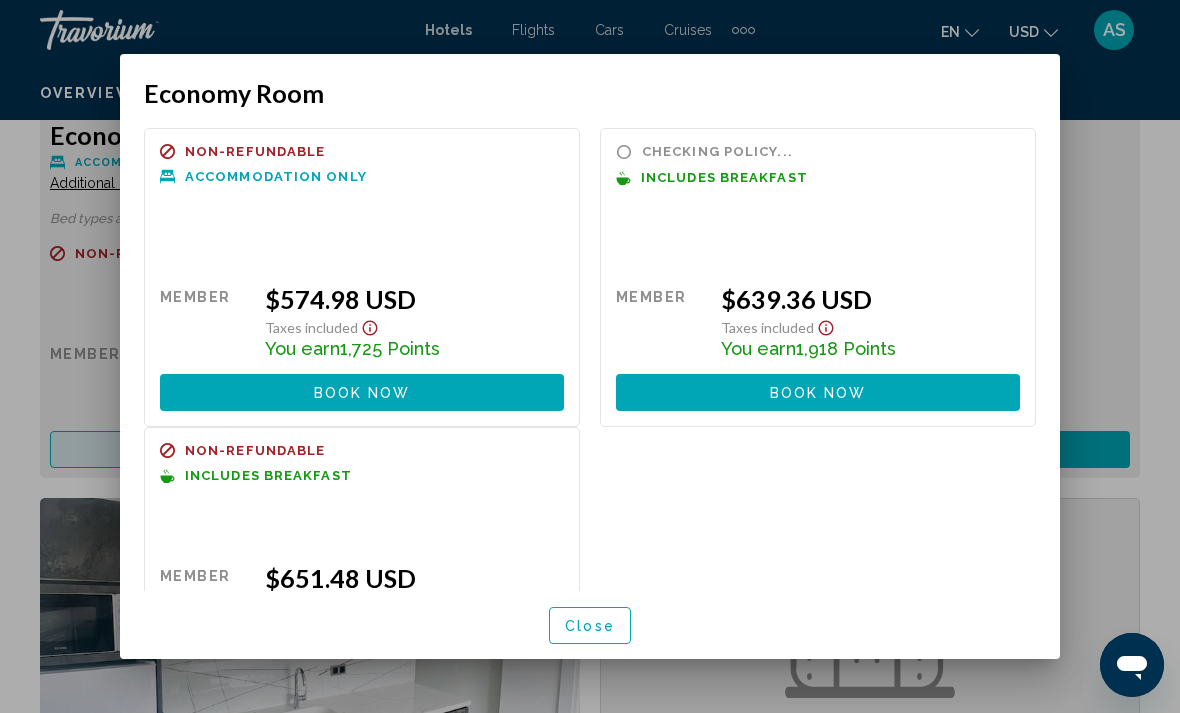 scroll, scrollTop: 0, scrollLeft: 0, axis: both 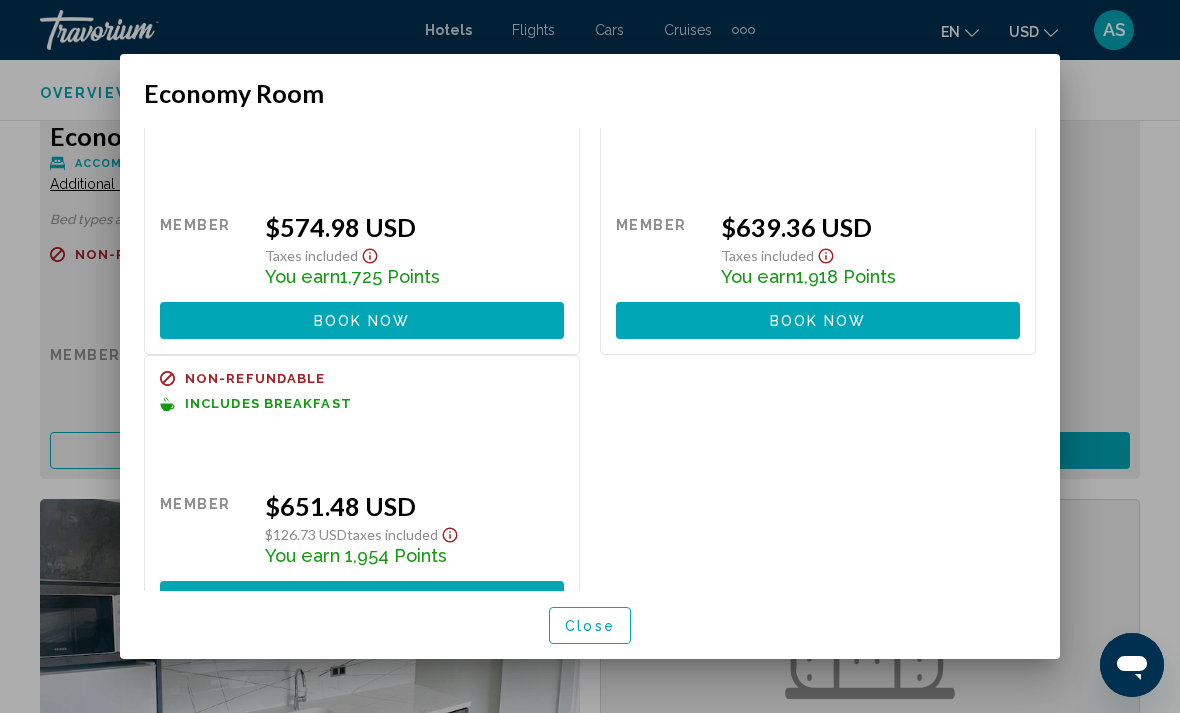 click on "Close" at bounding box center [590, 626] 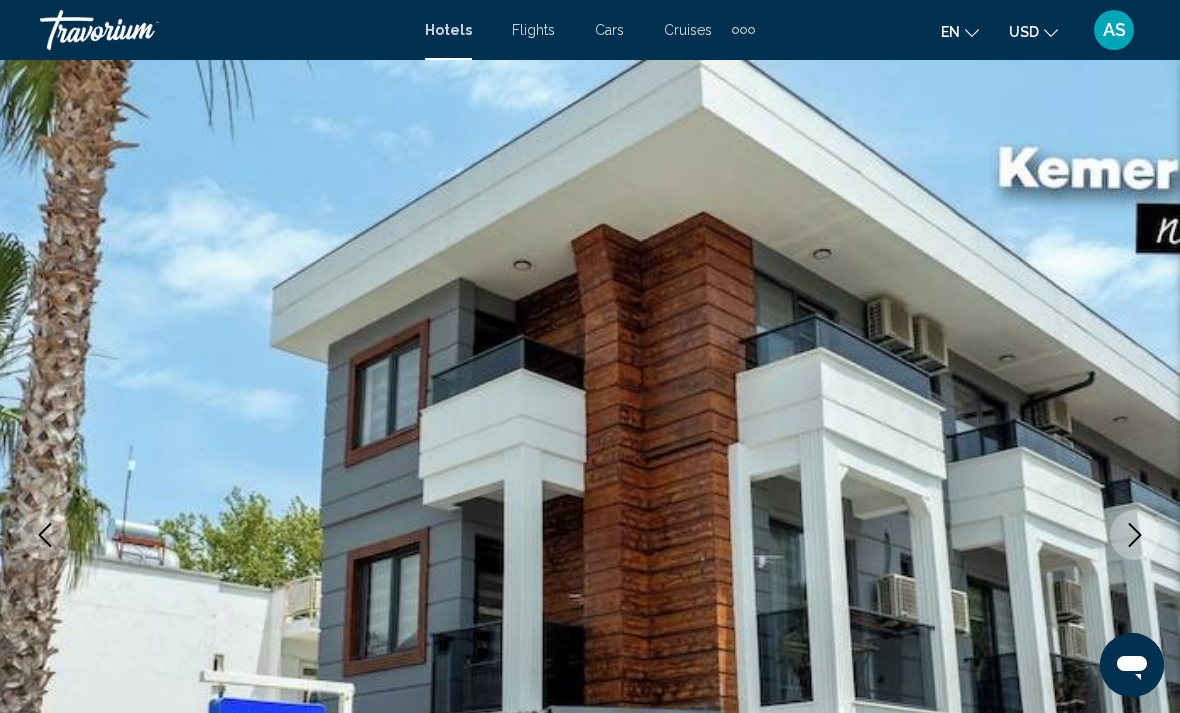 scroll, scrollTop: 3321, scrollLeft: 0, axis: vertical 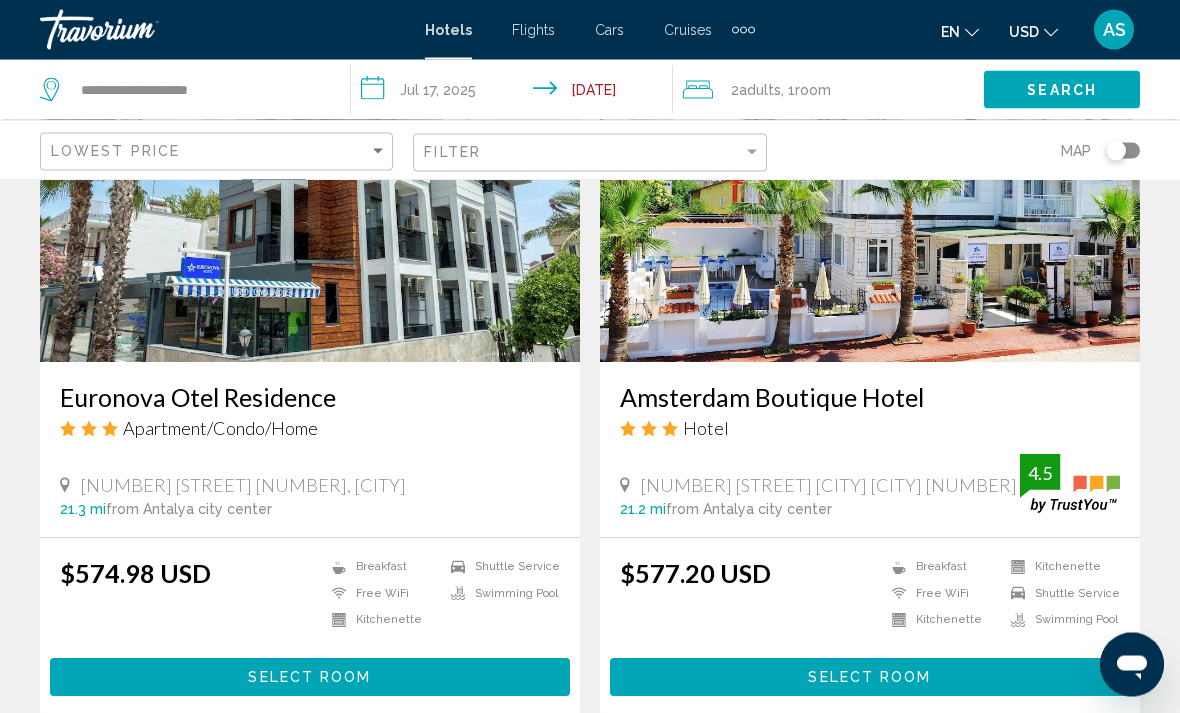 click on "Select Room" at bounding box center (870, 677) 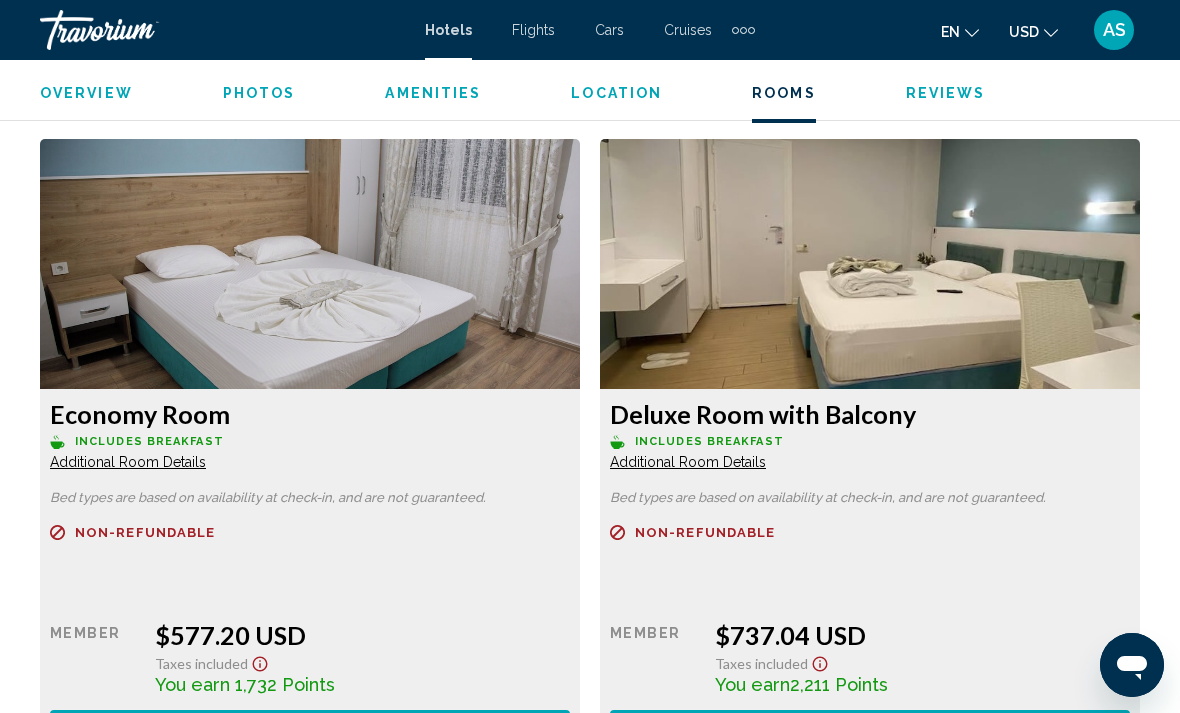 scroll, scrollTop: 3032, scrollLeft: 0, axis: vertical 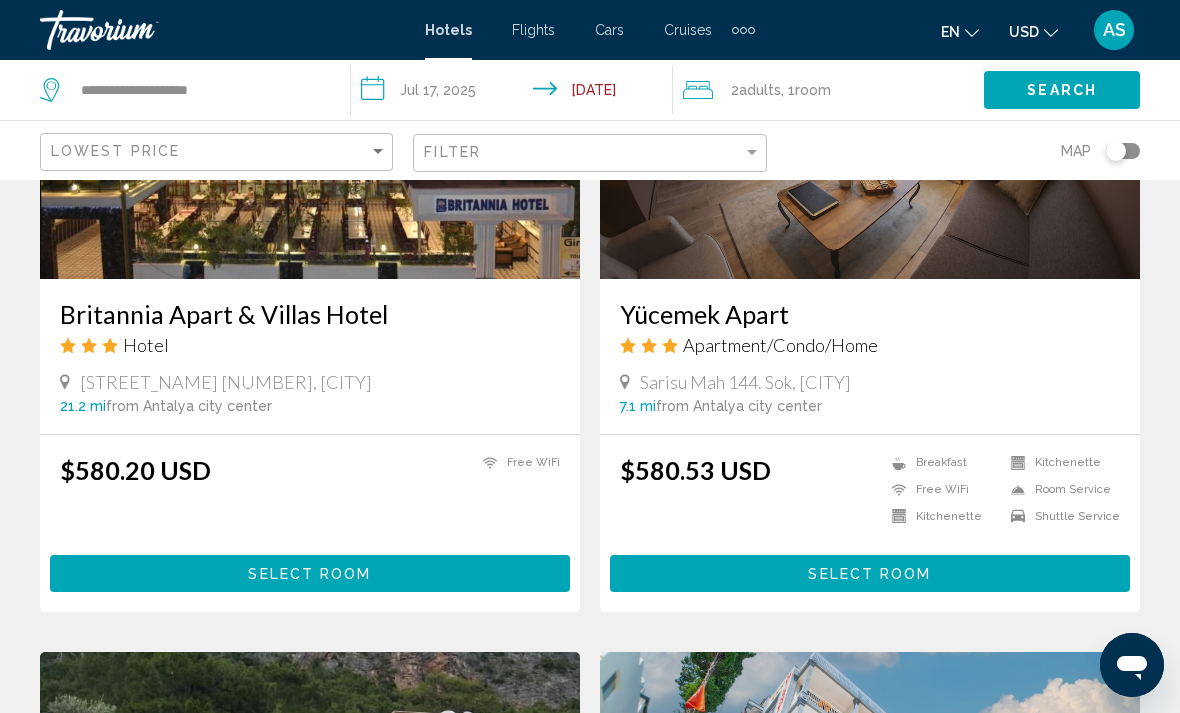 click on "Select Room" at bounding box center (310, 573) 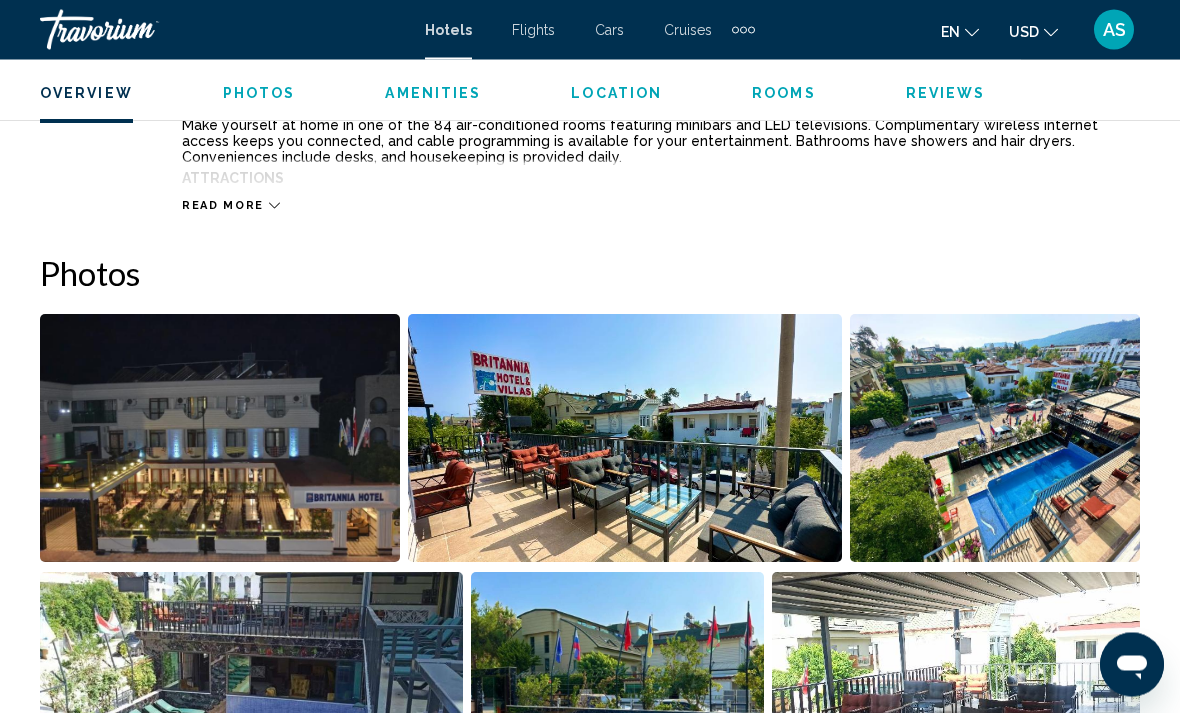 scroll, scrollTop: 1195, scrollLeft: 0, axis: vertical 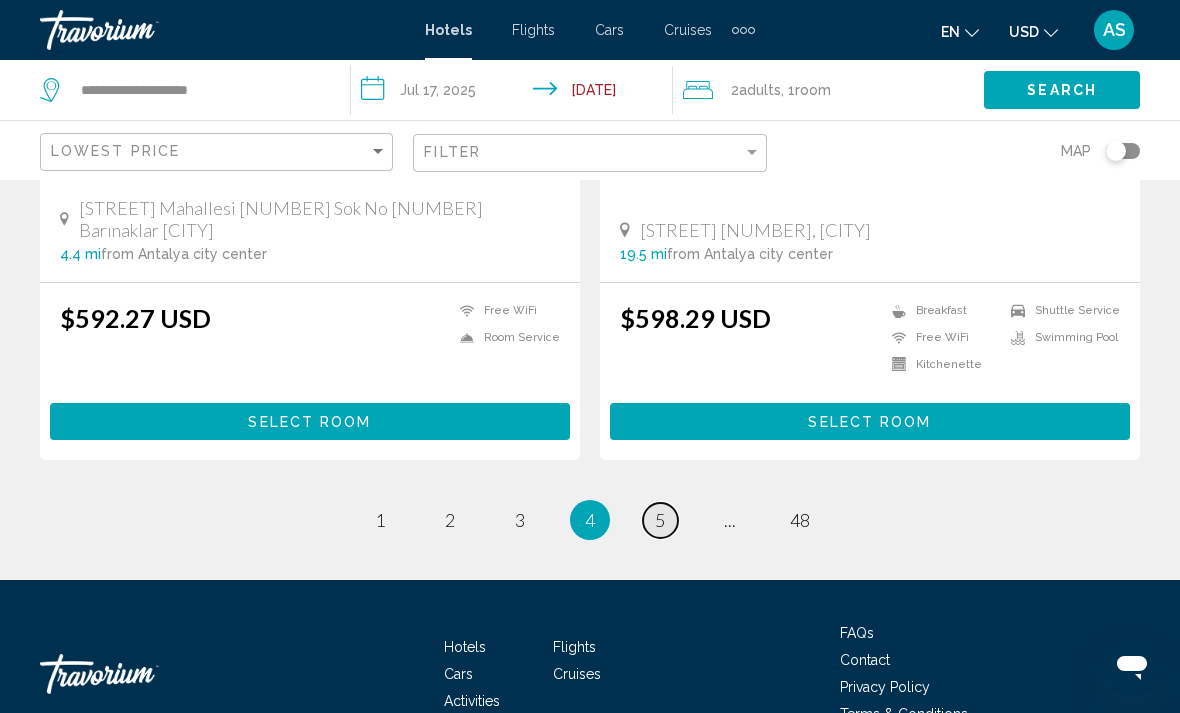 click on "page  5" at bounding box center [660, 520] 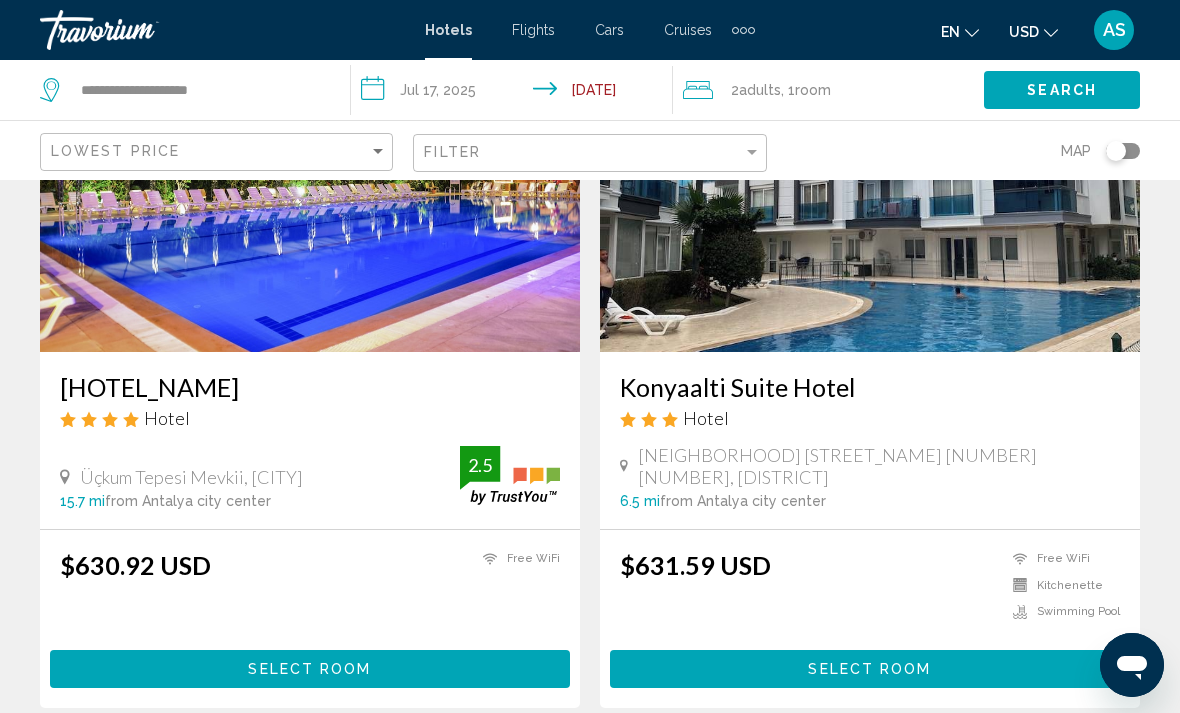 scroll, scrollTop: 3772, scrollLeft: 0, axis: vertical 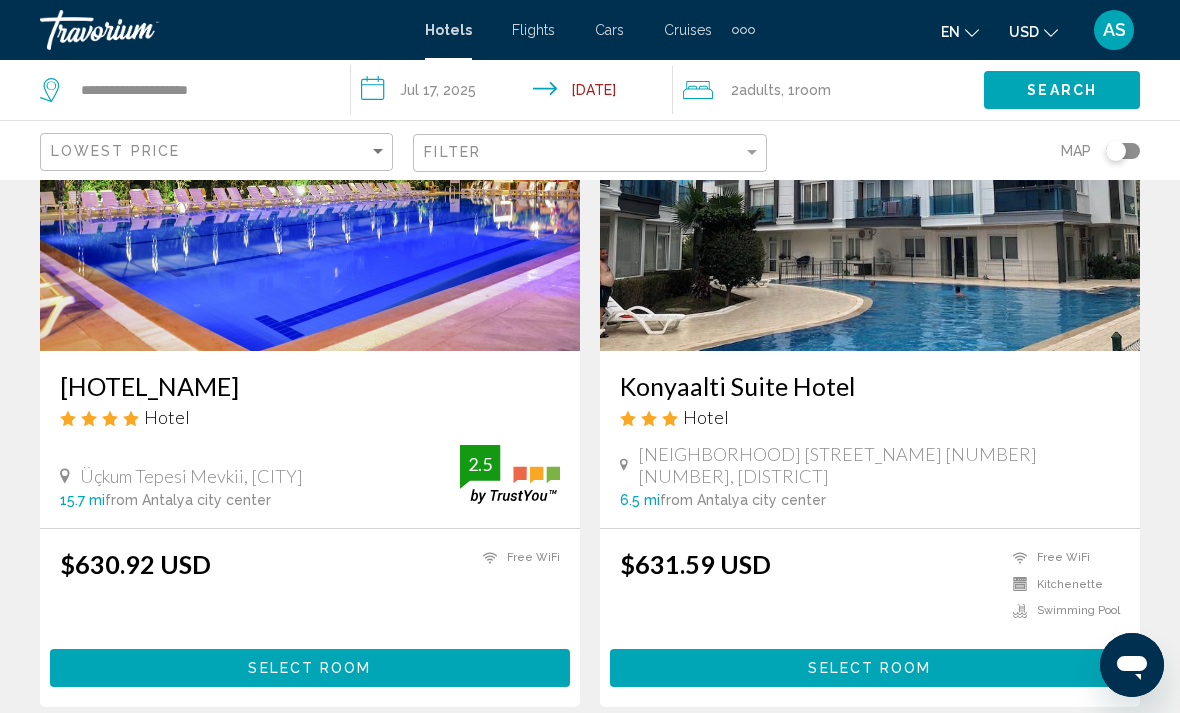 click on "Select Room" at bounding box center (310, 667) 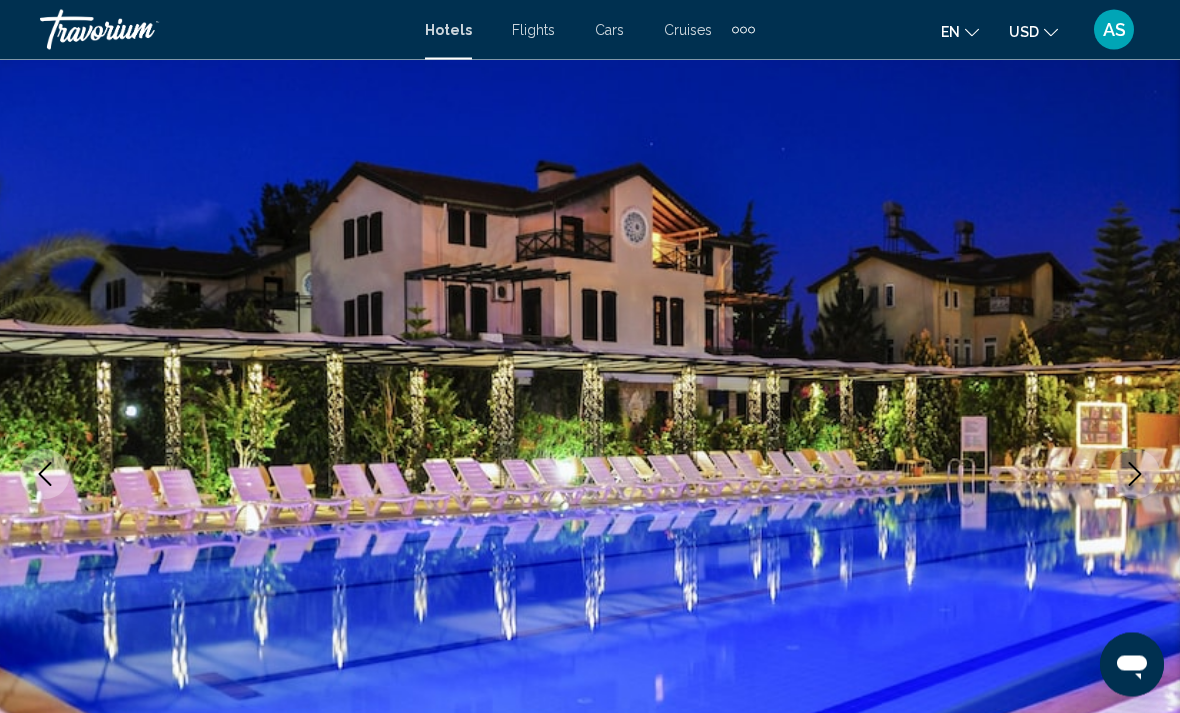 scroll, scrollTop: 107, scrollLeft: 0, axis: vertical 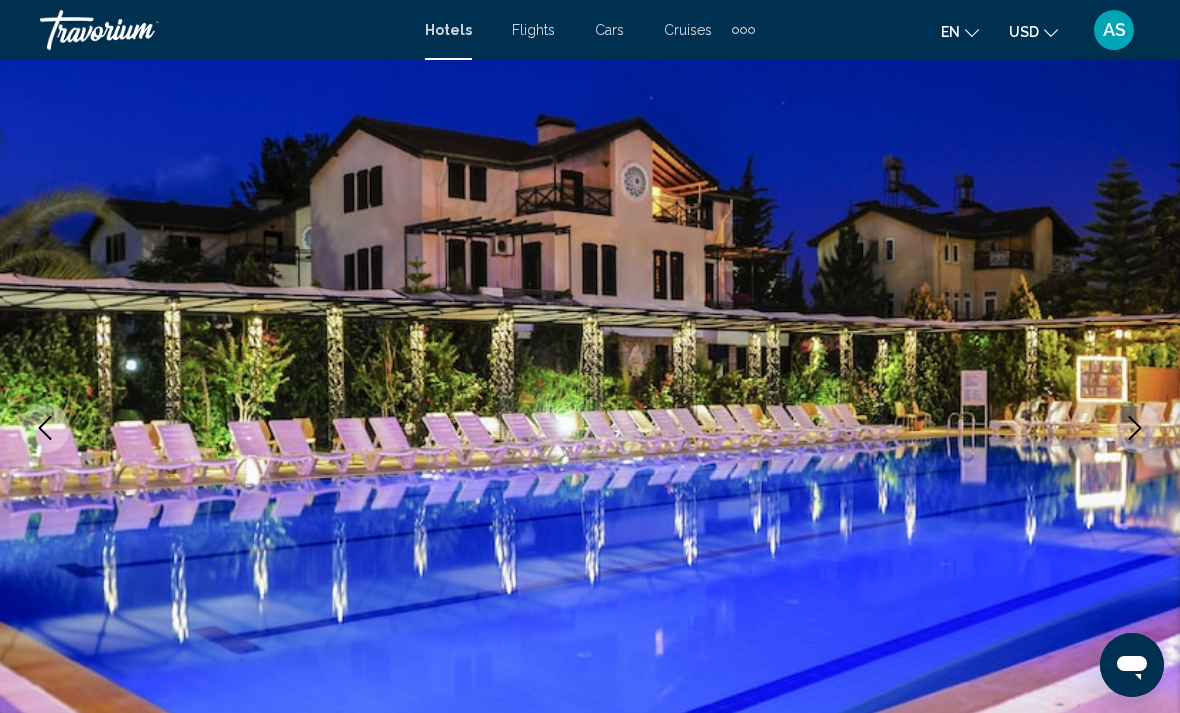 click 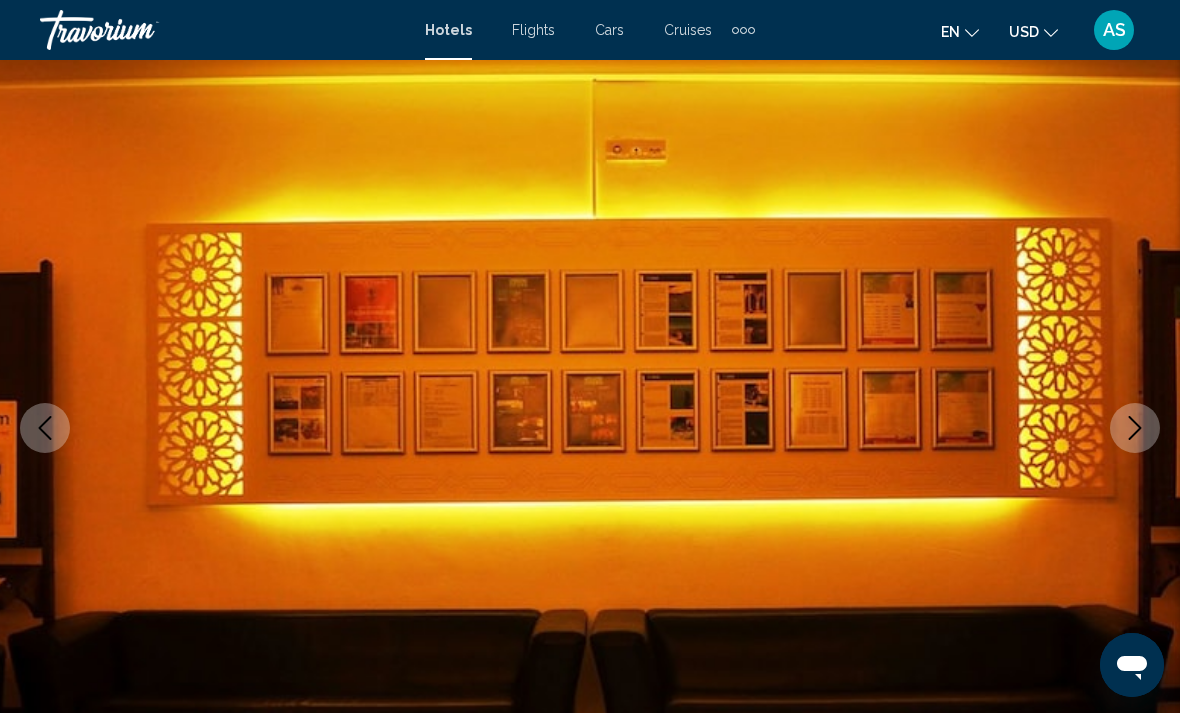 click at bounding box center [1135, 428] 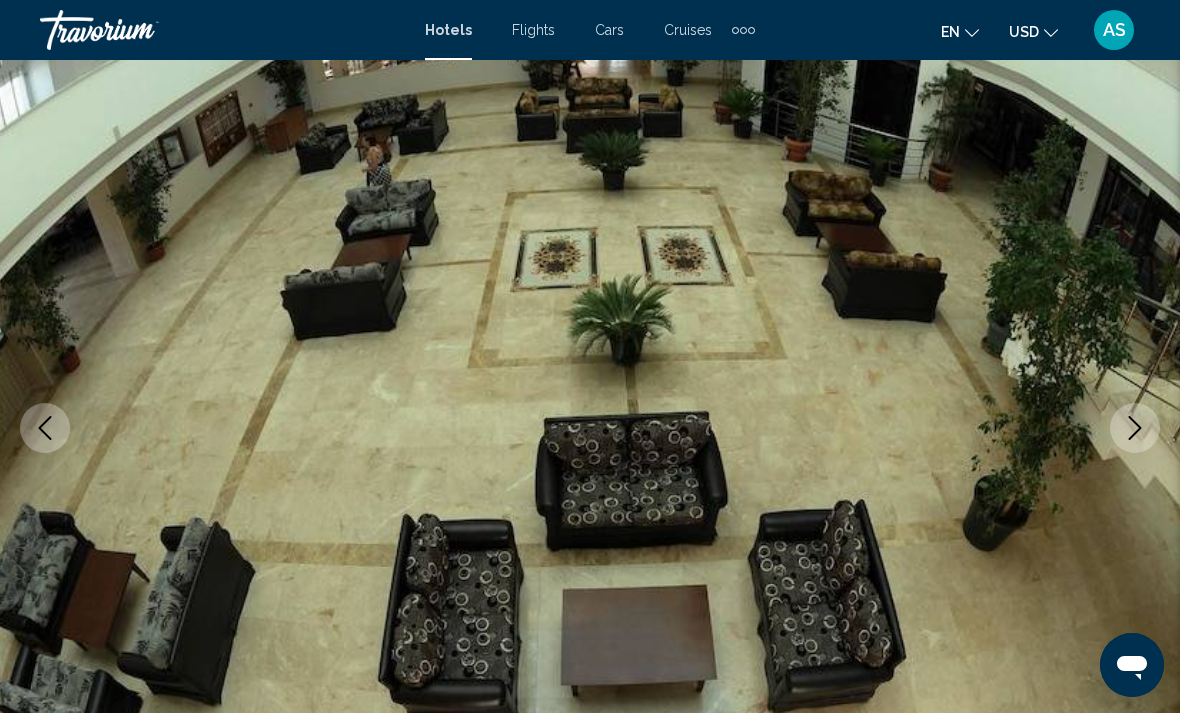 click at bounding box center [1135, 428] 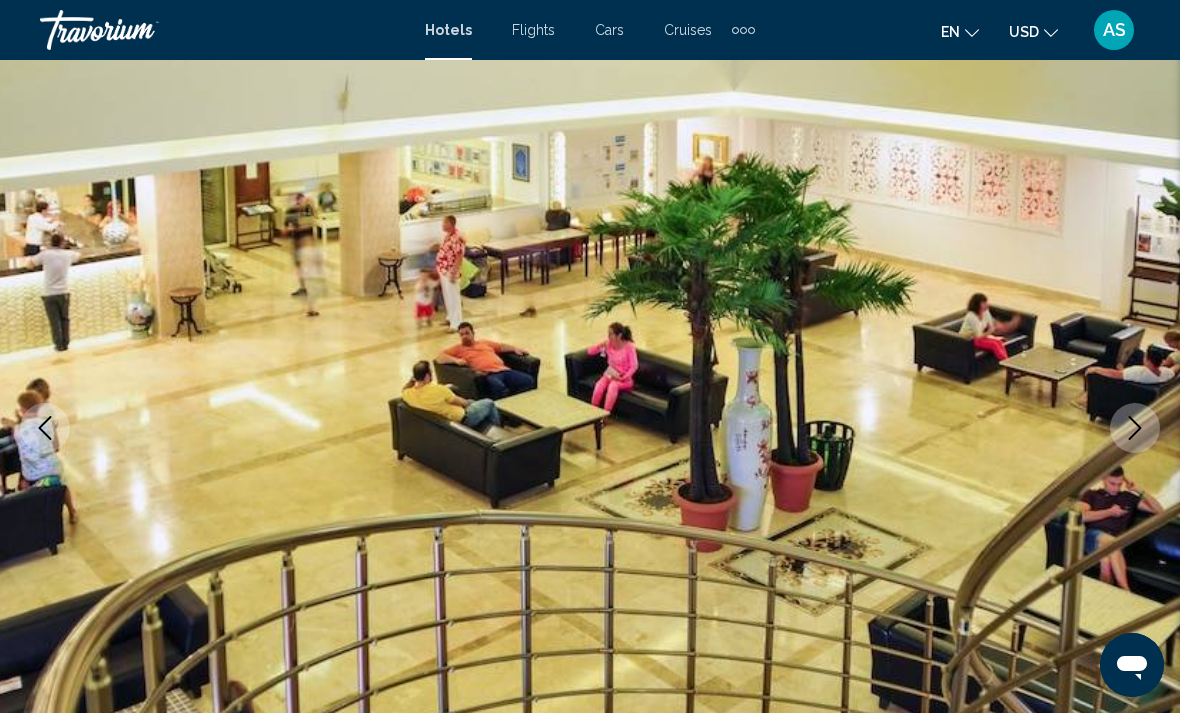 click at bounding box center [590, 428] 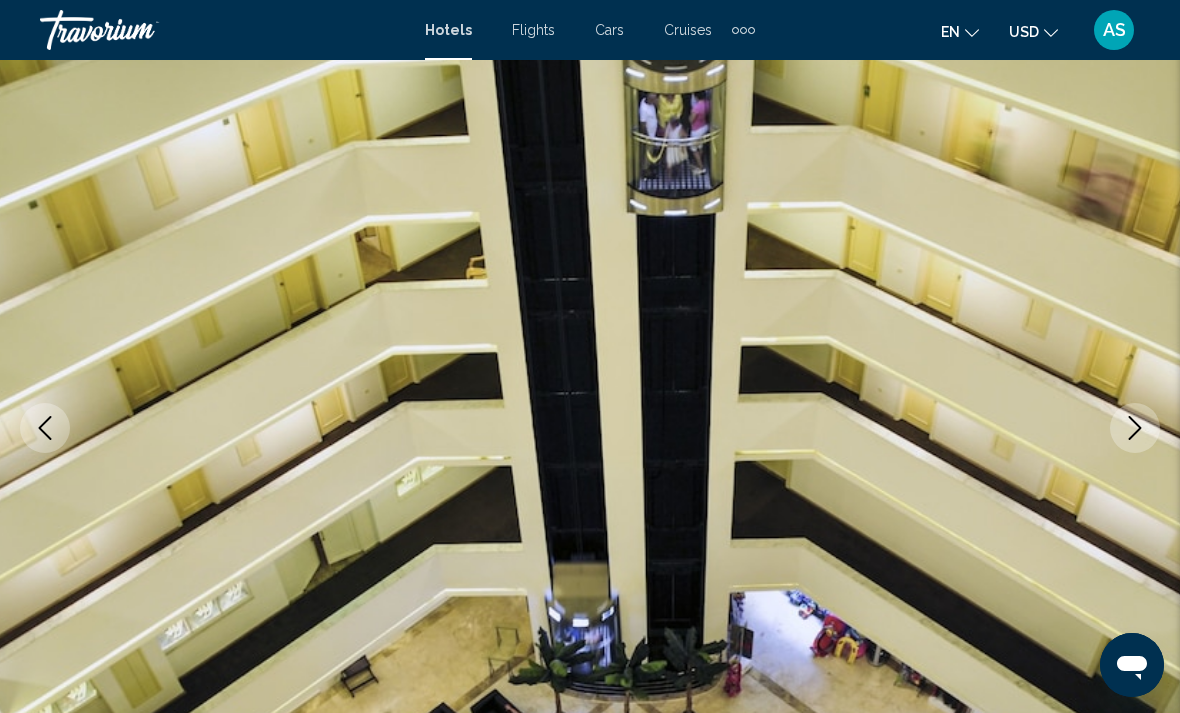 click 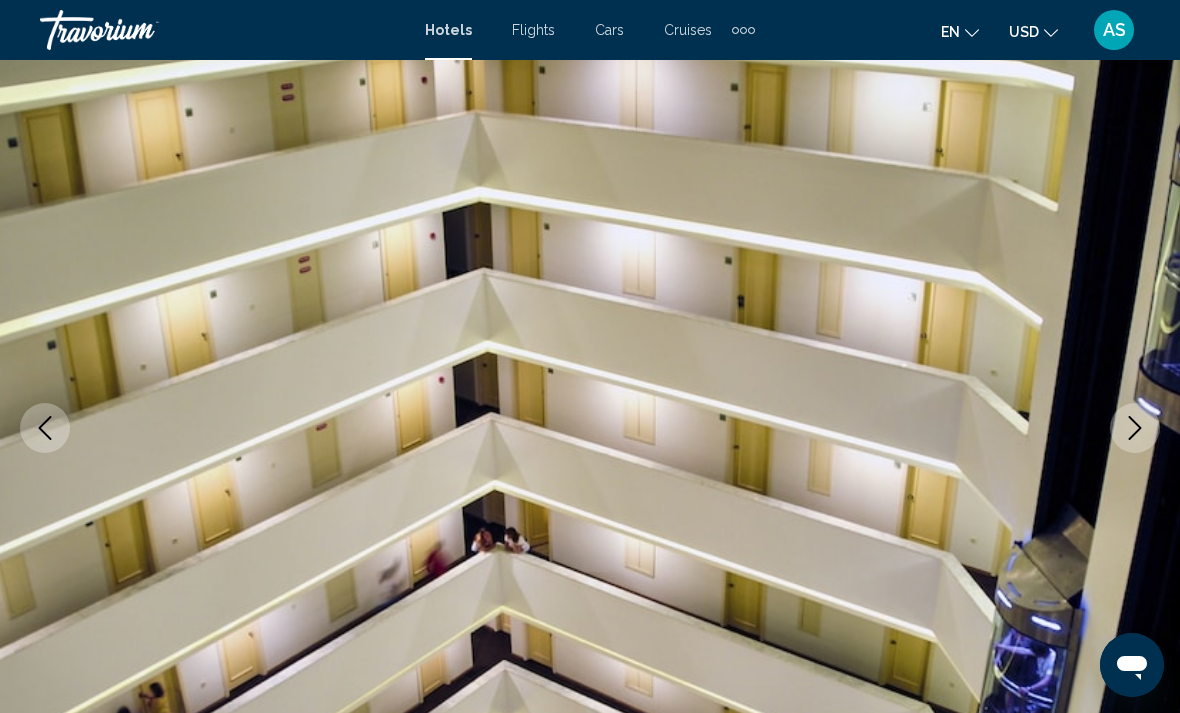 click 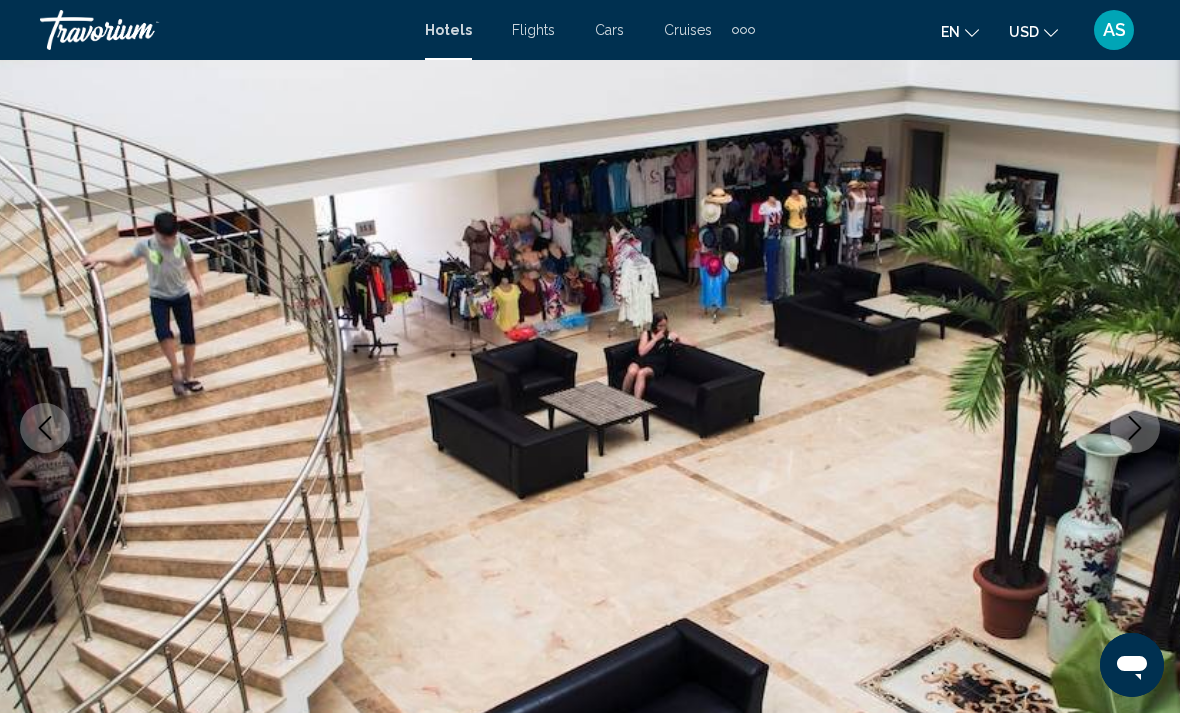 click 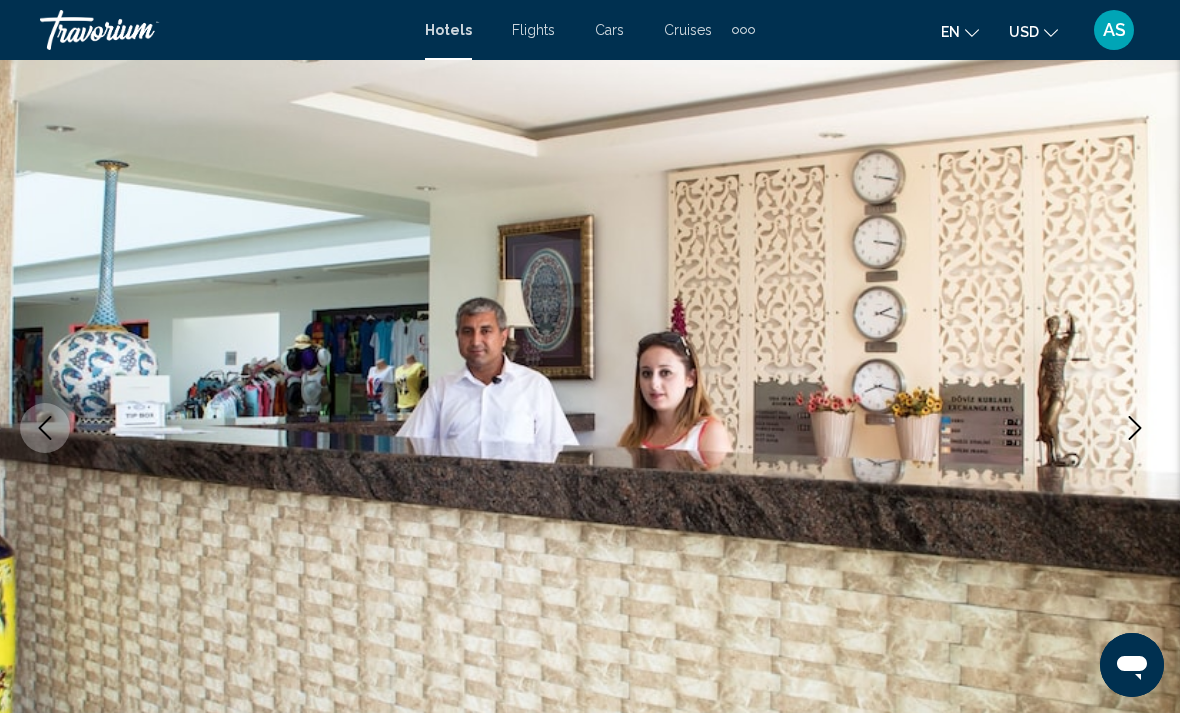 click at bounding box center [1135, 428] 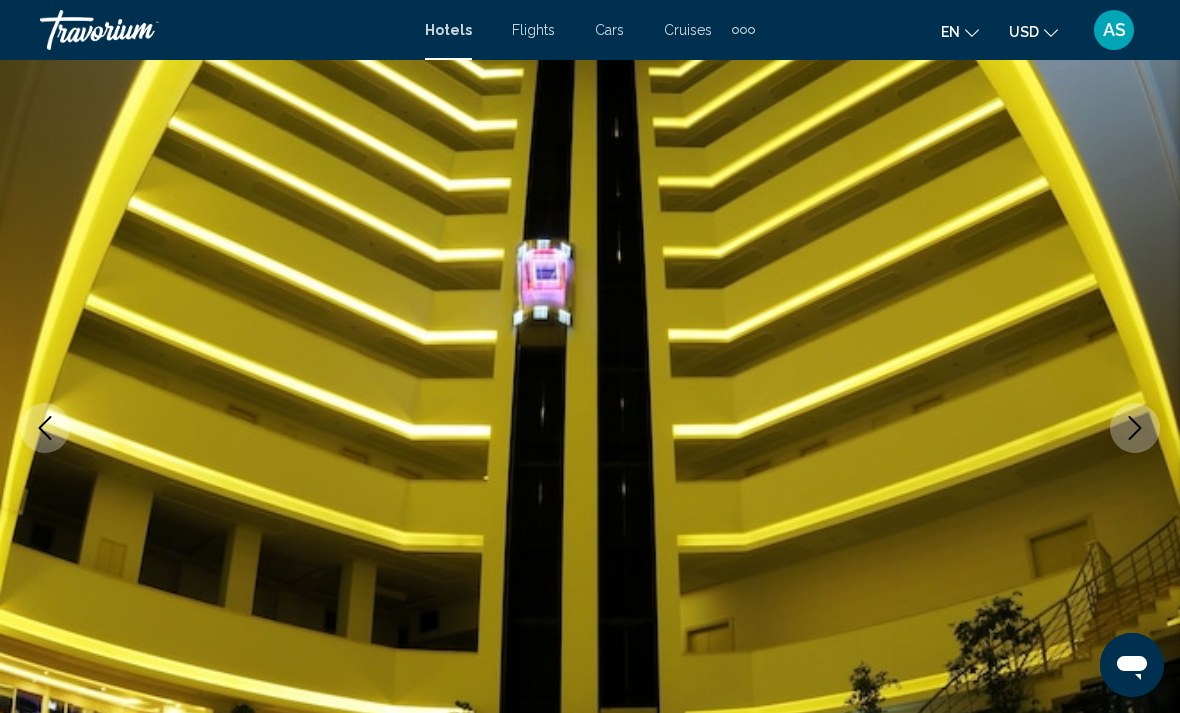 click 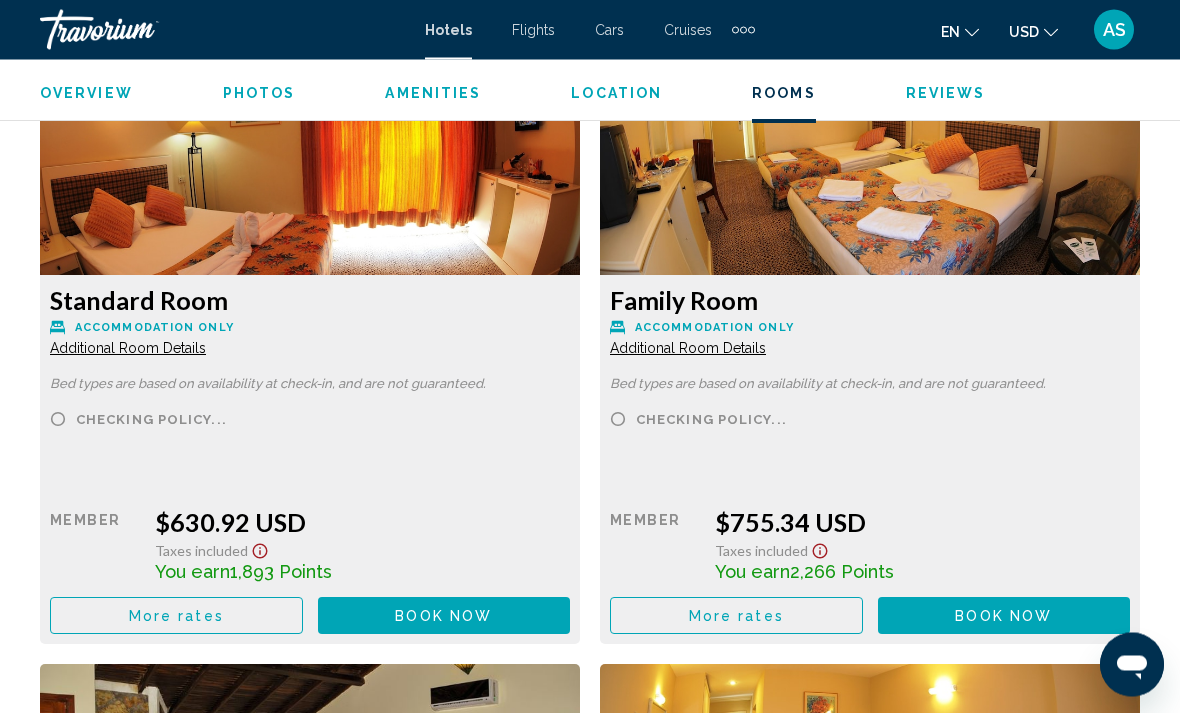 scroll, scrollTop: 3226, scrollLeft: 0, axis: vertical 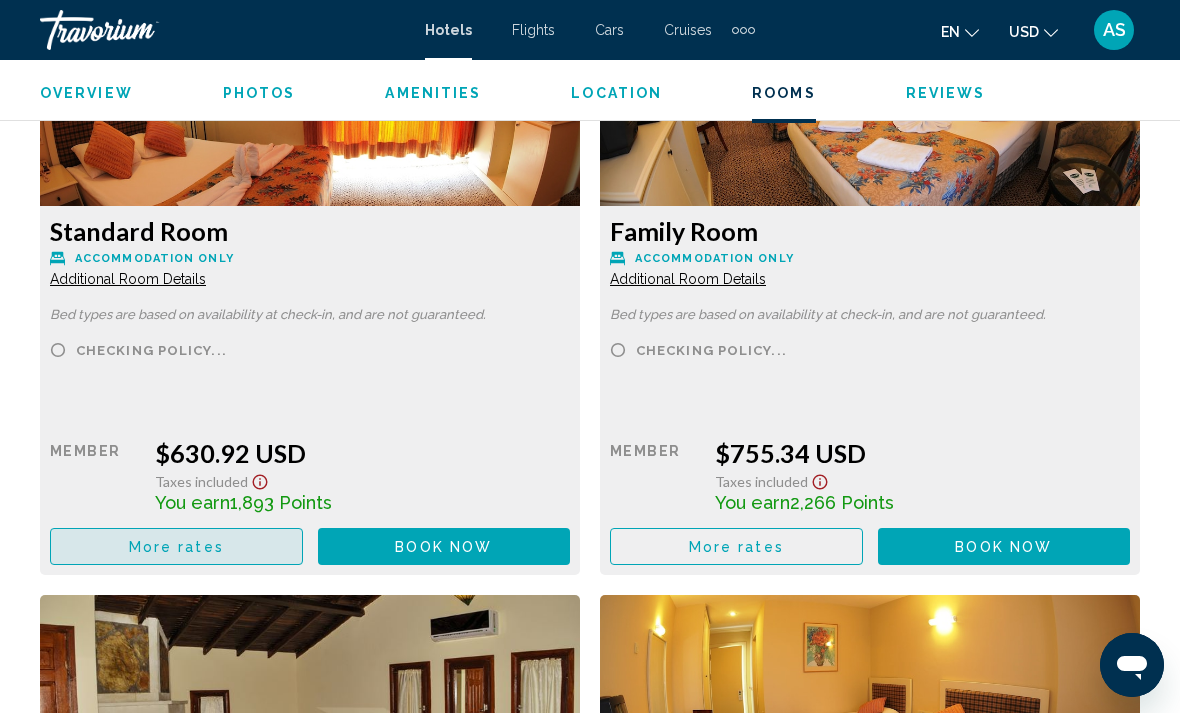 click on "More rates" at bounding box center [176, 547] 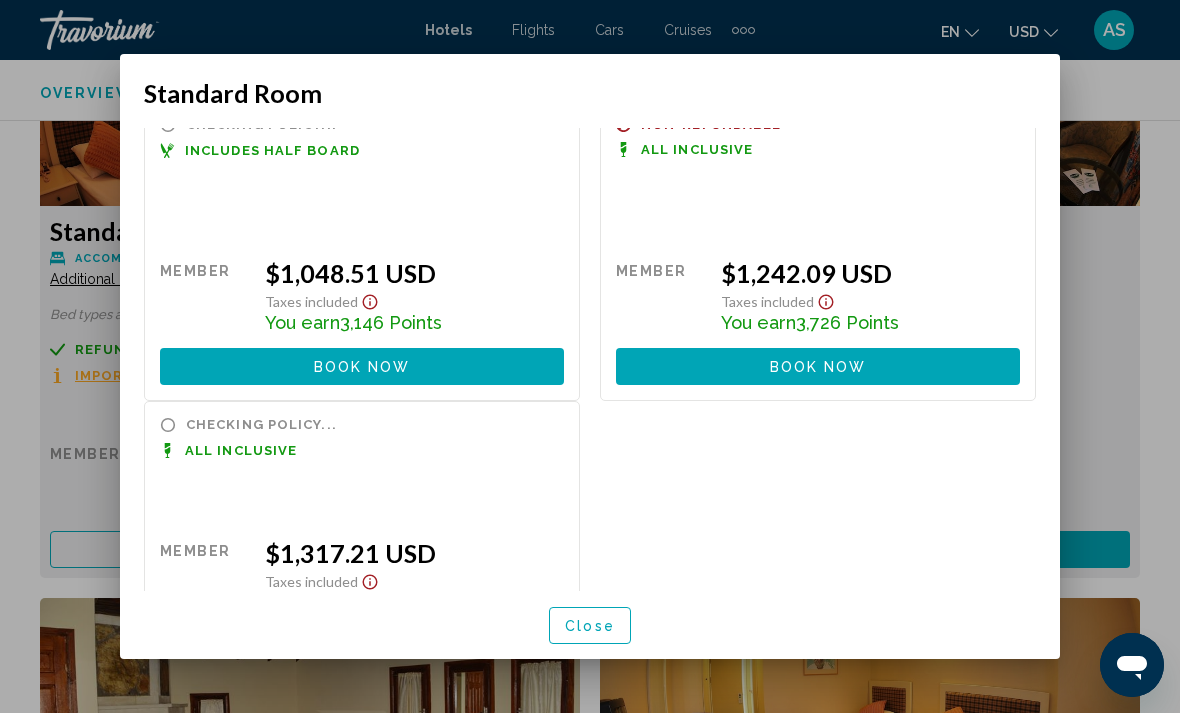 scroll, scrollTop: 628, scrollLeft: 0, axis: vertical 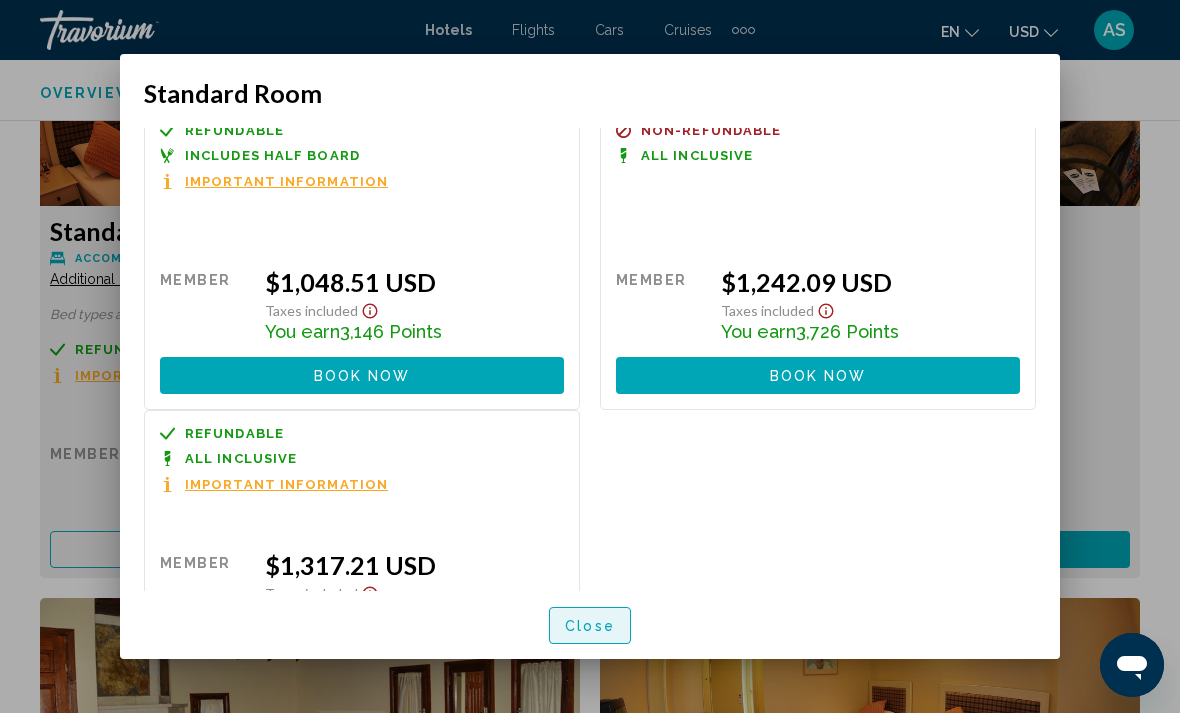 click on "Close" at bounding box center (590, 626) 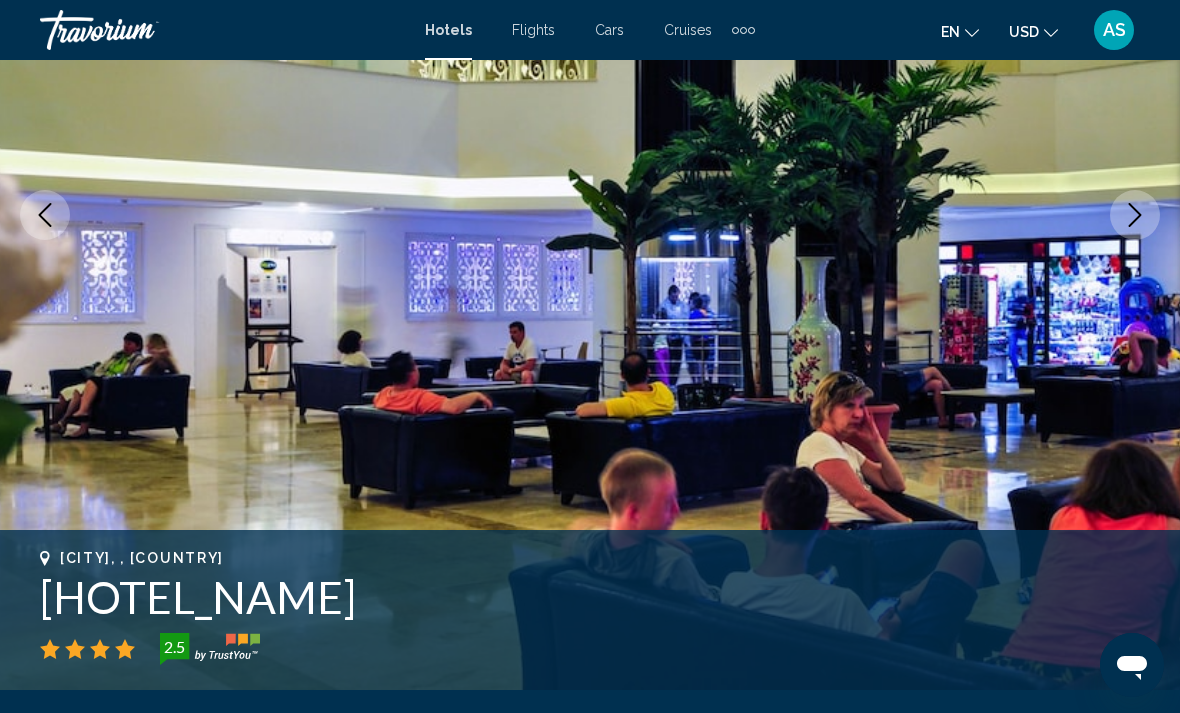 scroll, scrollTop: 0, scrollLeft: 0, axis: both 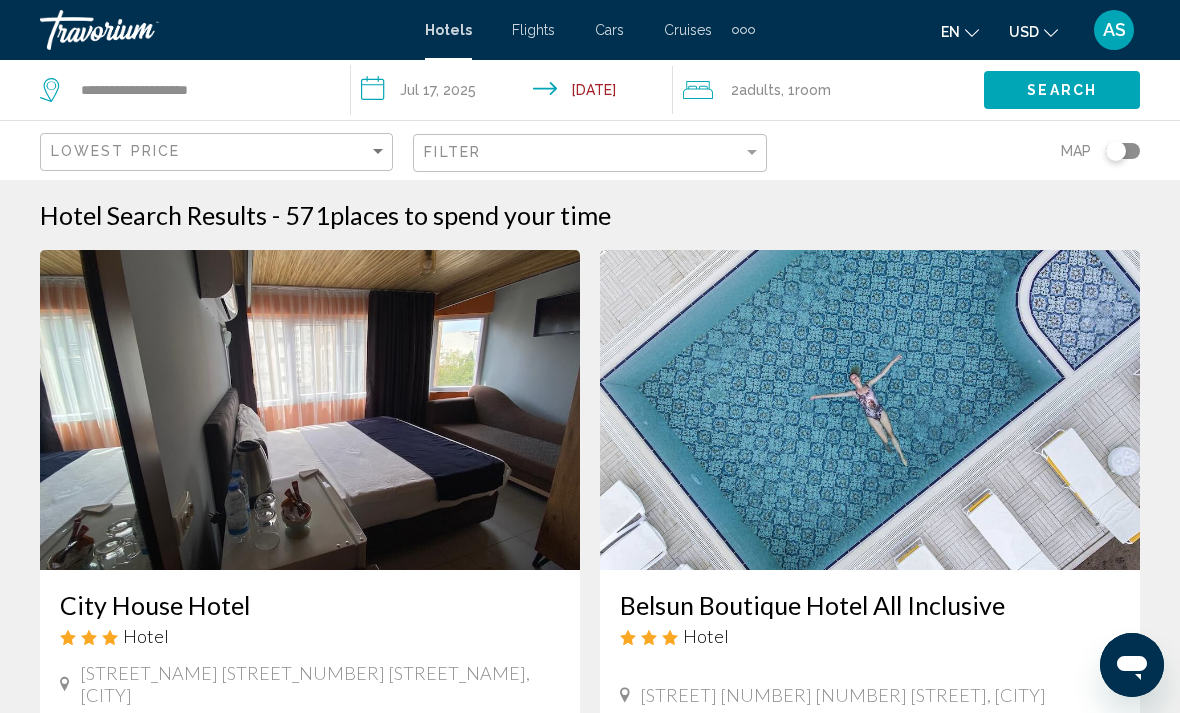 click on "2  Adult Adults , 1  Room rooms" 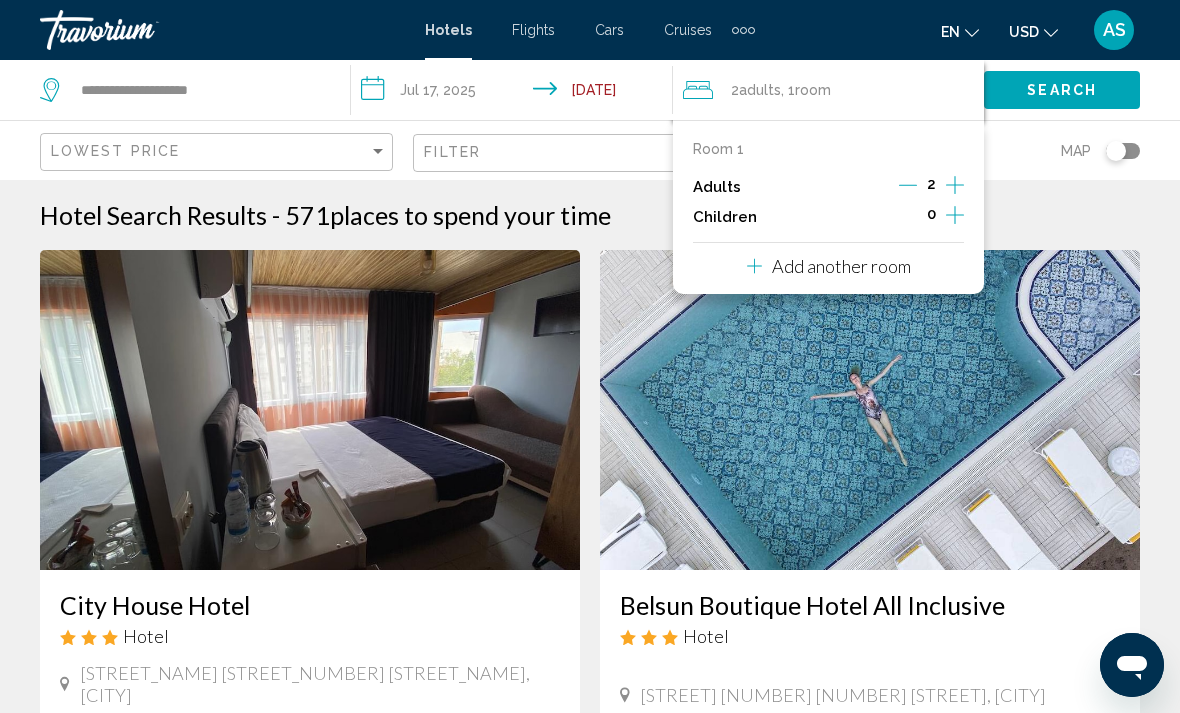 click 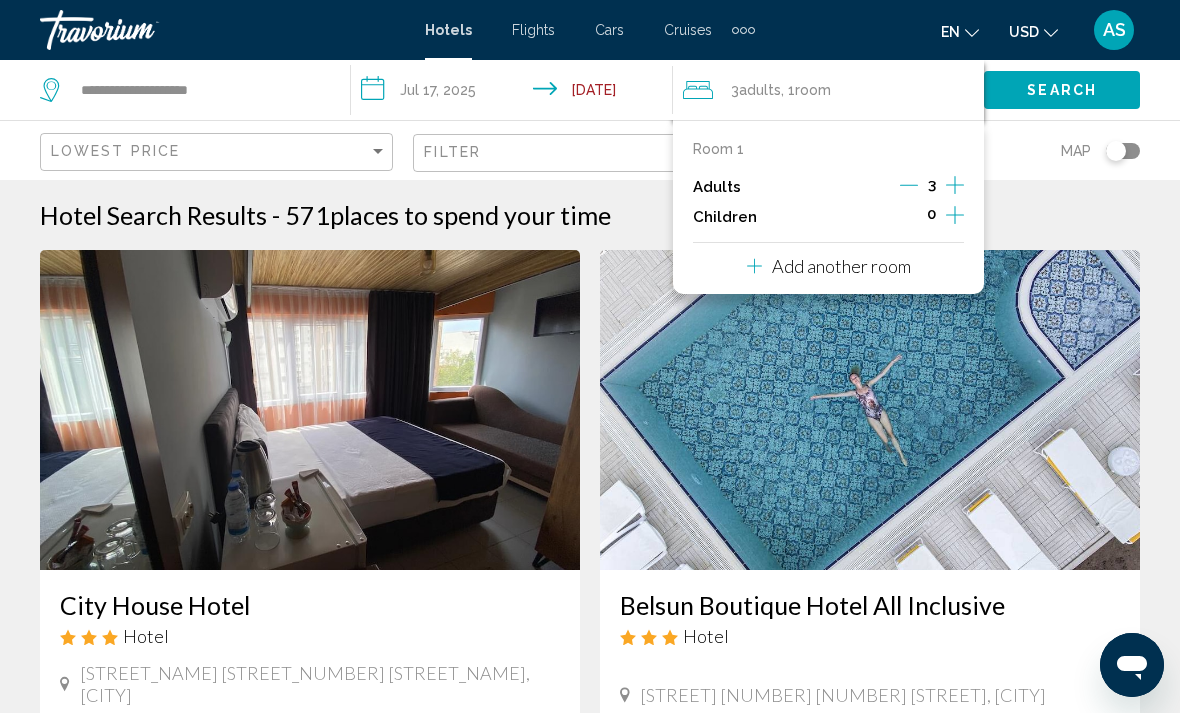 click 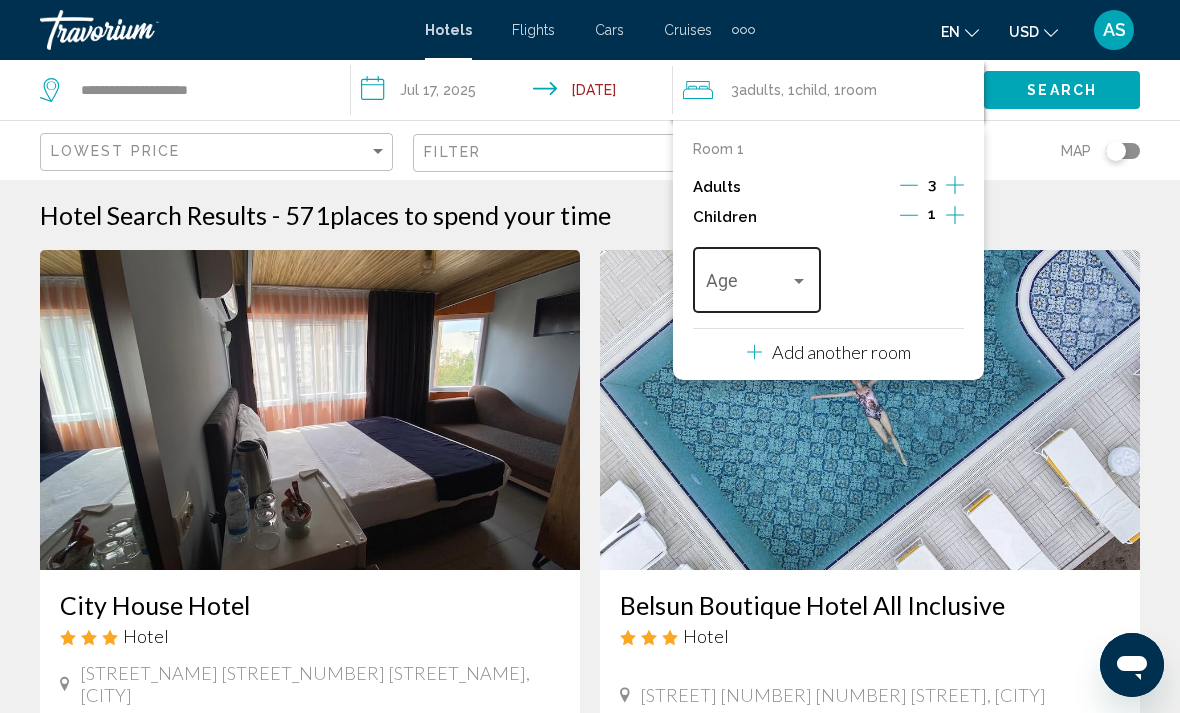 click at bounding box center [756, 285] 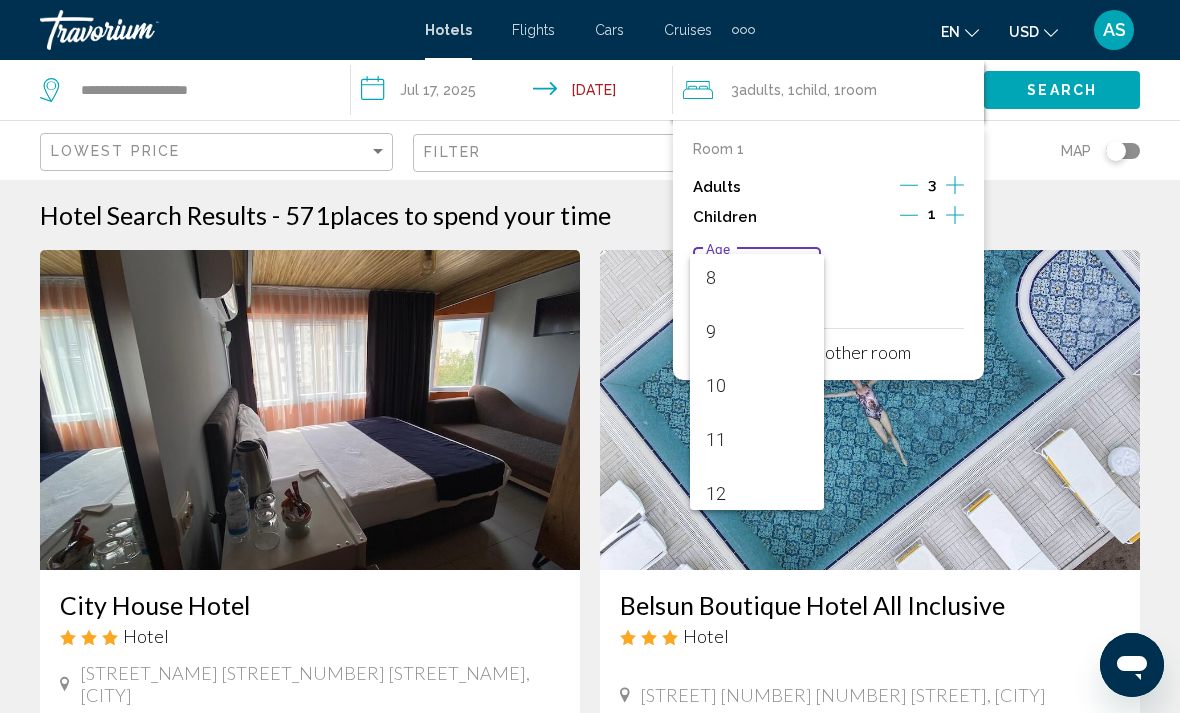 scroll, scrollTop: 495, scrollLeft: 0, axis: vertical 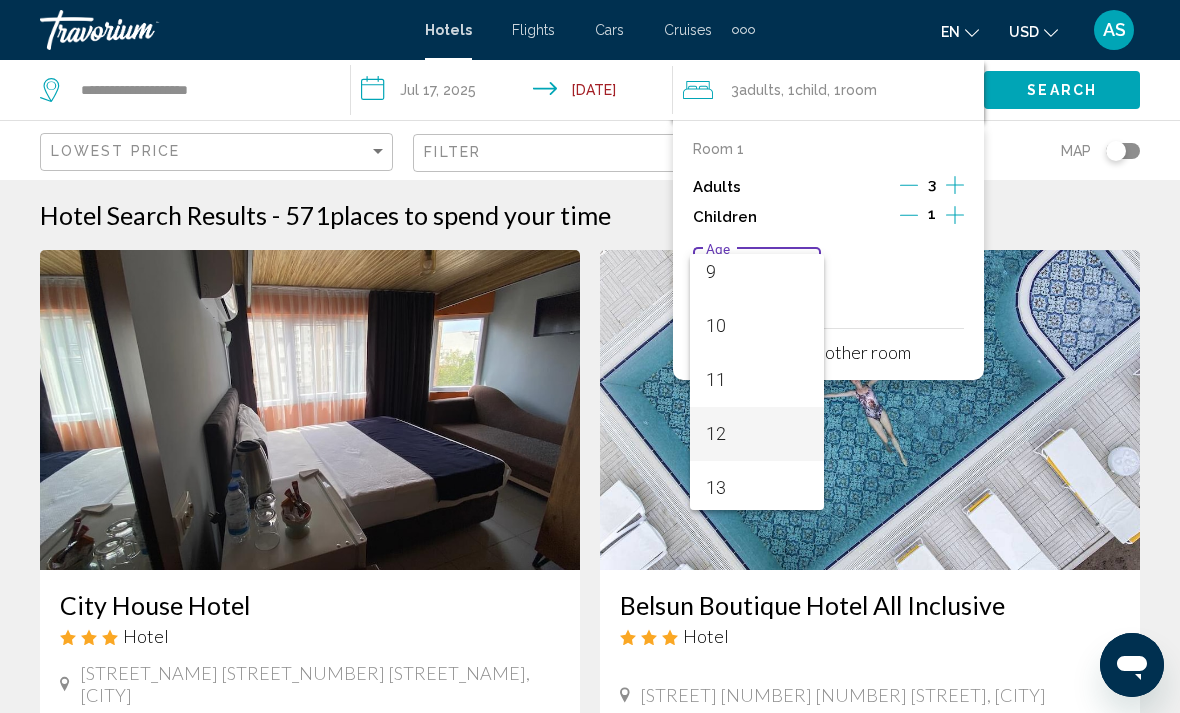 click on "12" at bounding box center [756, 434] 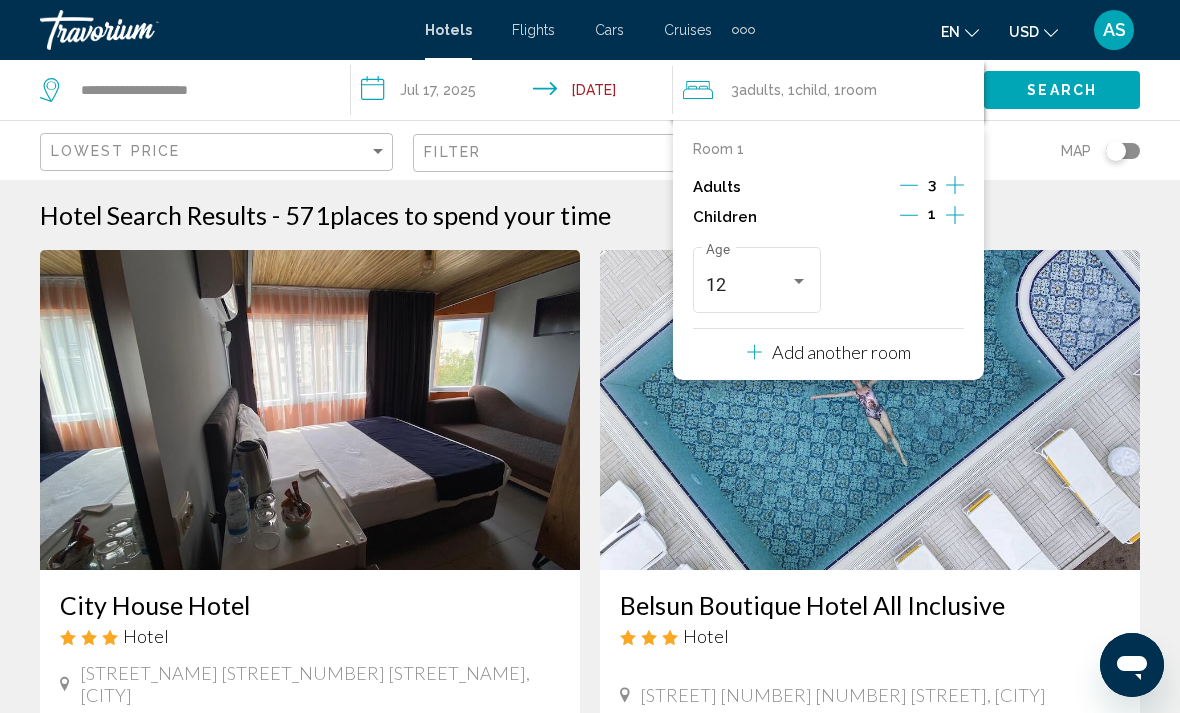 click on "Add another room" at bounding box center [841, 352] 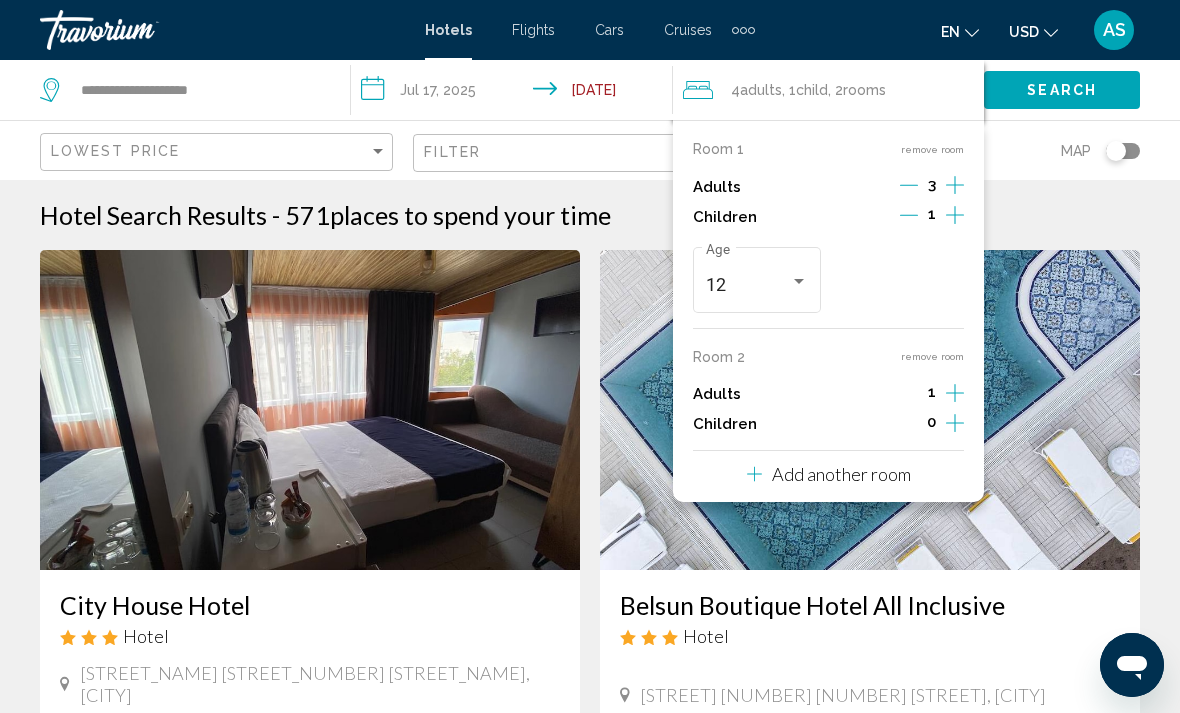 click on "Search" 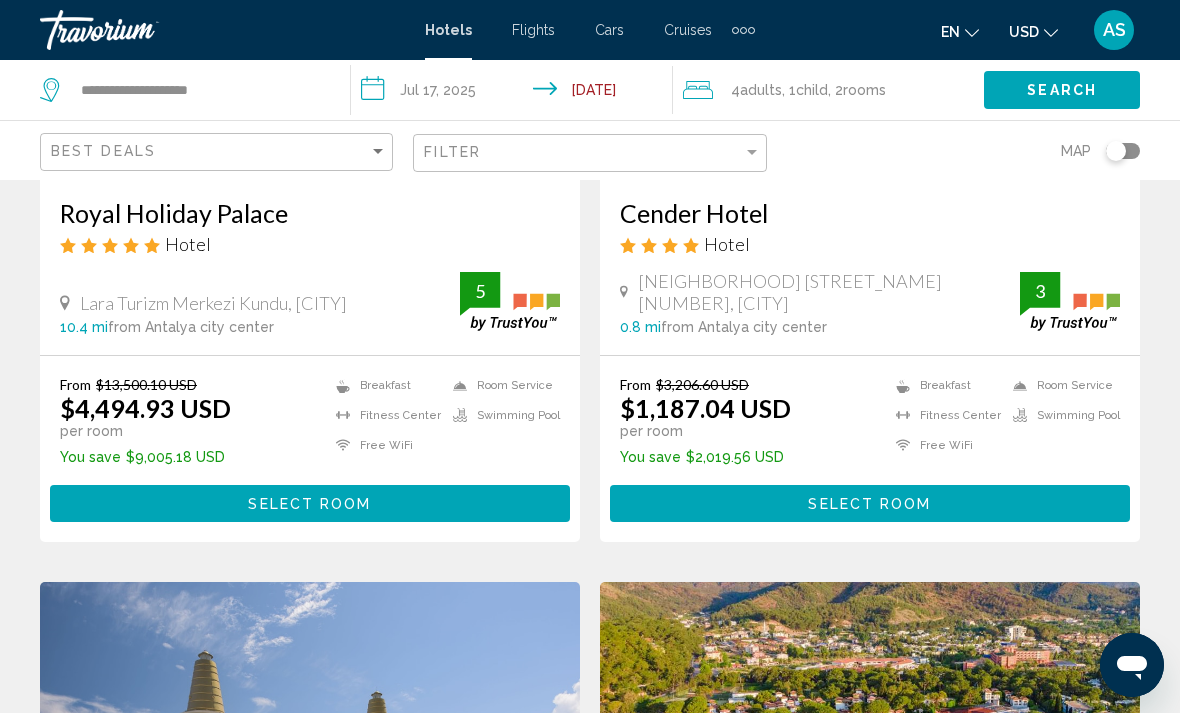 scroll, scrollTop: 377, scrollLeft: 0, axis: vertical 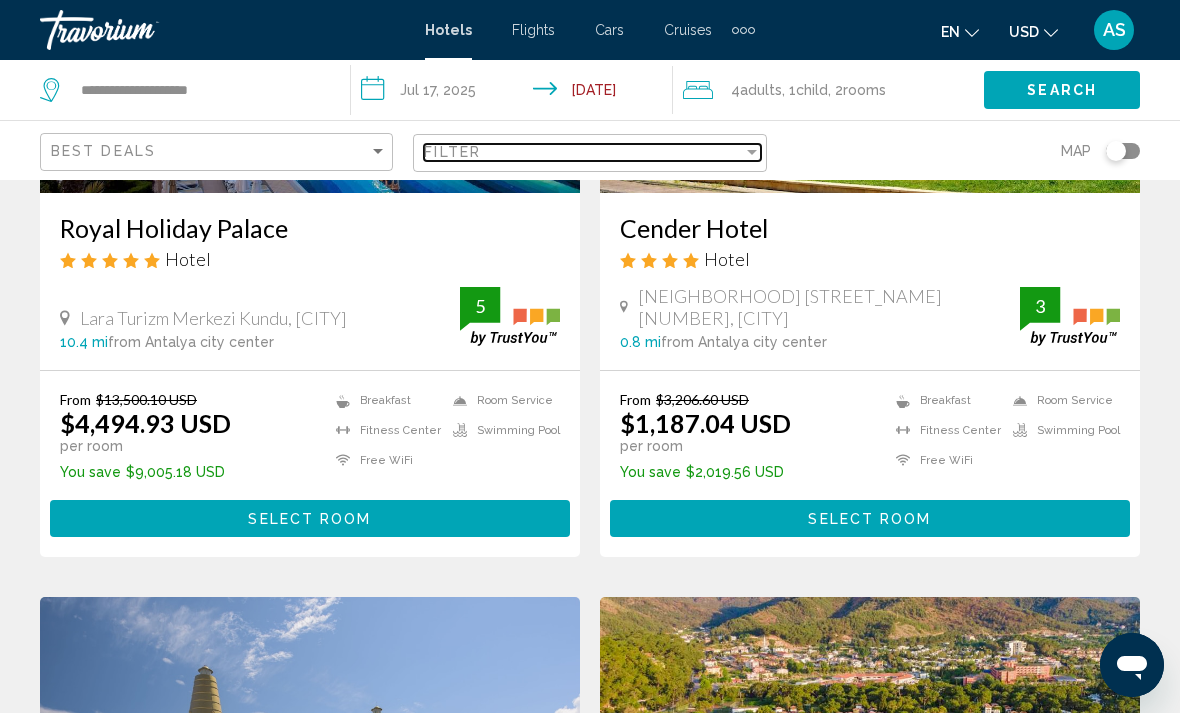 click on "Filter" at bounding box center [583, 152] 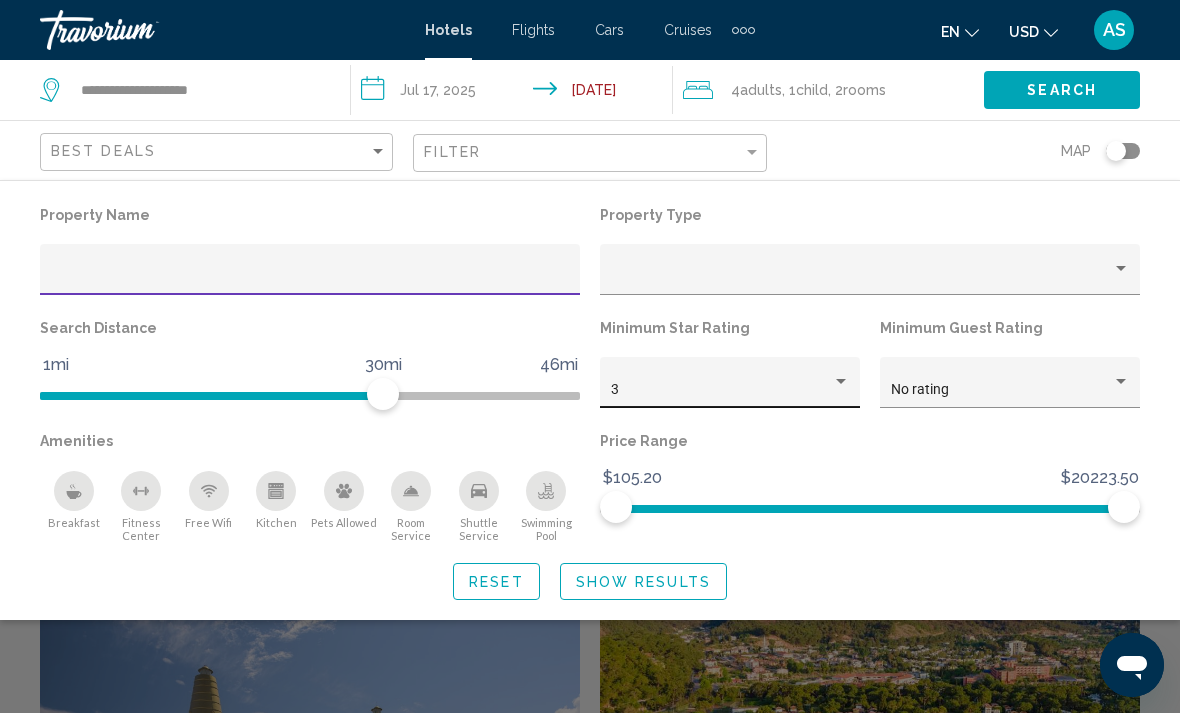 click on "3" at bounding box center [721, 390] 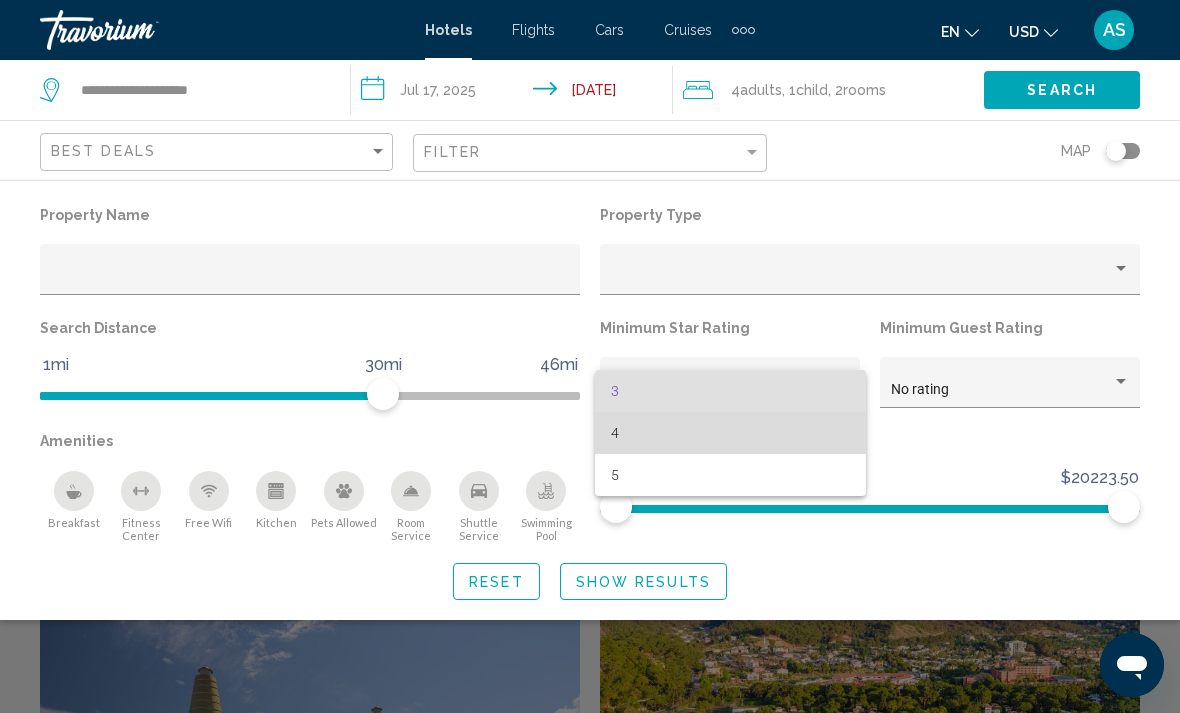 click on "4" at bounding box center (730, 433) 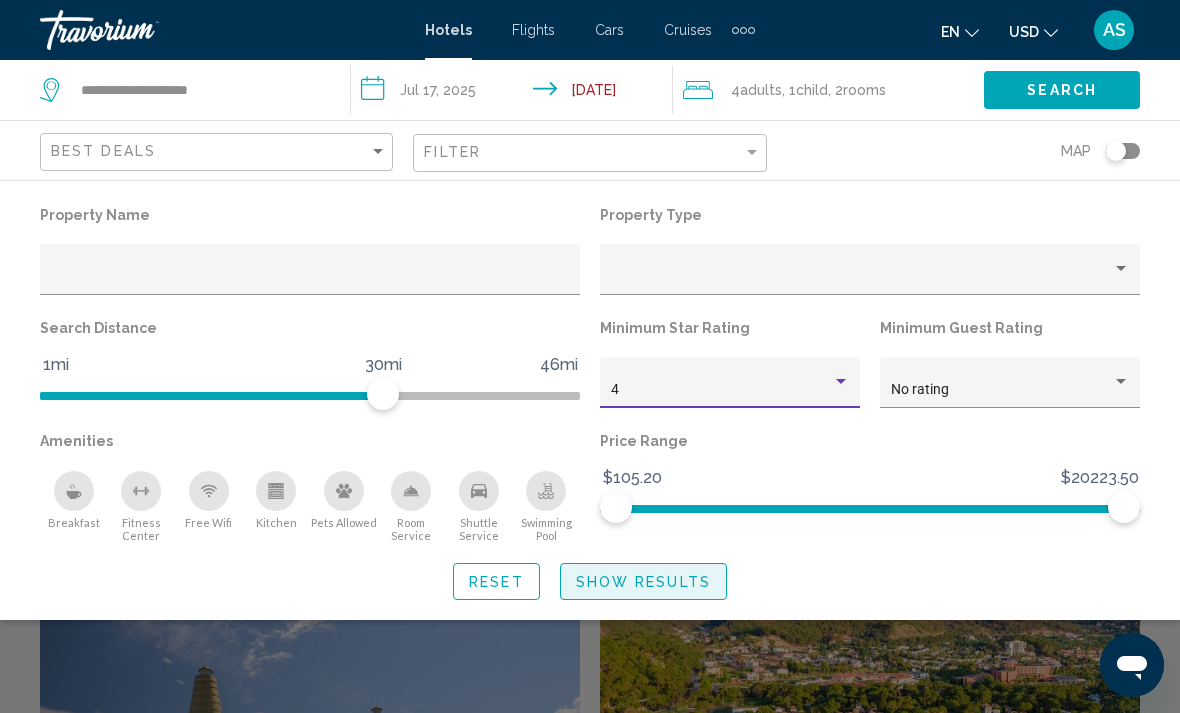 click on "Show Results" 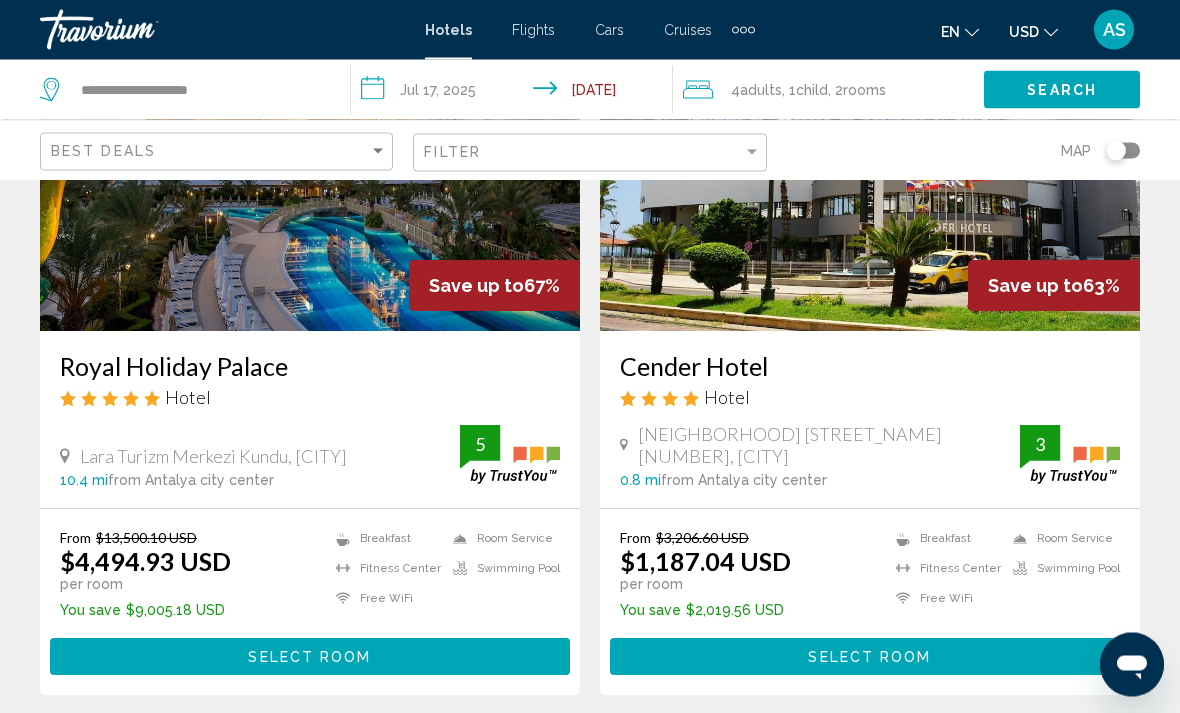 scroll, scrollTop: 399, scrollLeft: 0, axis: vertical 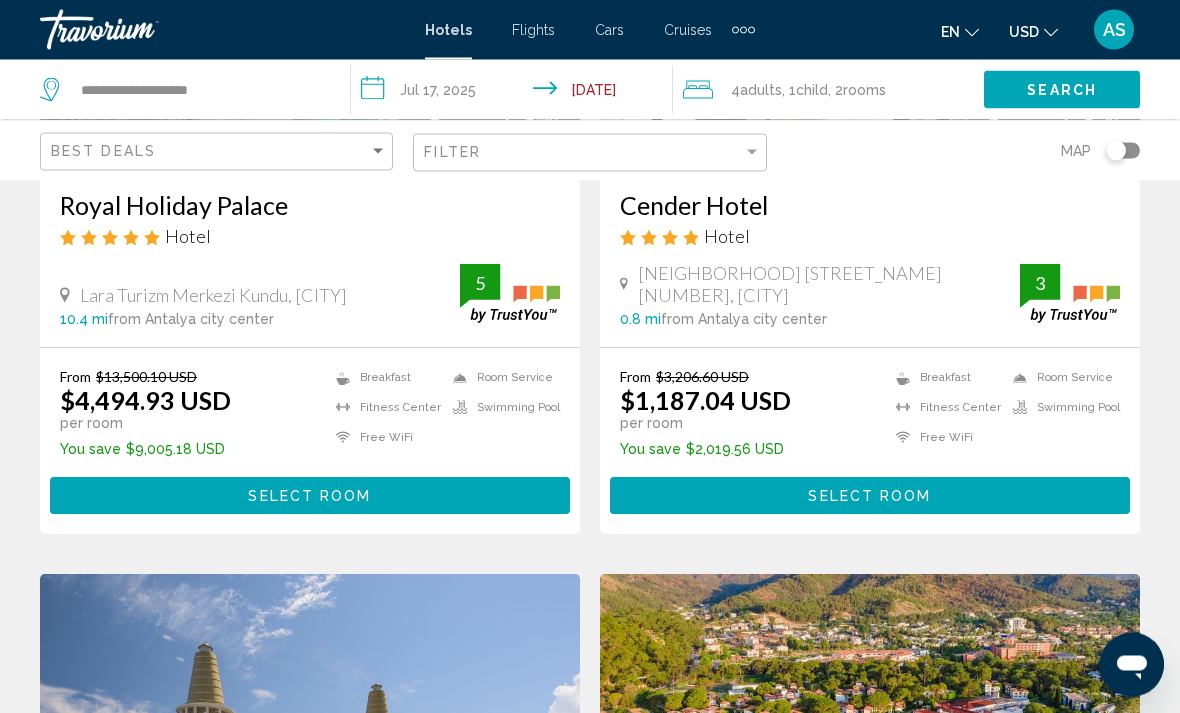 click on "Select Room" at bounding box center (870, 496) 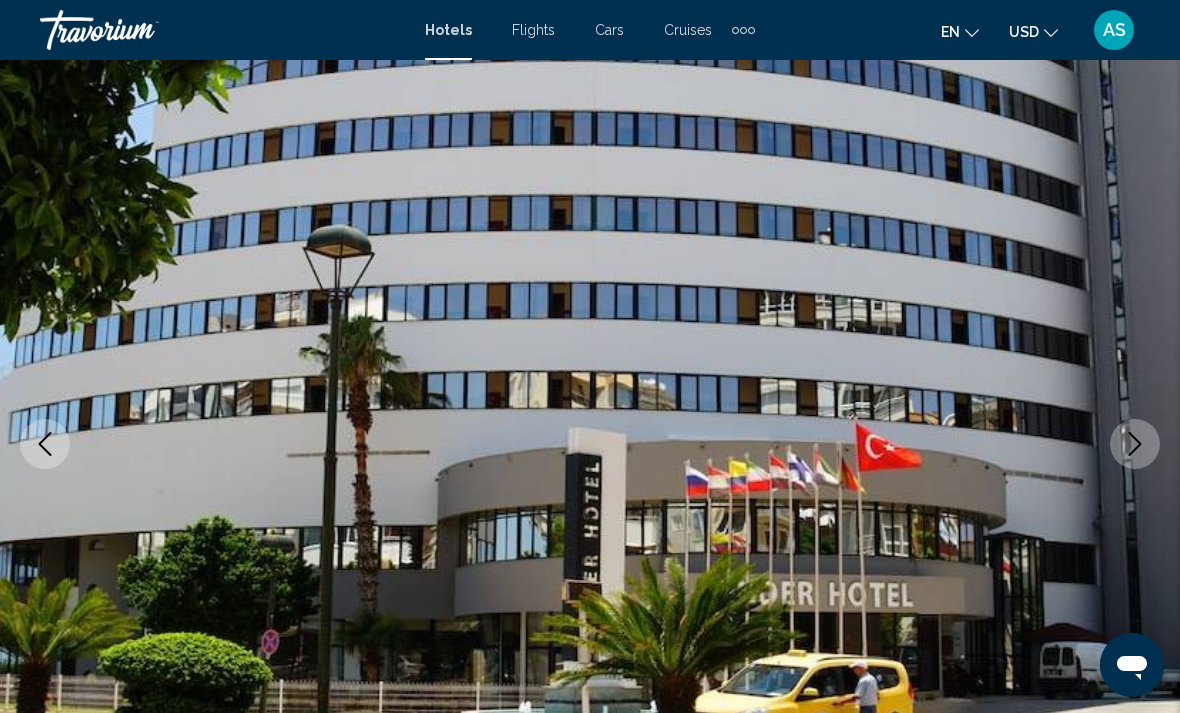 scroll, scrollTop: 327, scrollLeft: 0, axis: vertical 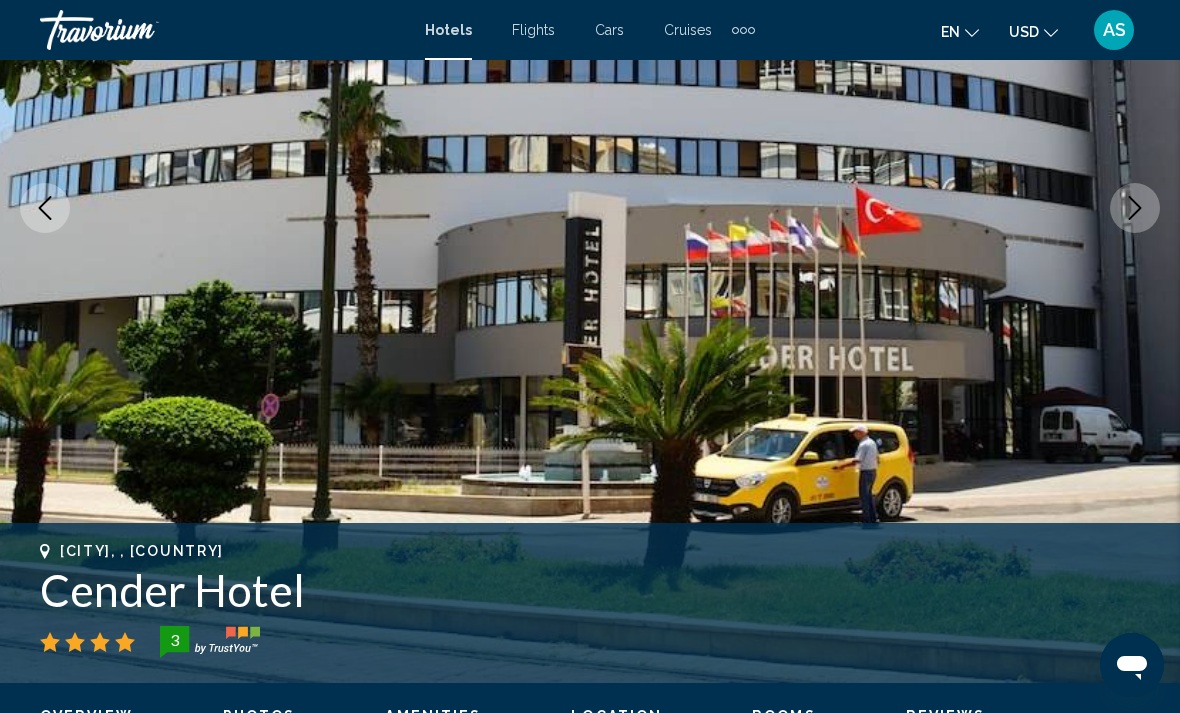 click 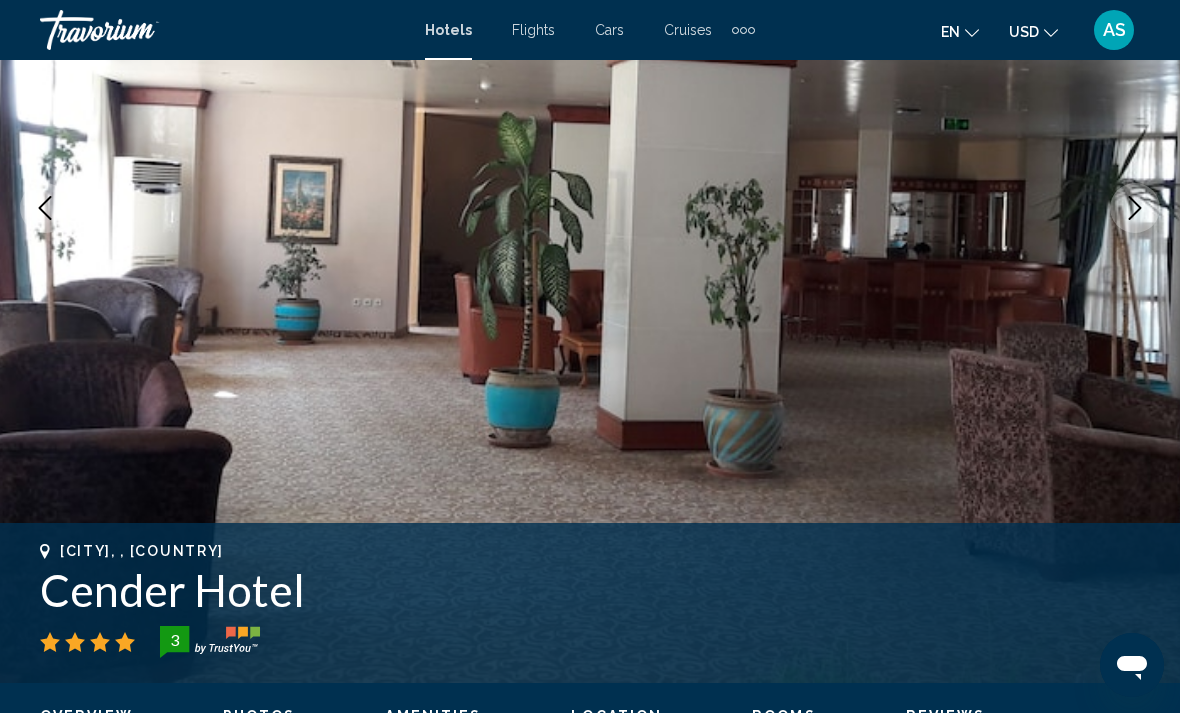 click at bounding box center [1135, 208] 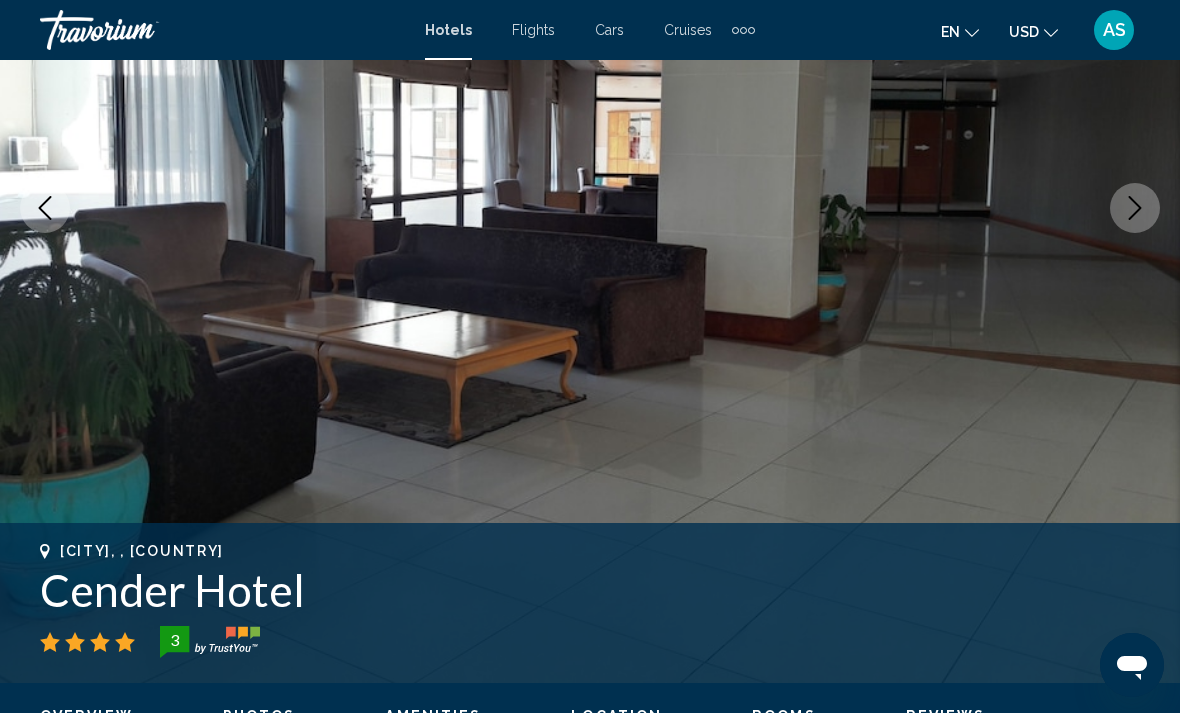 click 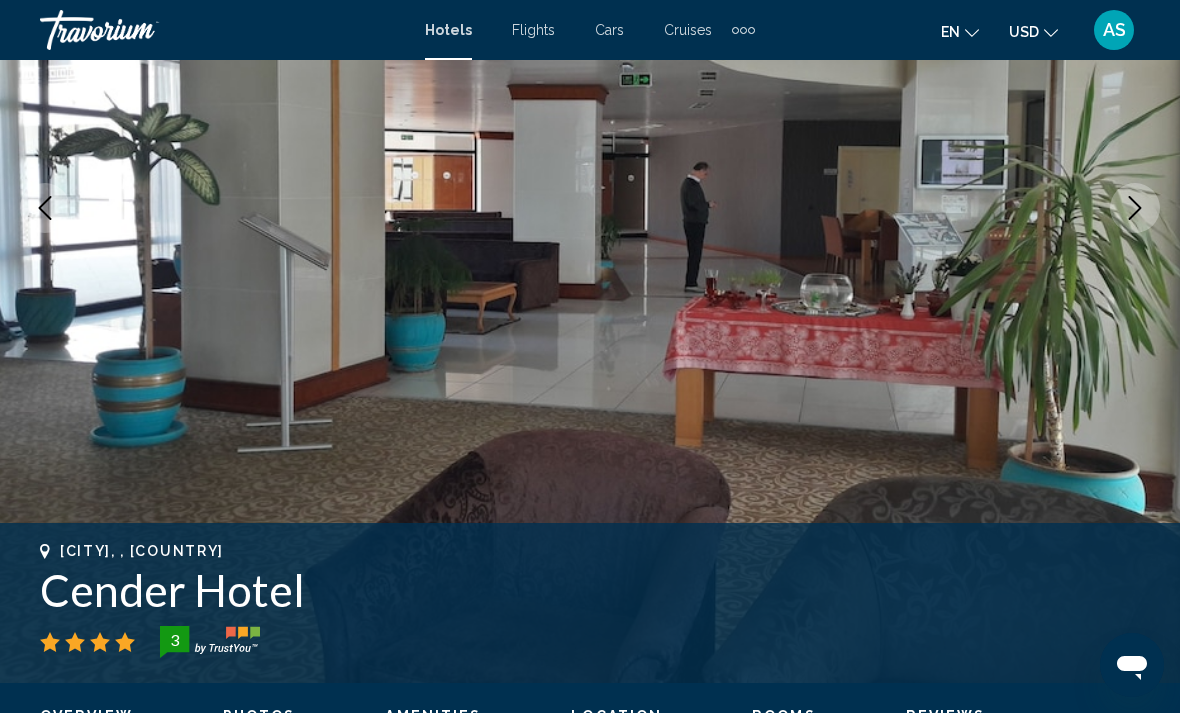click 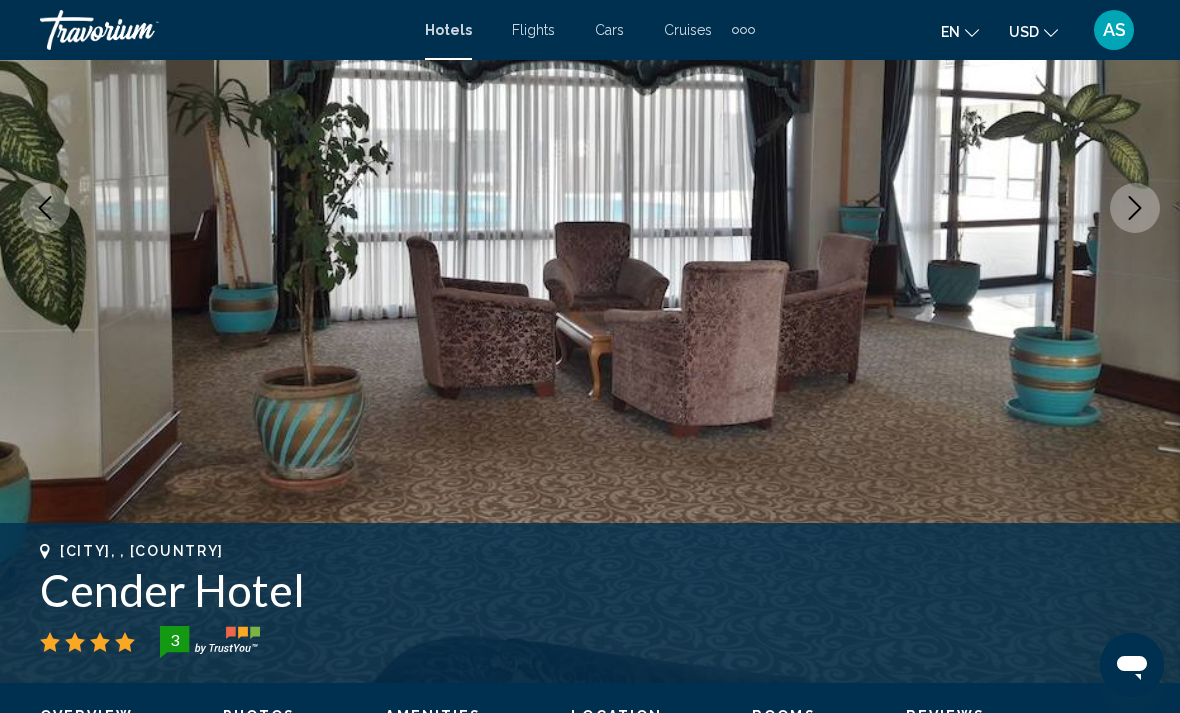 click at bounding box center (1135, 208) 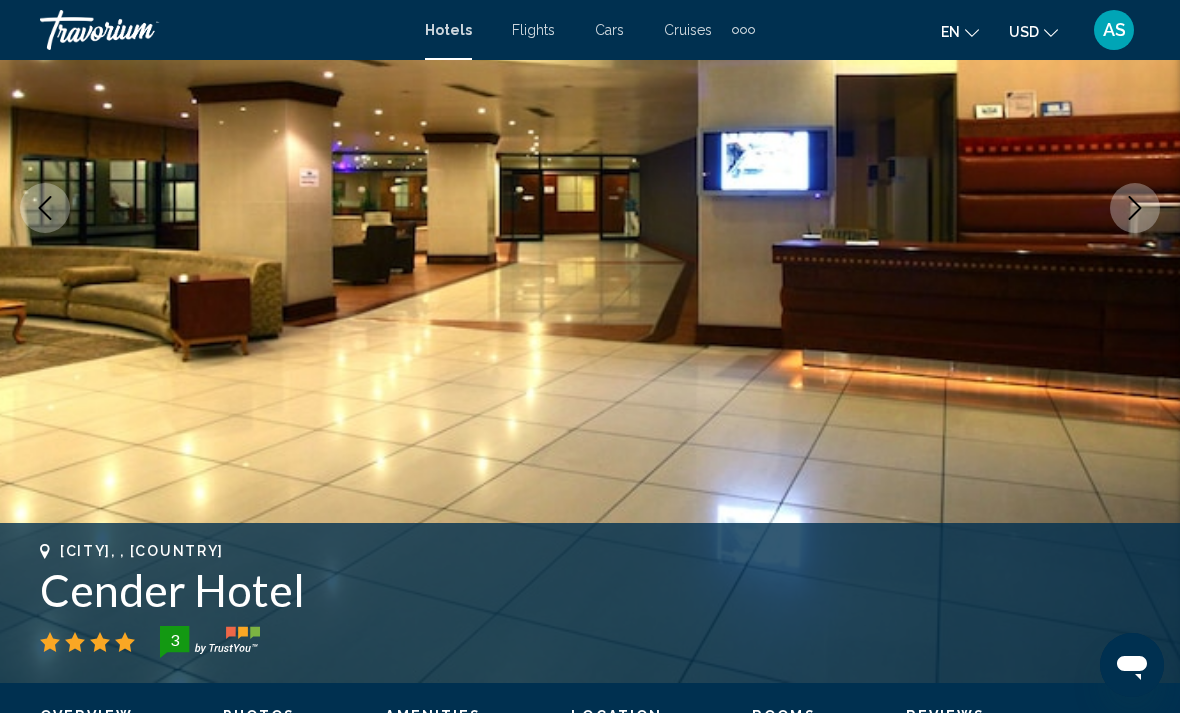 click 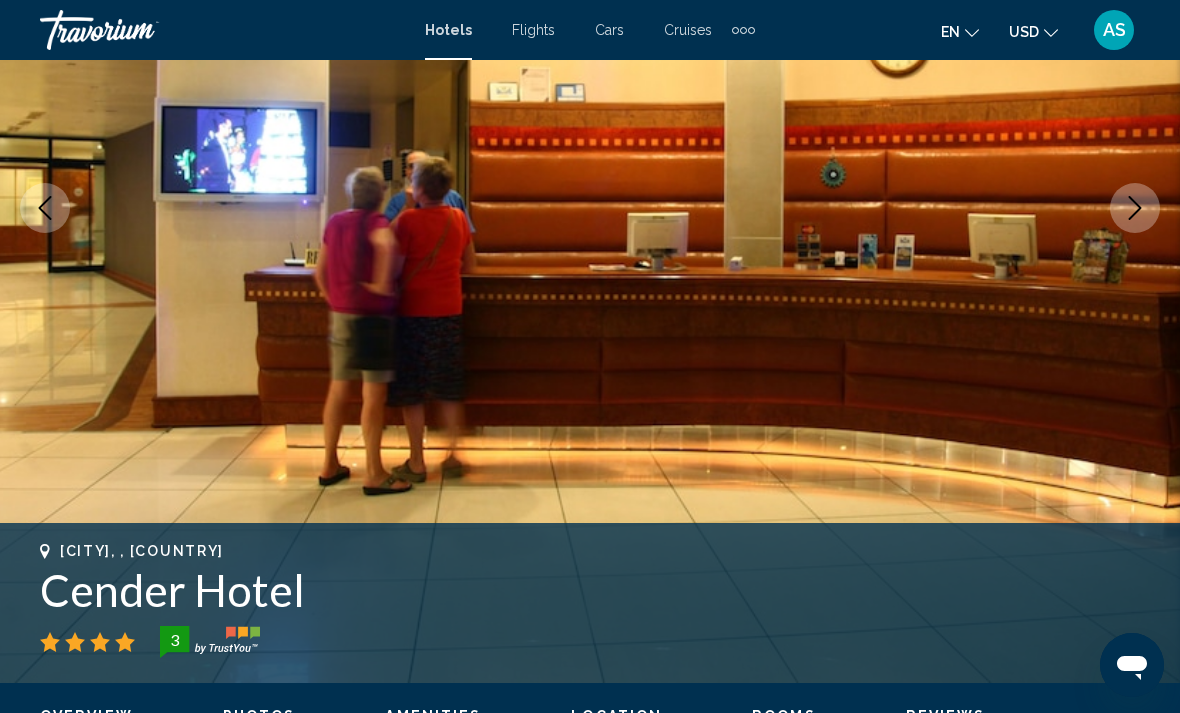 click 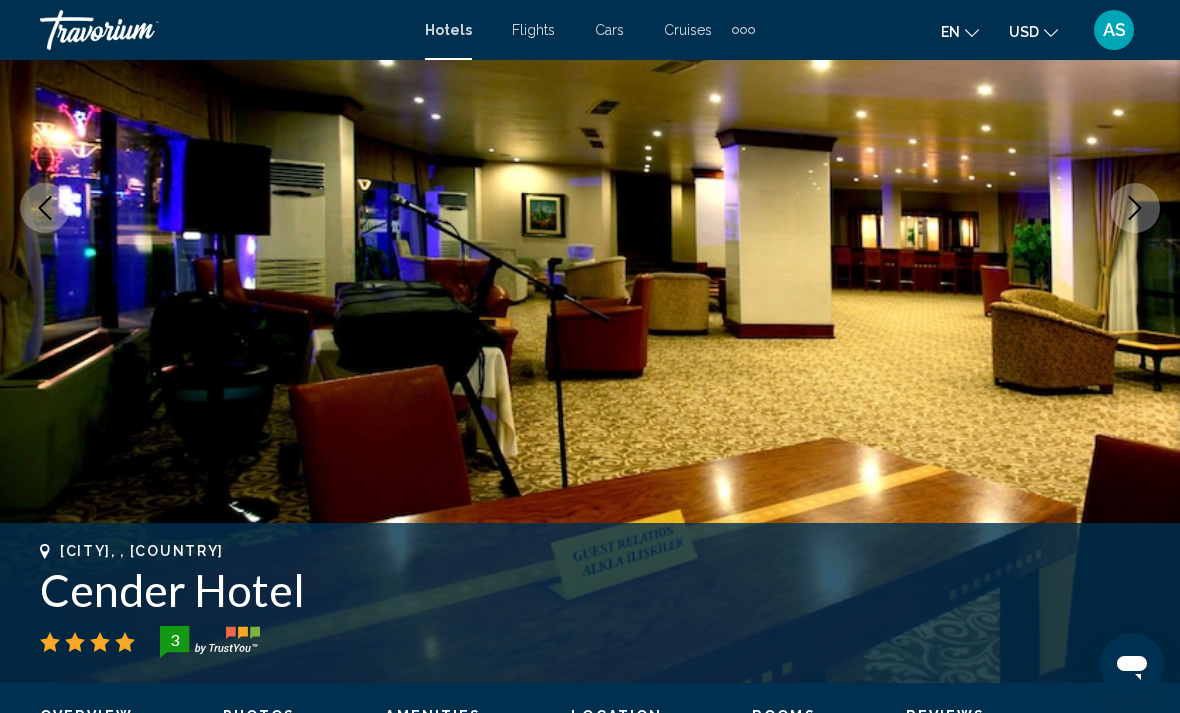 click 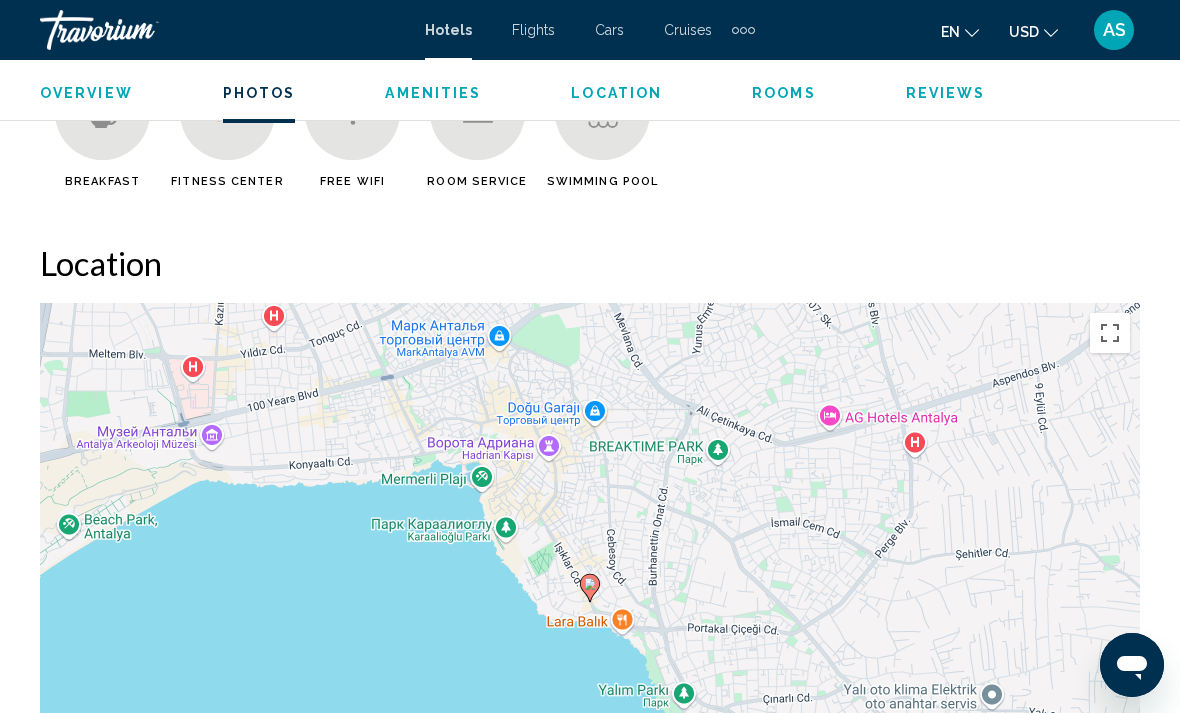 scroll, scrollTop: 2091, scrollLeft: 0, axis: vertical 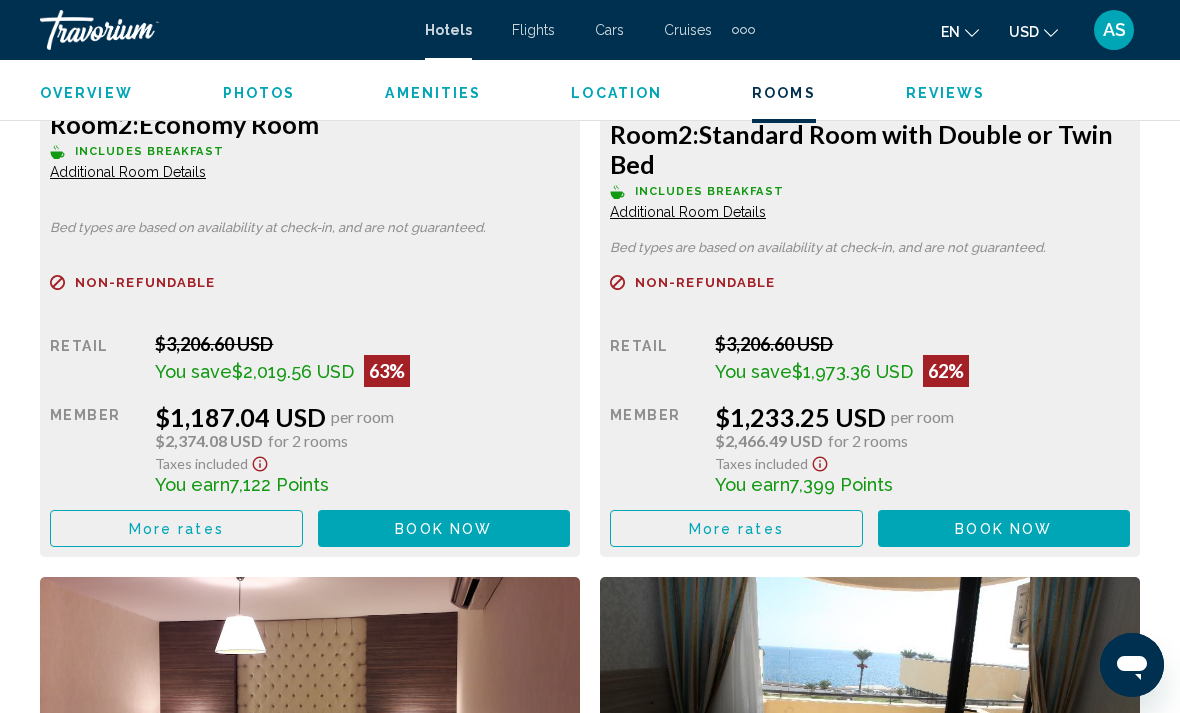 click on "More rates" at bounding box center [176, 529] 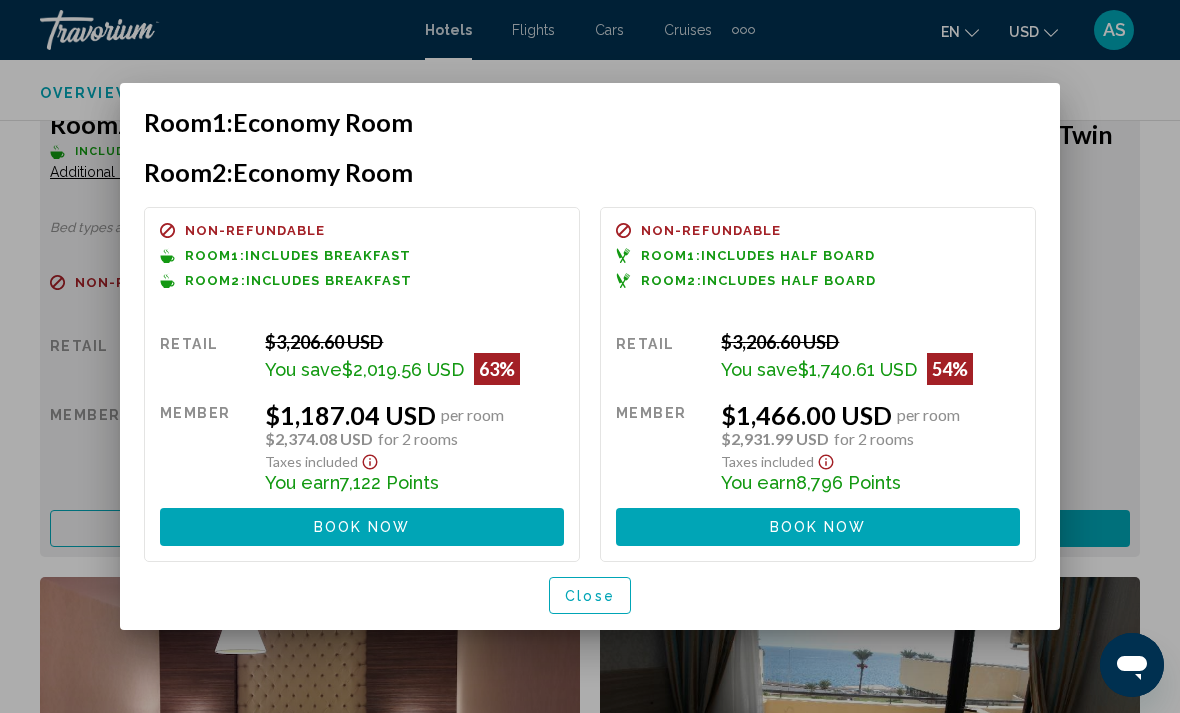 click on "Close" at bounding box center (590, 596) 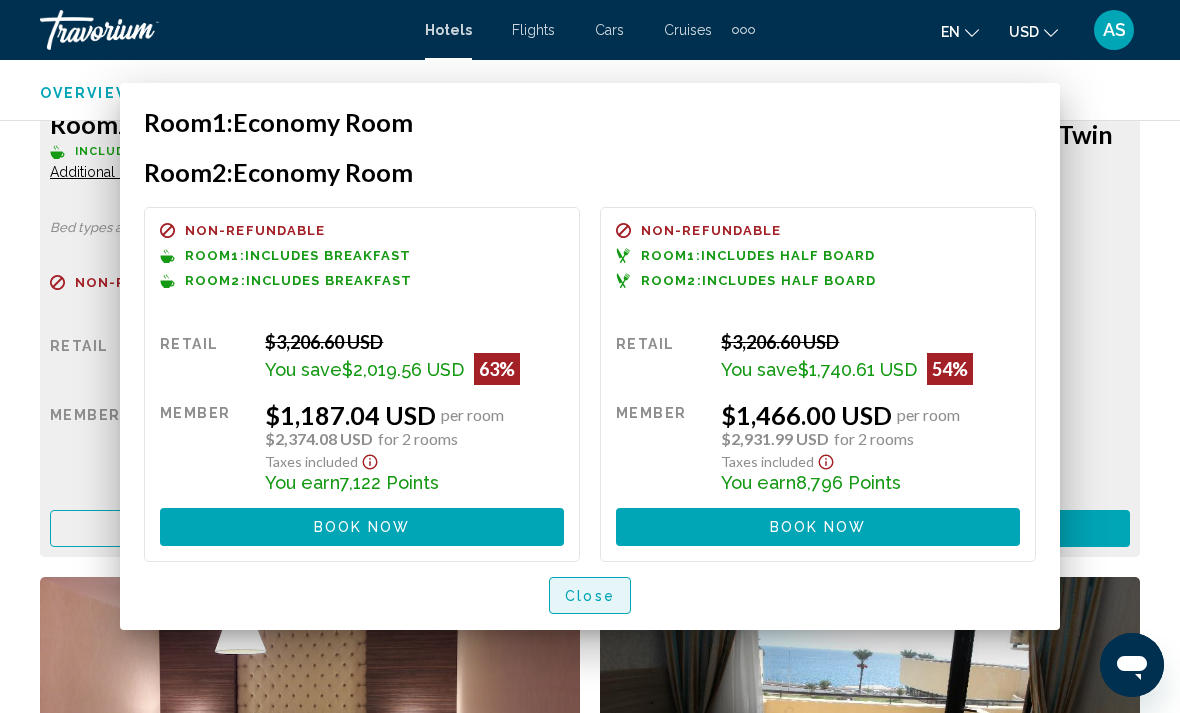 scroll, scrollTop: 3445, scrollLeft: 0, axis: vertical 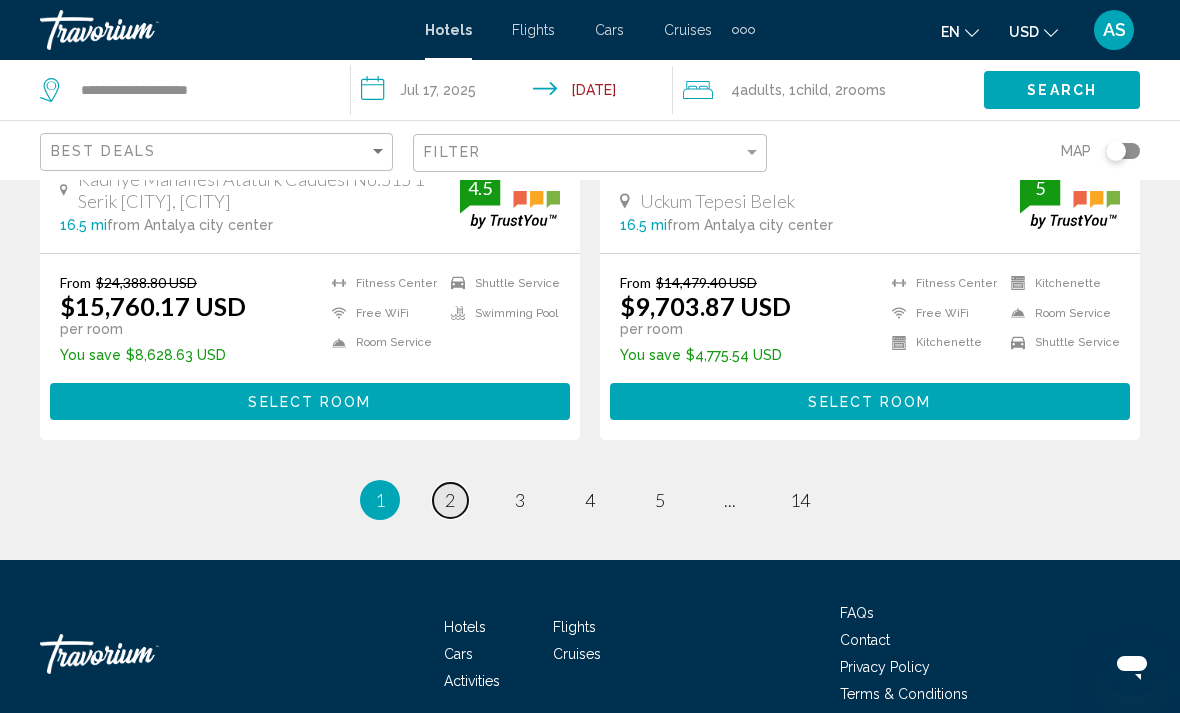 click on "page  2" at bounding box center (450, 500) 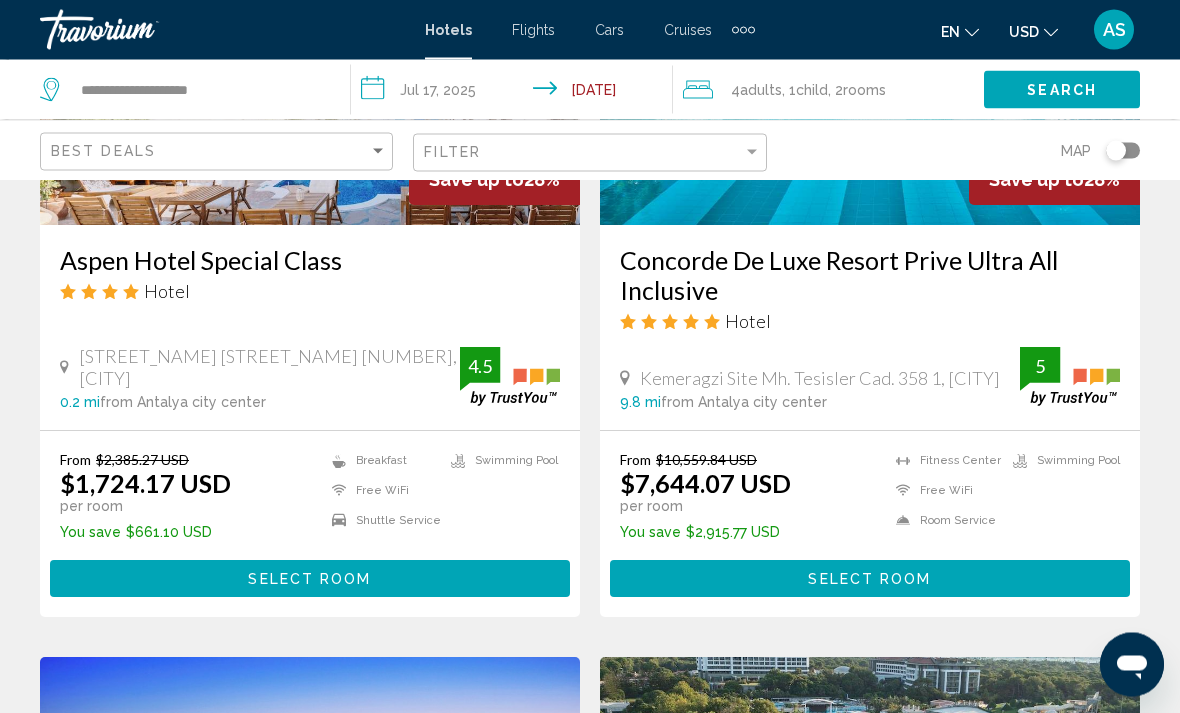 scroll, scrollTop: 1824, scrollLeft: 0, axis: vertical 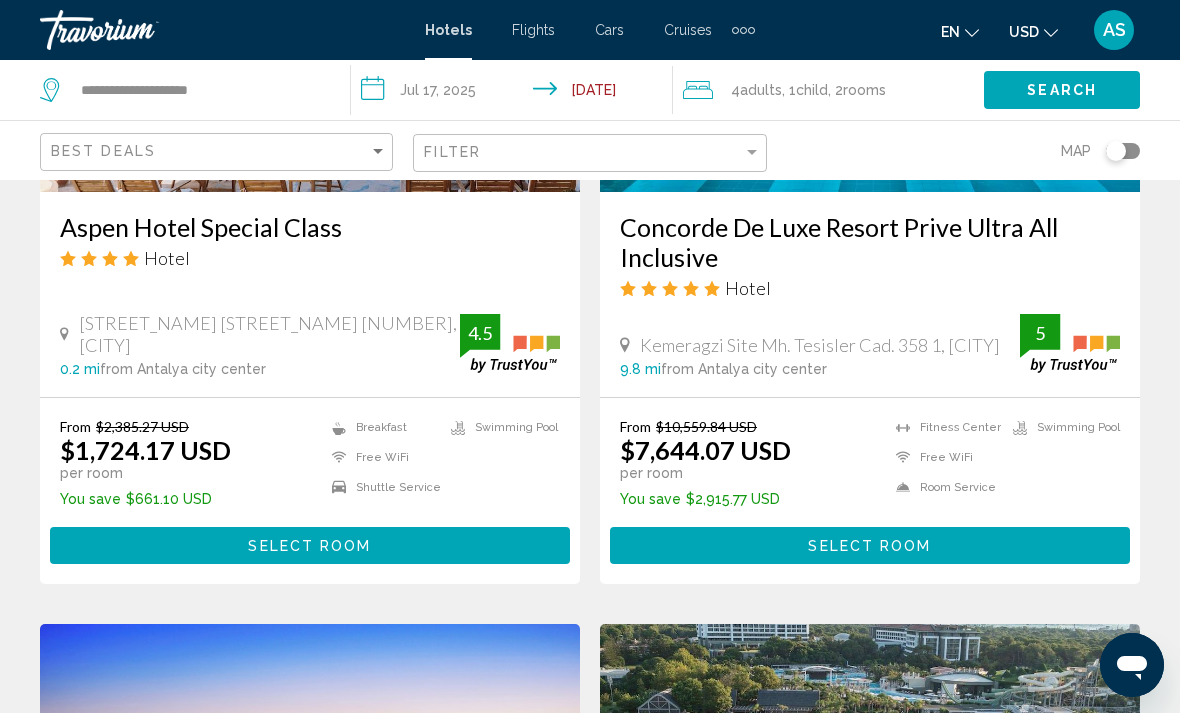 click on "Select Room" at bounding box center (310, 545) 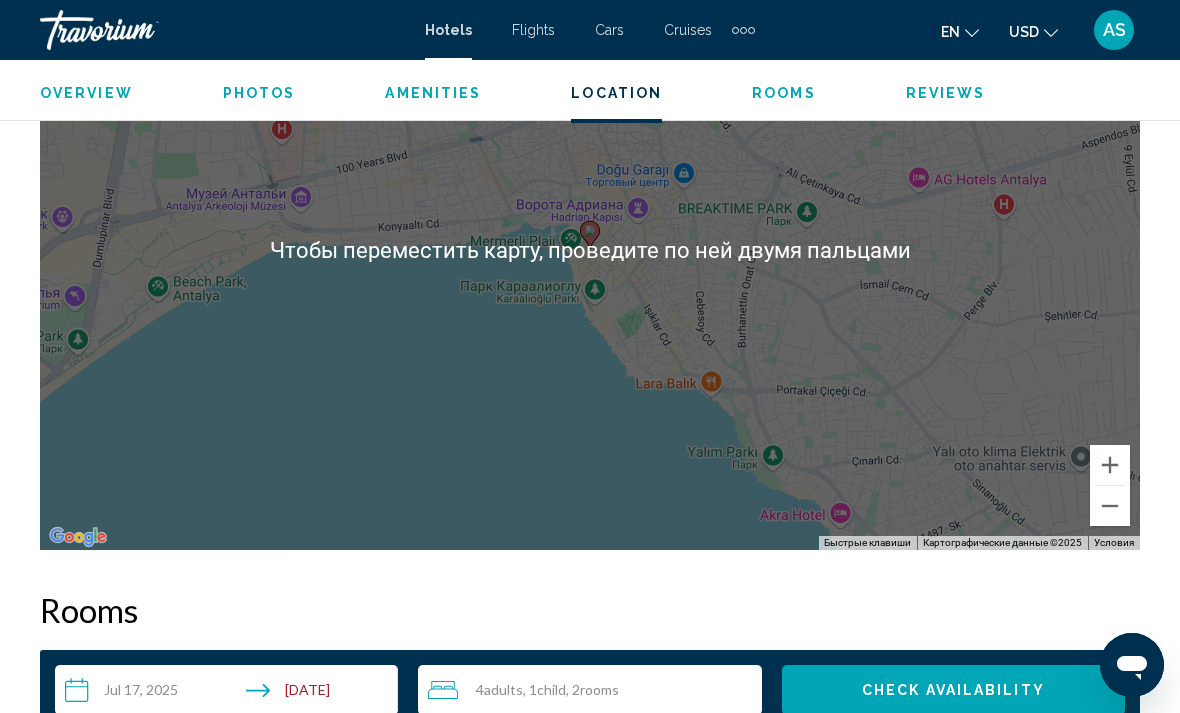 scroll, scrollTop: 2343, scrollLeft: 0, axis: vertical 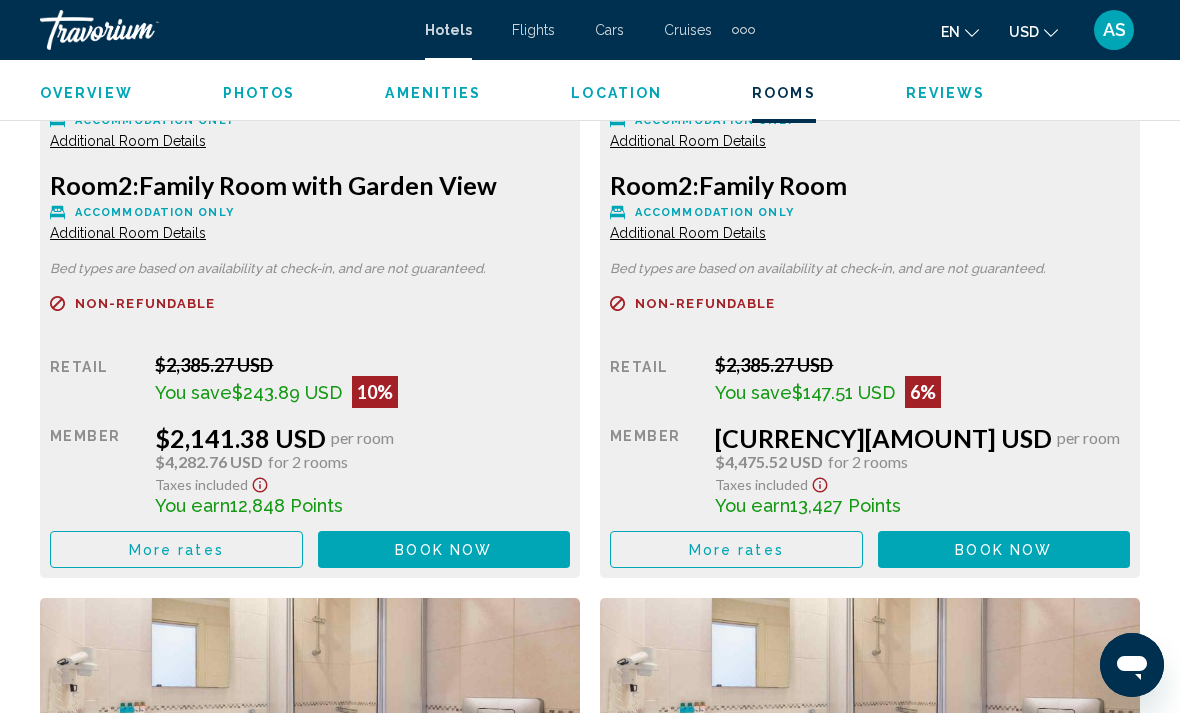 click on "More rates" at bounding box center (176, 549) 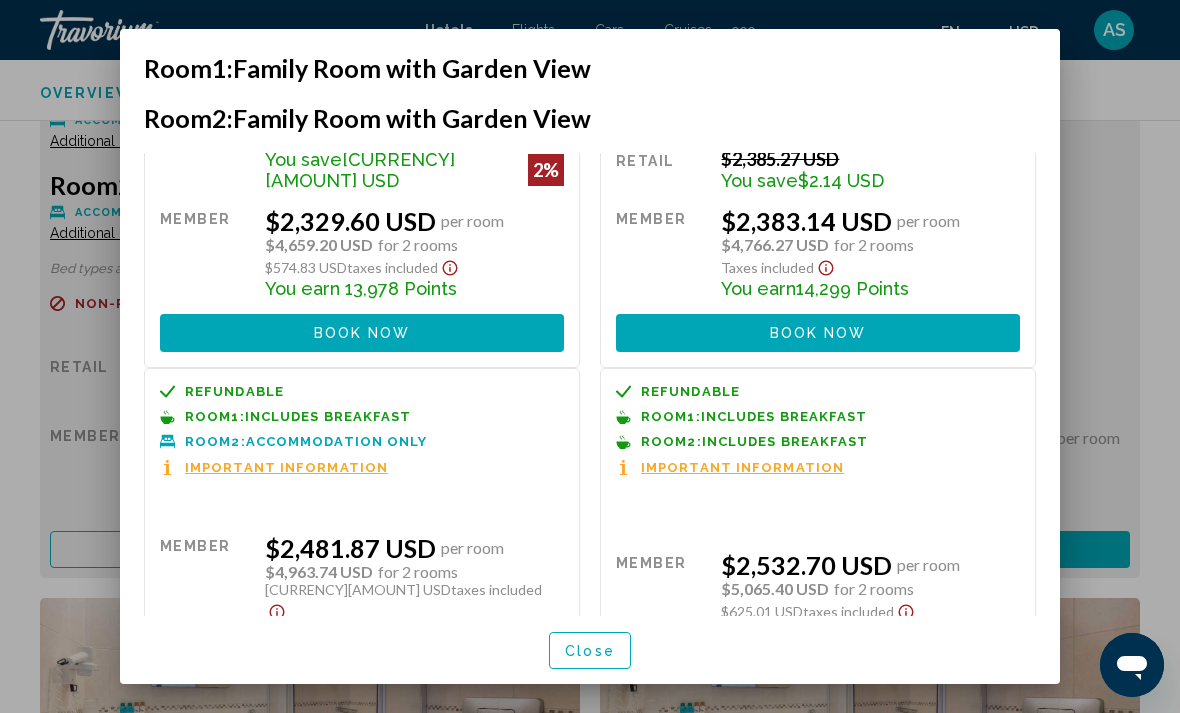 scroll, scrollTop: 569, scrollLeft: 0, axis: vertical 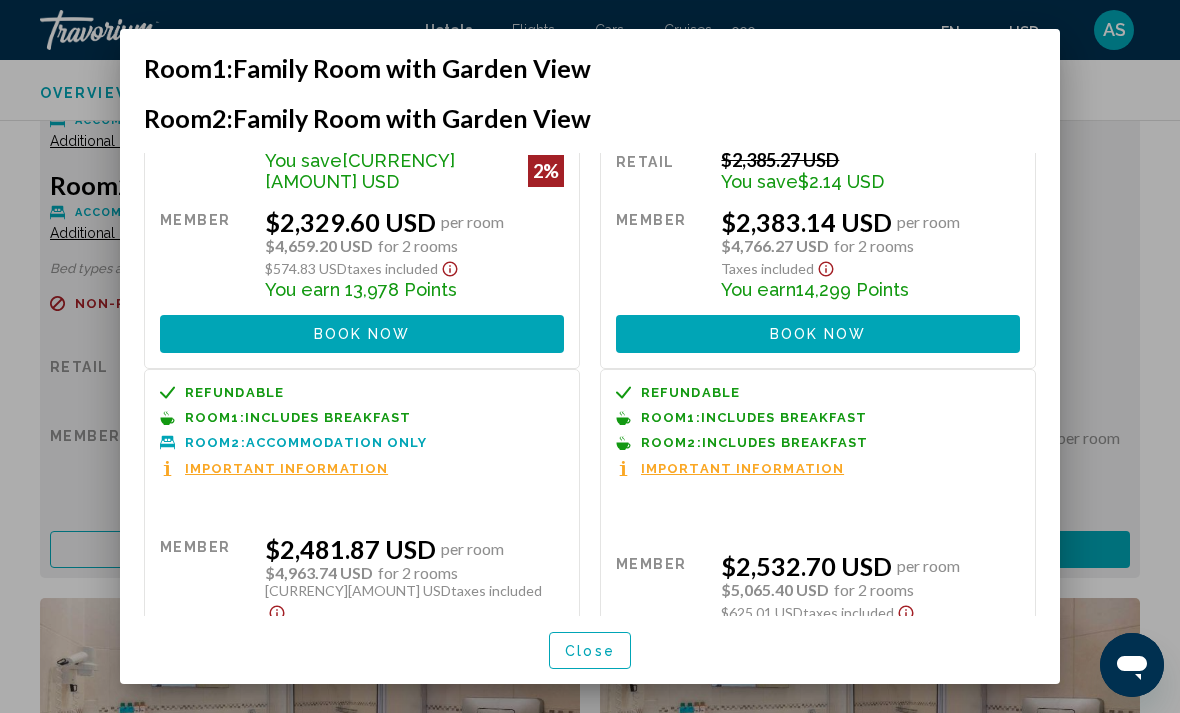 click on "Close" at bounding box center [590, 650] 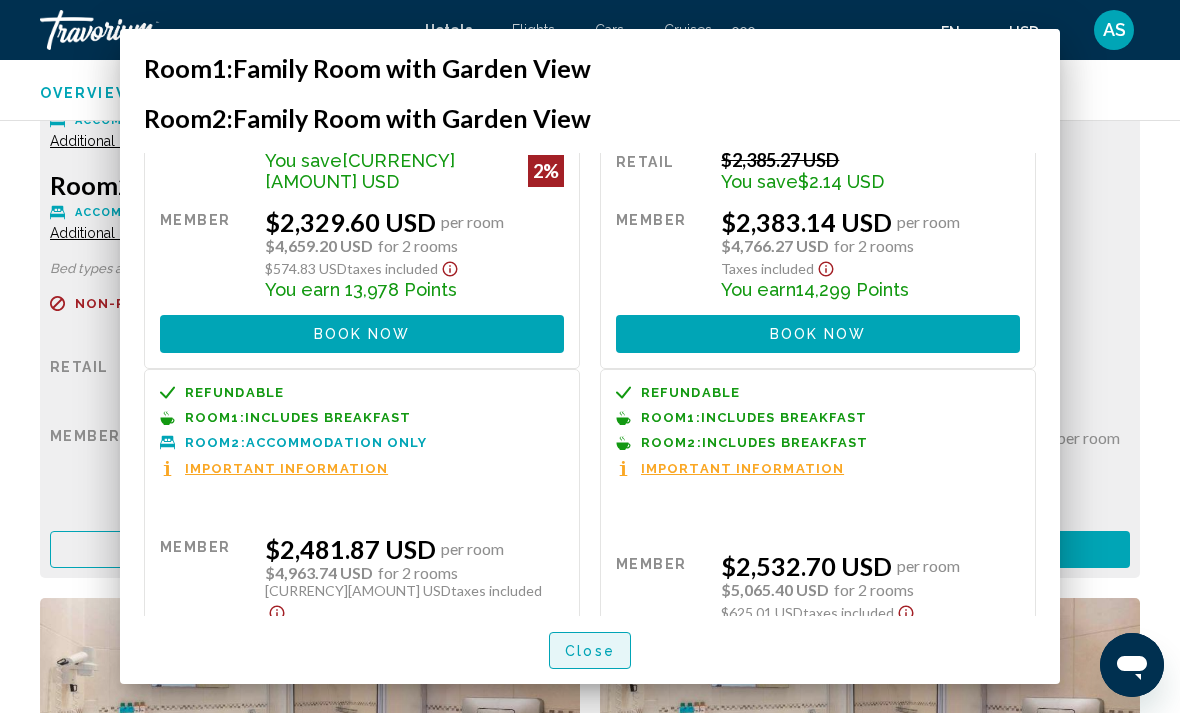 scroll, scrollTop: 3304, scrollLeft: 0, axis: vertical 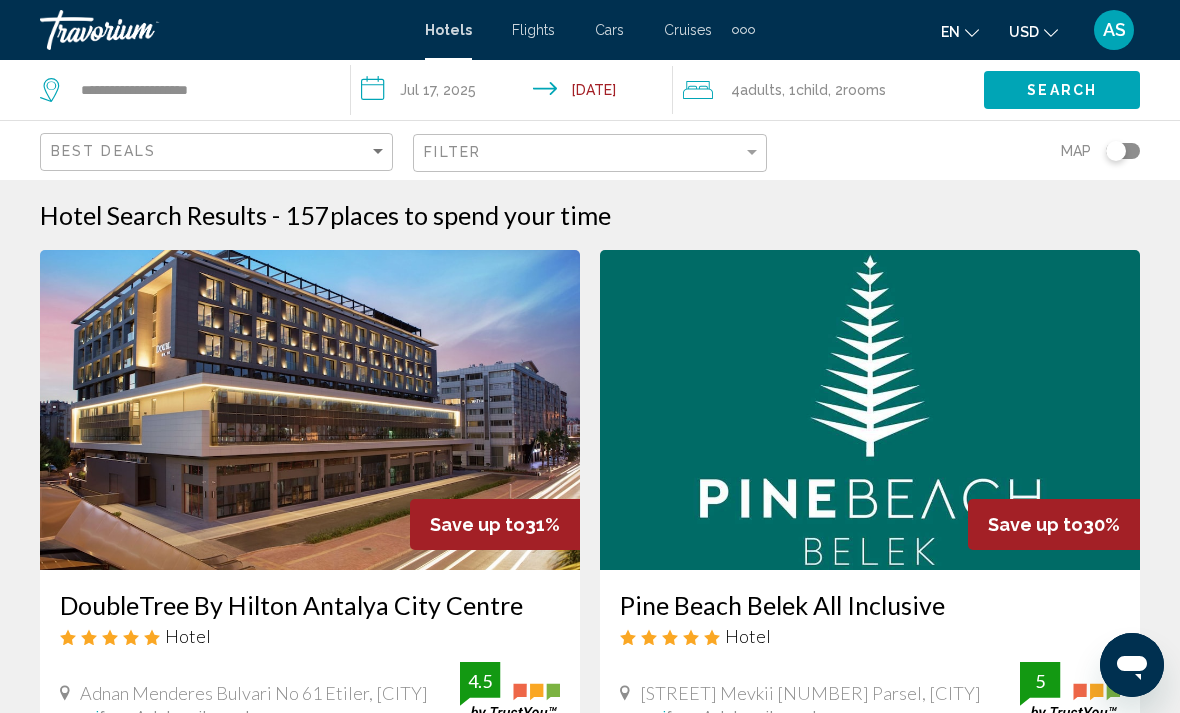 click on "4  Adult Adults , 1  Child Children , 2  Room rooms" 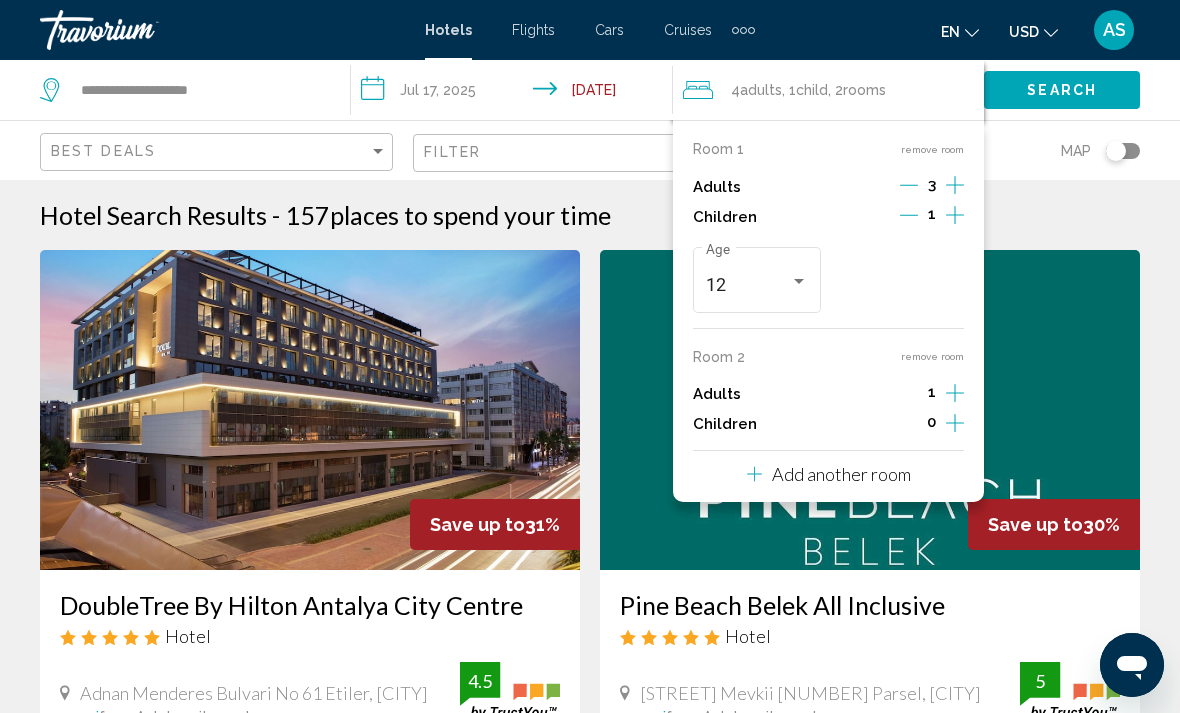 click on "remove room" at bounding box center [932, 356] 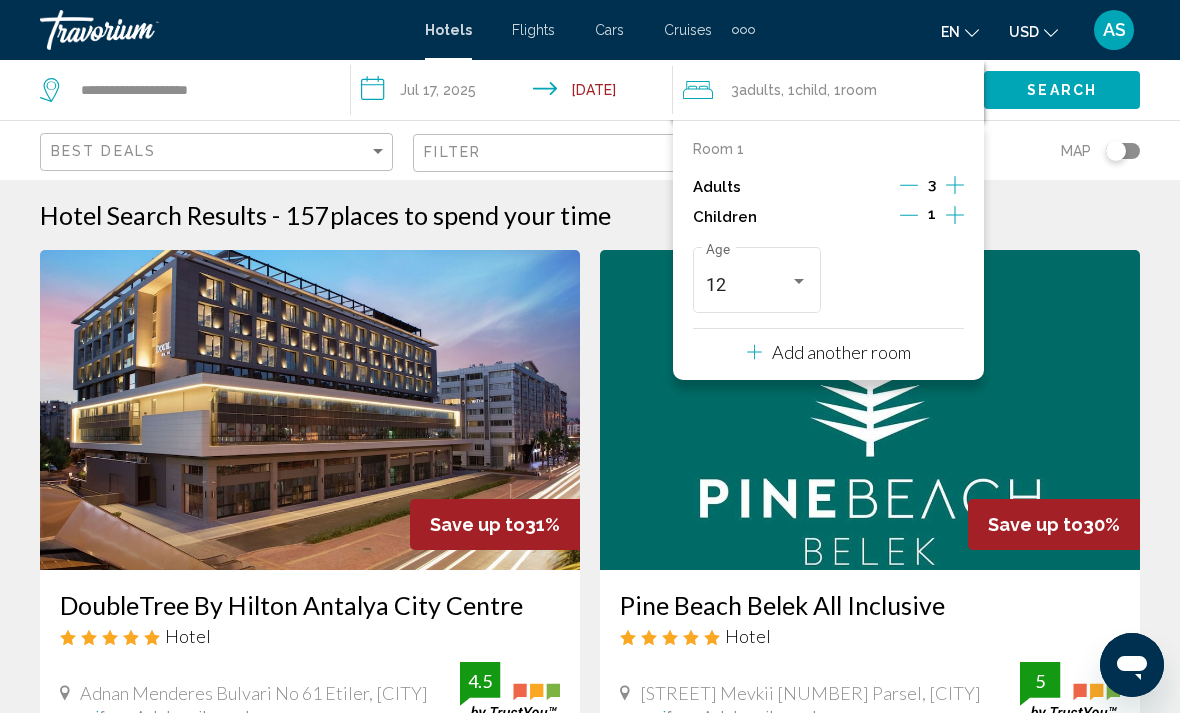 click 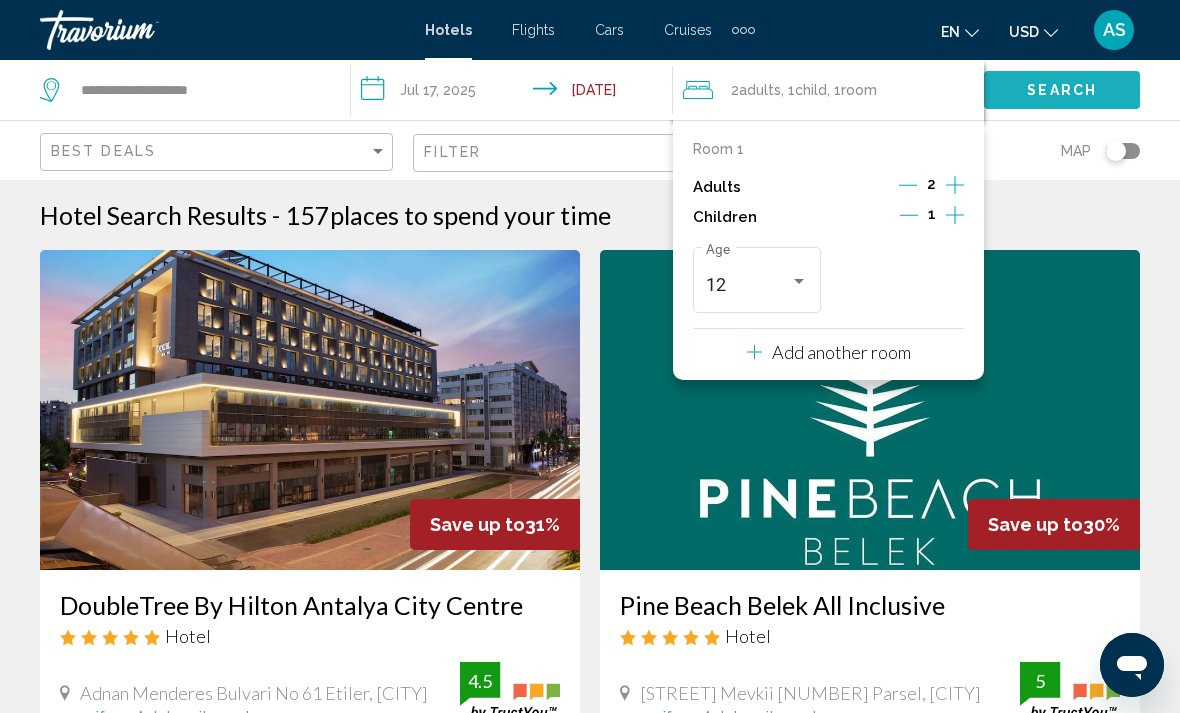 click on "Search" 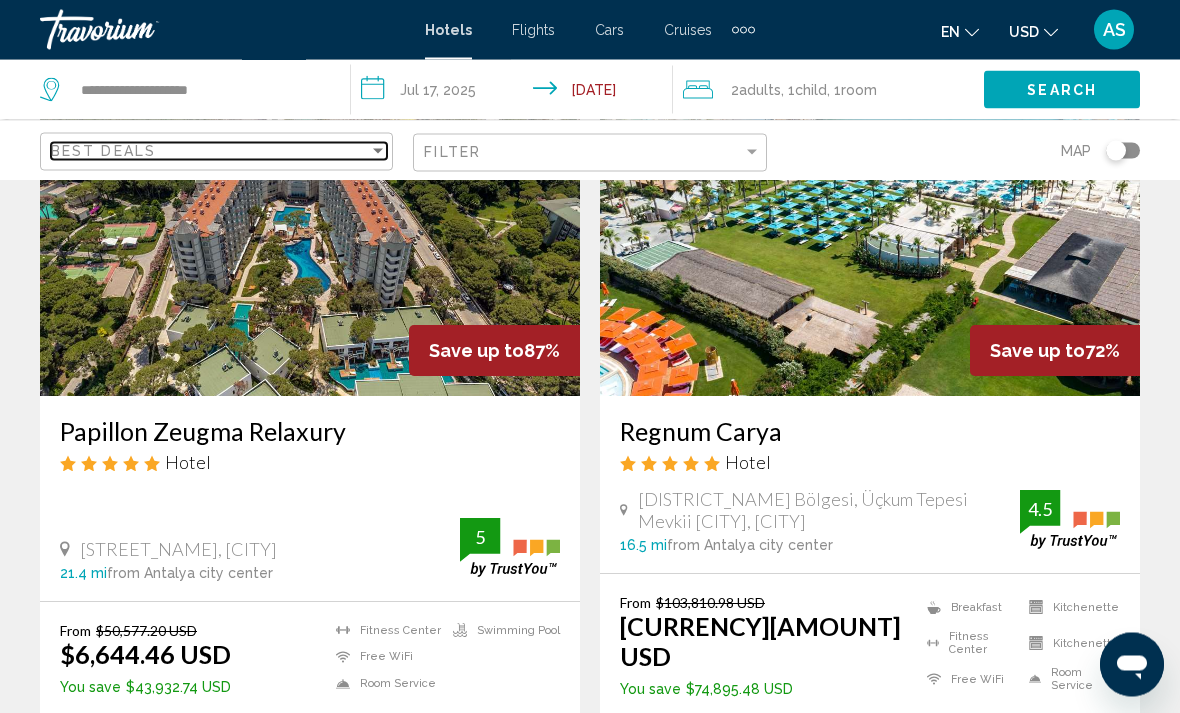 click on "Best Deals" at bounding box center (210, 151) 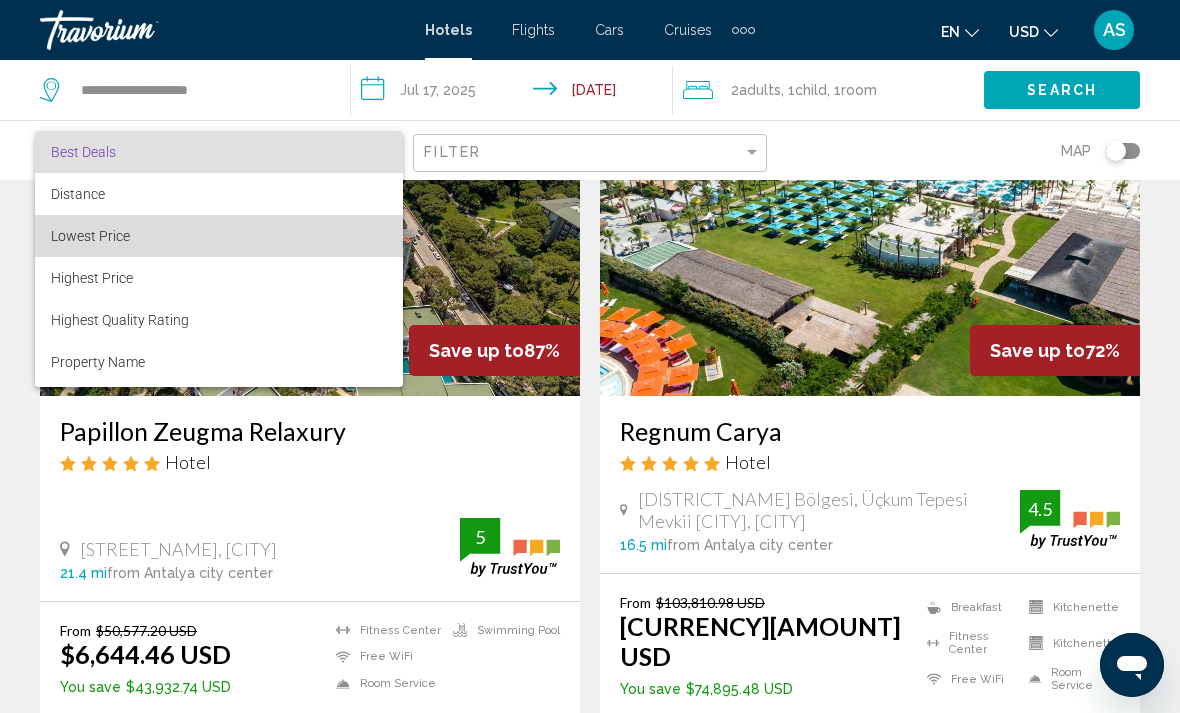 click on "Lowest Price" at bounding box center (90, 236) 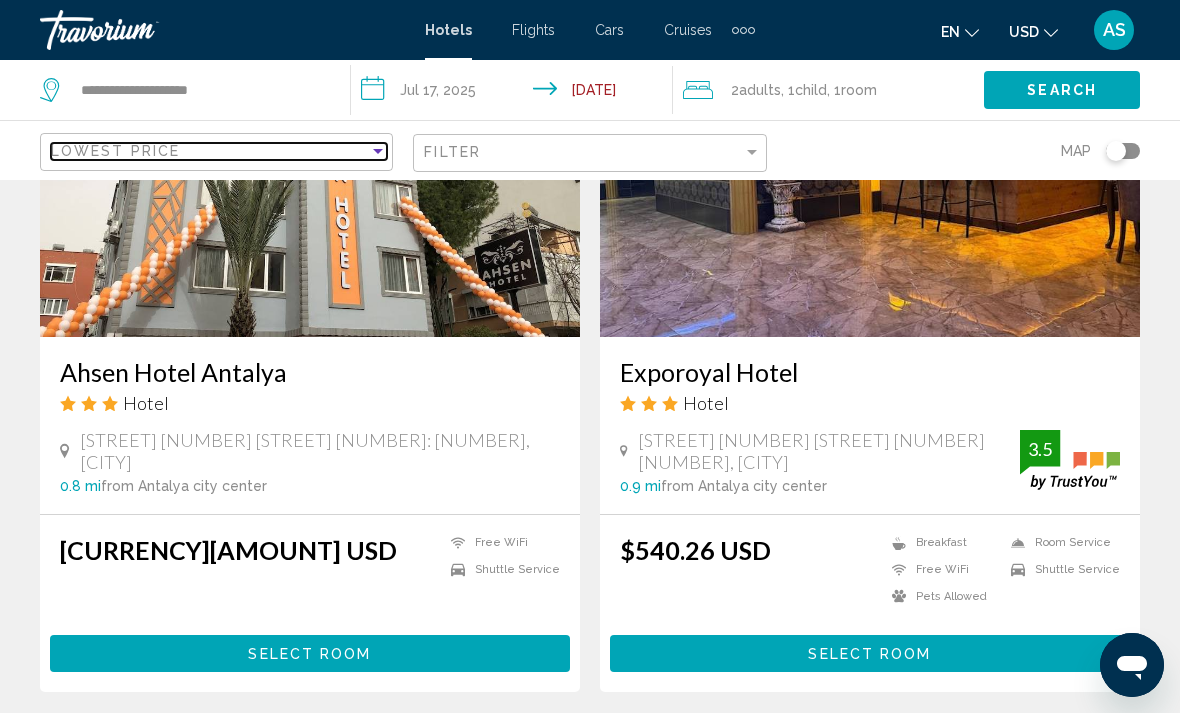 scroll, scrollTop: 3807, scrollLeft: 0, axis: vertical 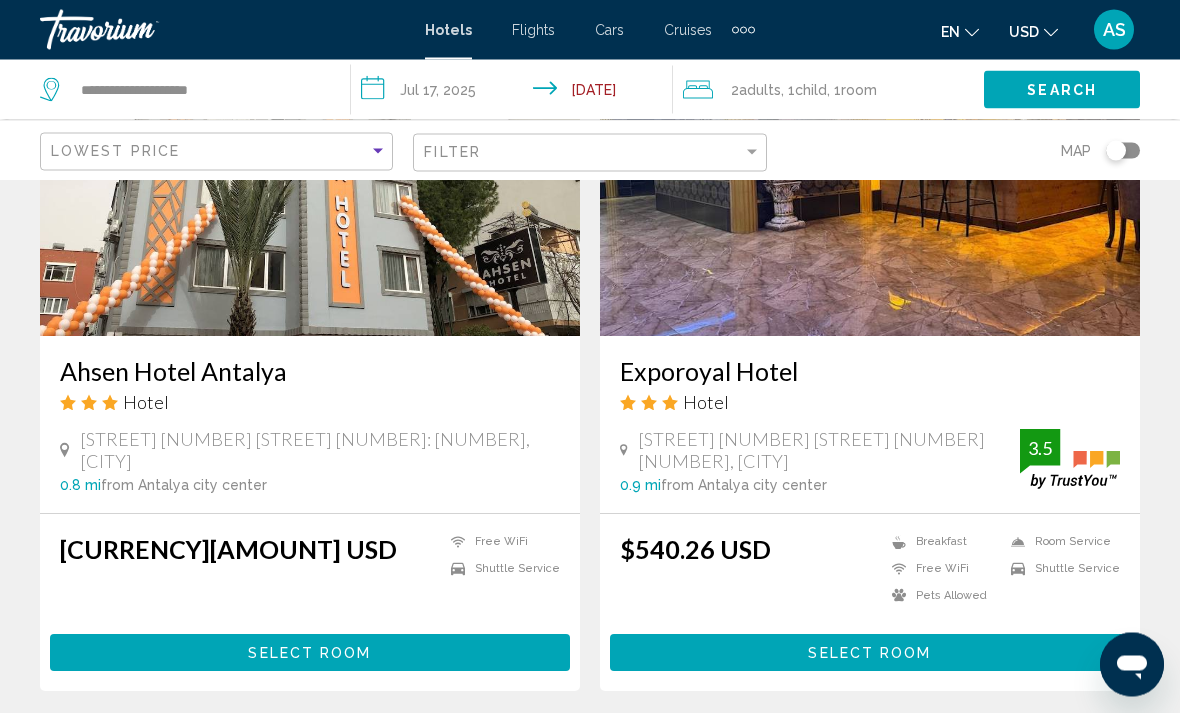 click on "page  2" at bounding box center (450, 752) 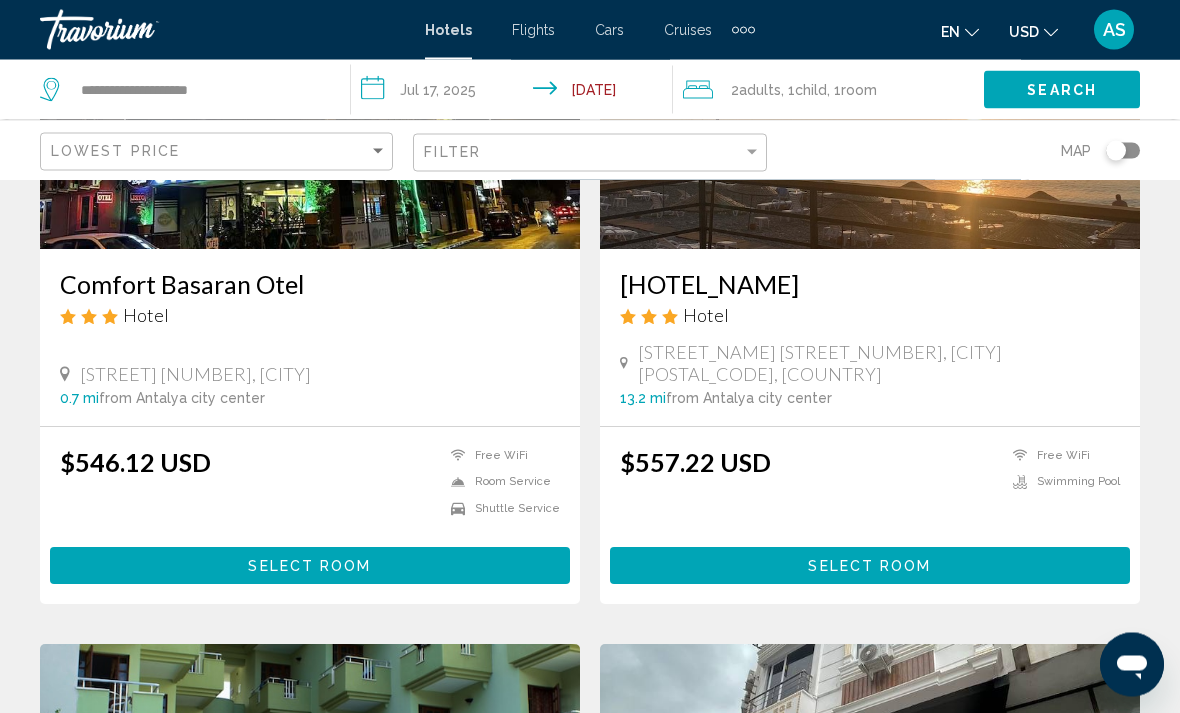 scroll, scrollTop: 386, scrollLeft: 0, axis: vertical 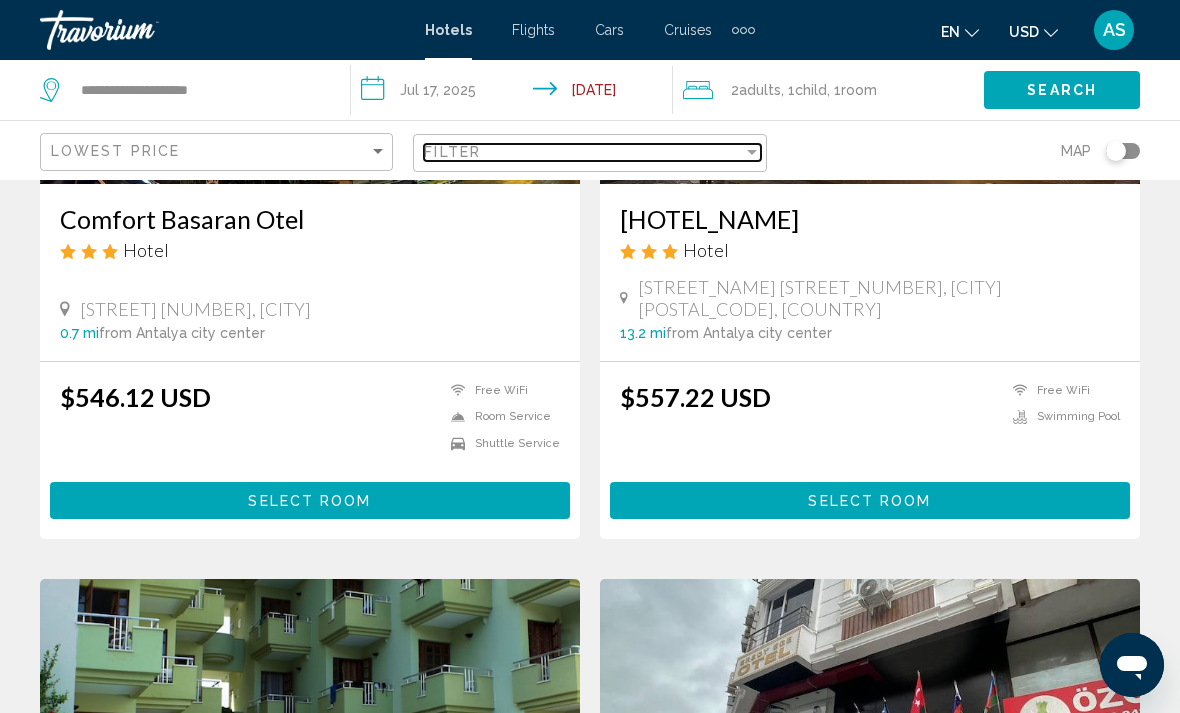click on "Filter" at bounding box center (583, 152) 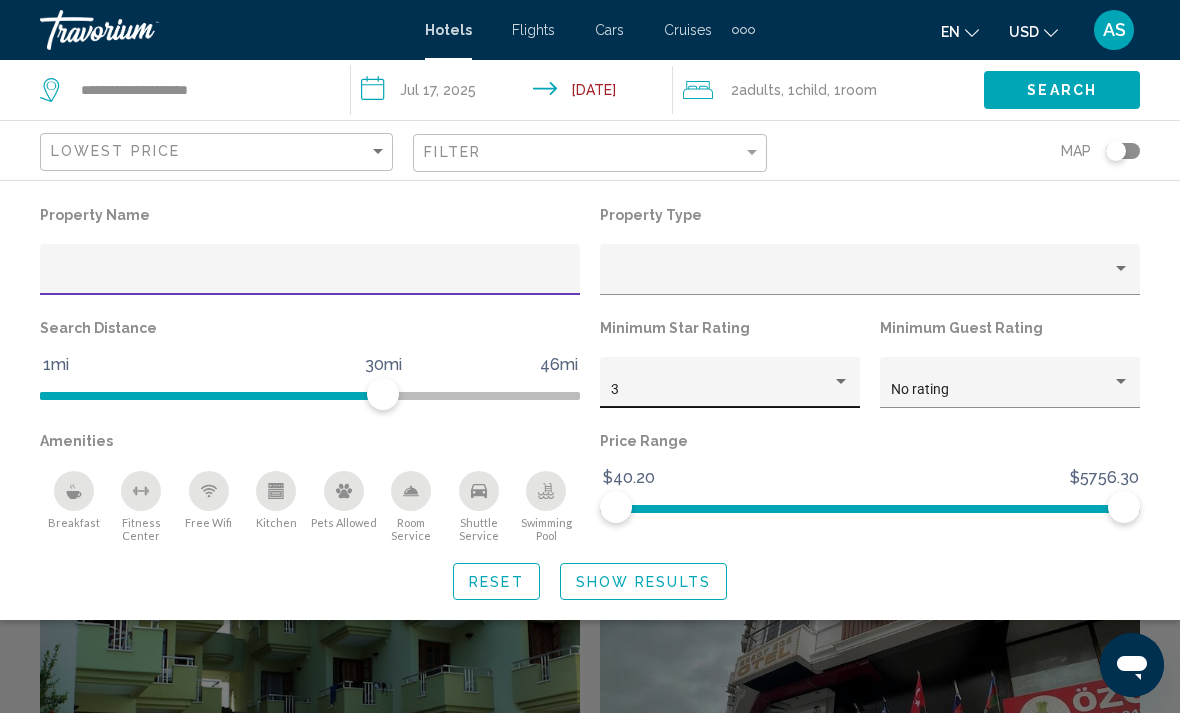 click on "3" at bounding box center (721, 390) 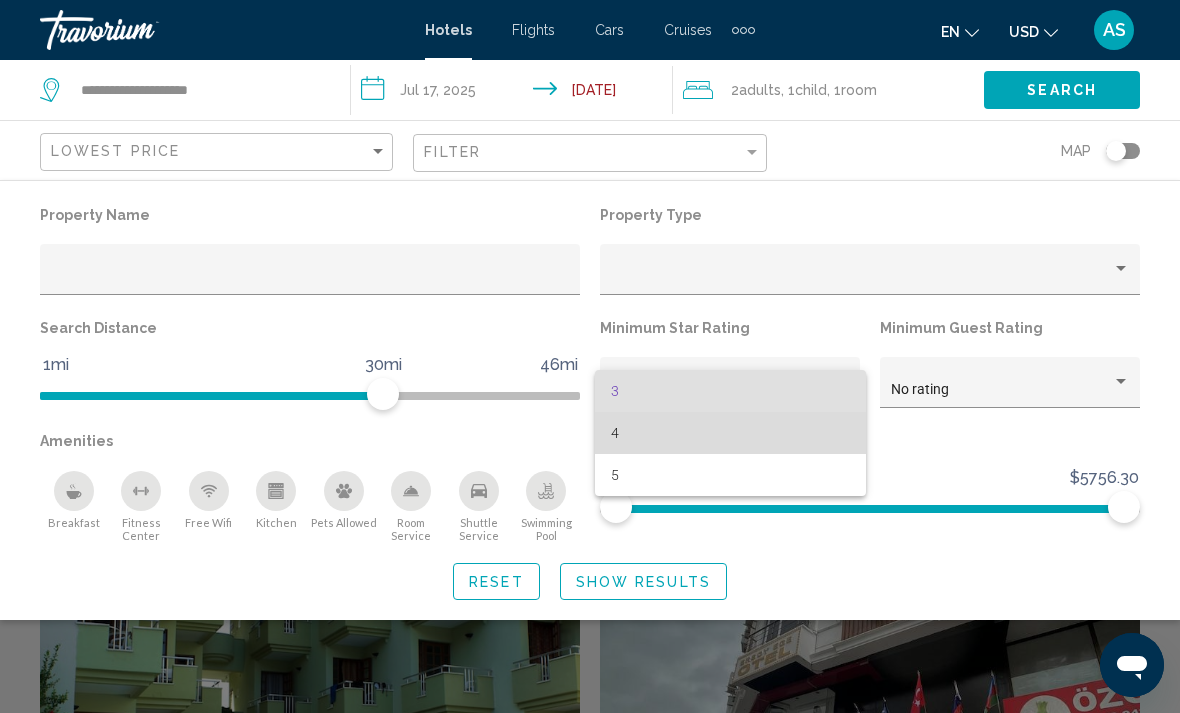 click on "4" at bounding box center (730, 433) 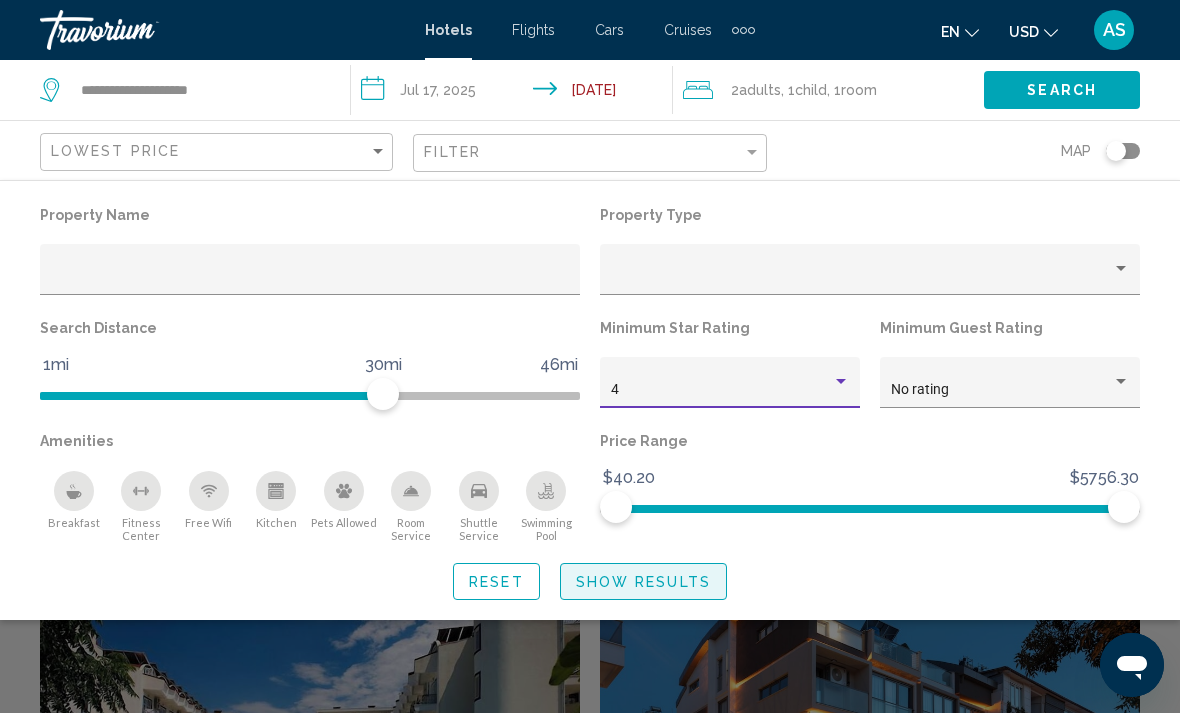 click on "Show Results" 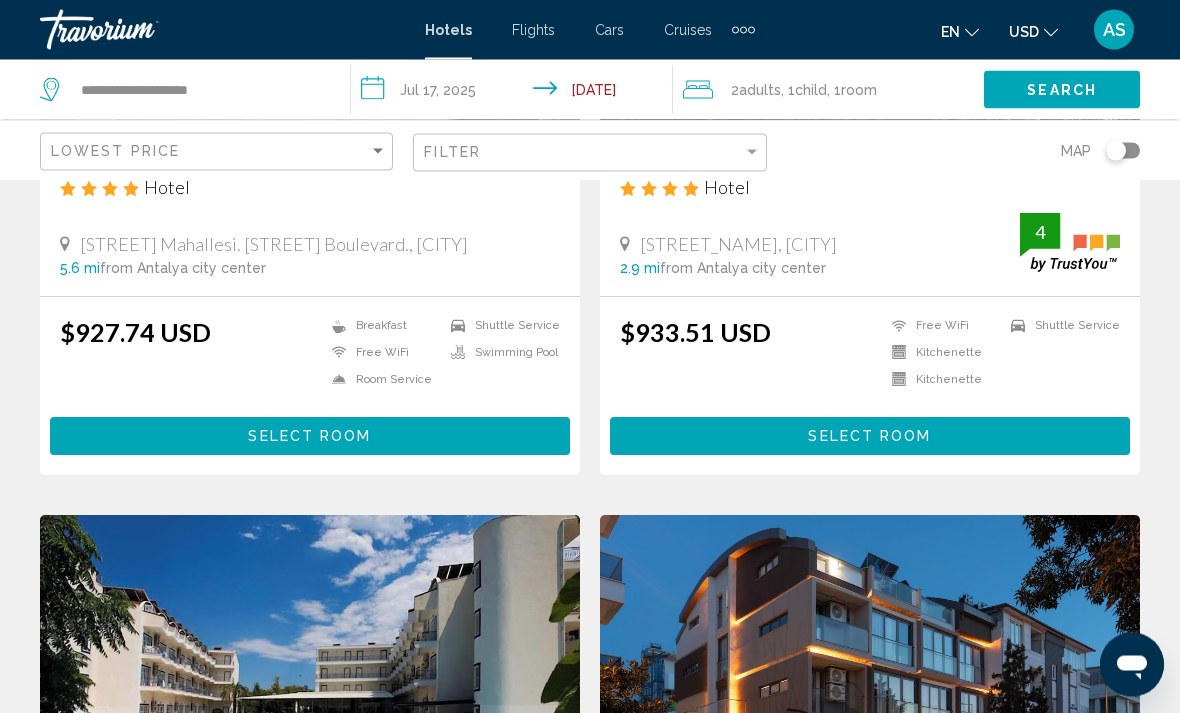 scroll, scrollTop: 453, scrollLeft: 0, axis: vertical 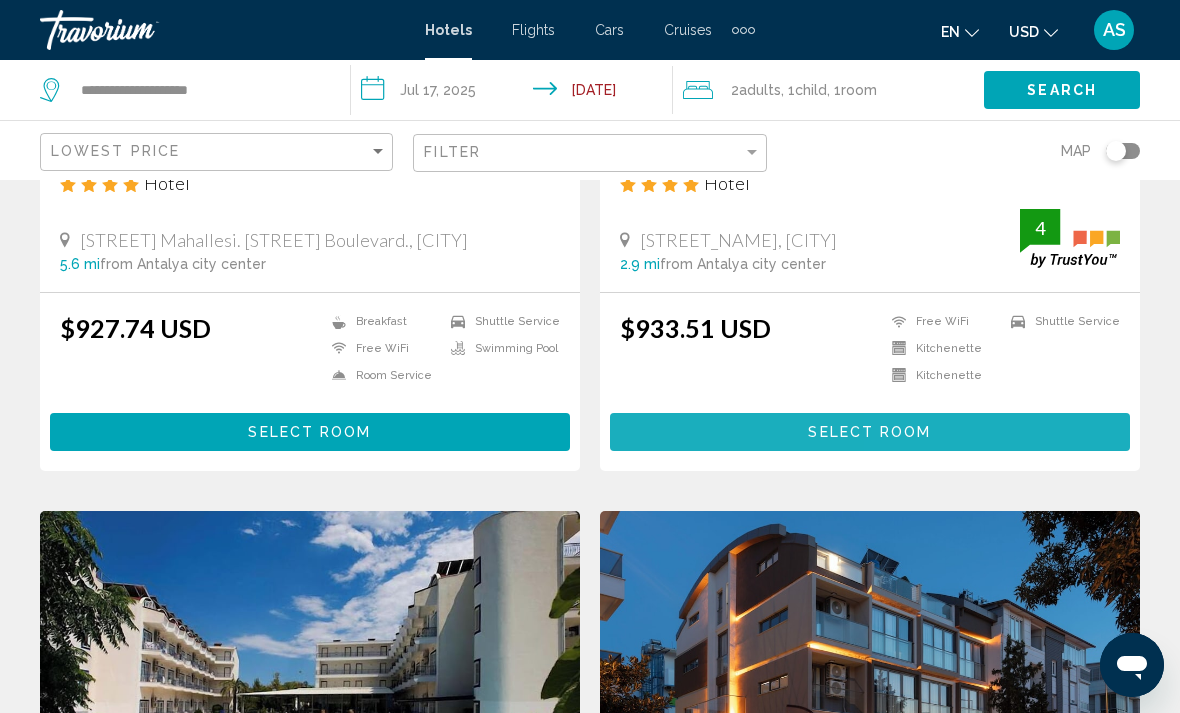 click on "Select Room" at bounding box center [870, 431] 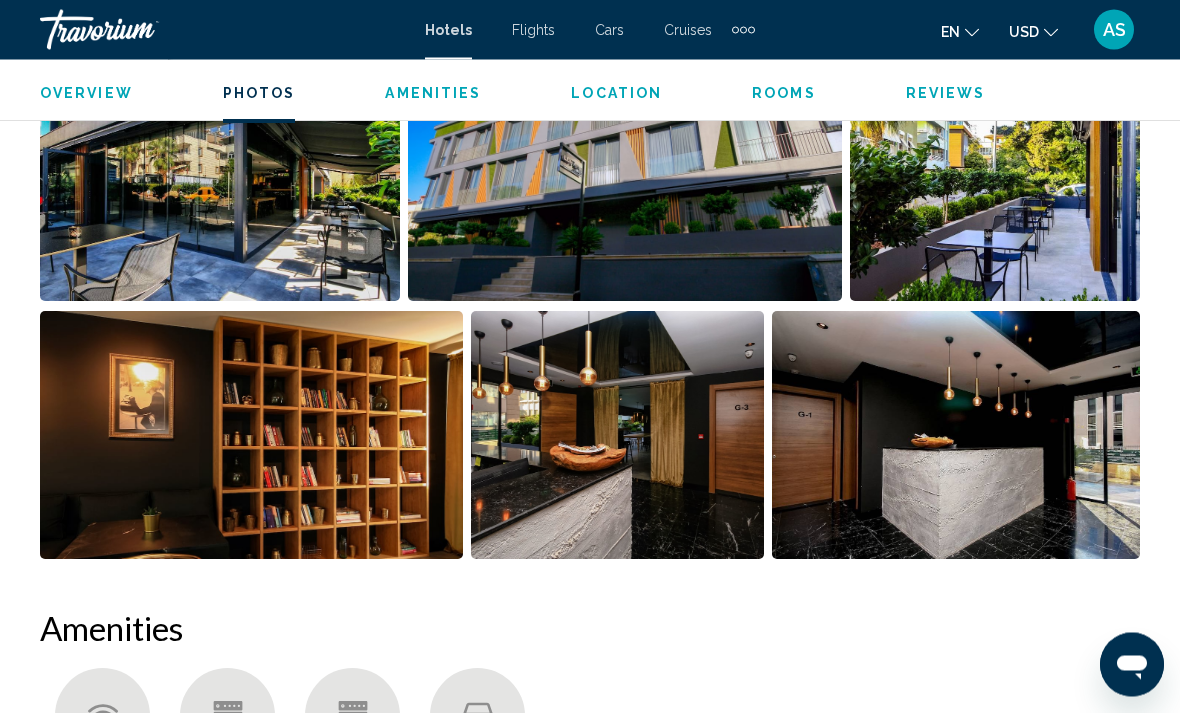 scroll, scrollTop: 1476, scrollLeft: 0, axis: vertical 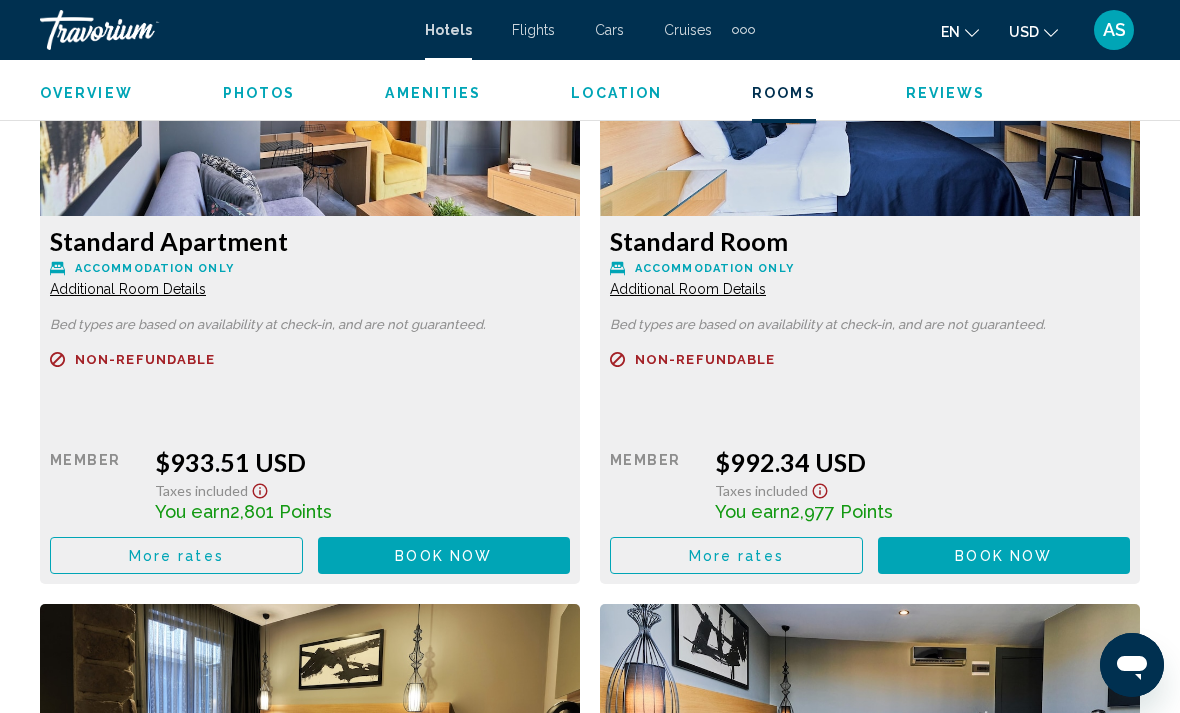 click on "More rates" at bounding box center [176, 555] 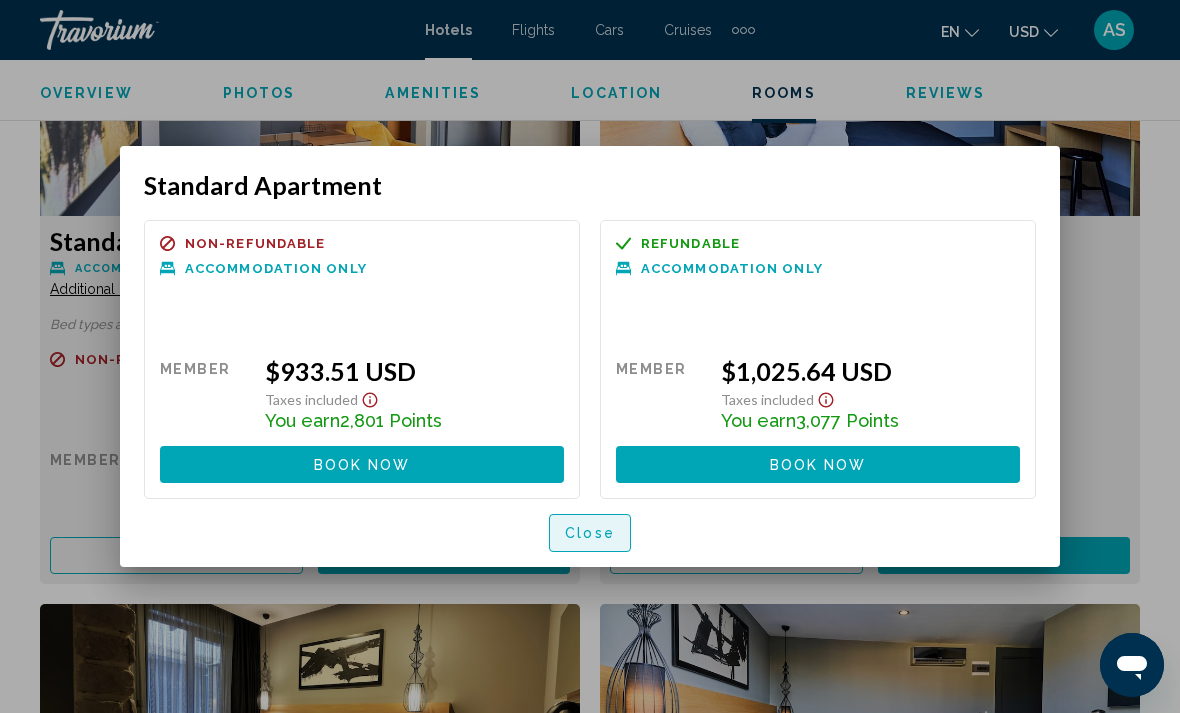 click on "Close" at bounding box center (590, 532) 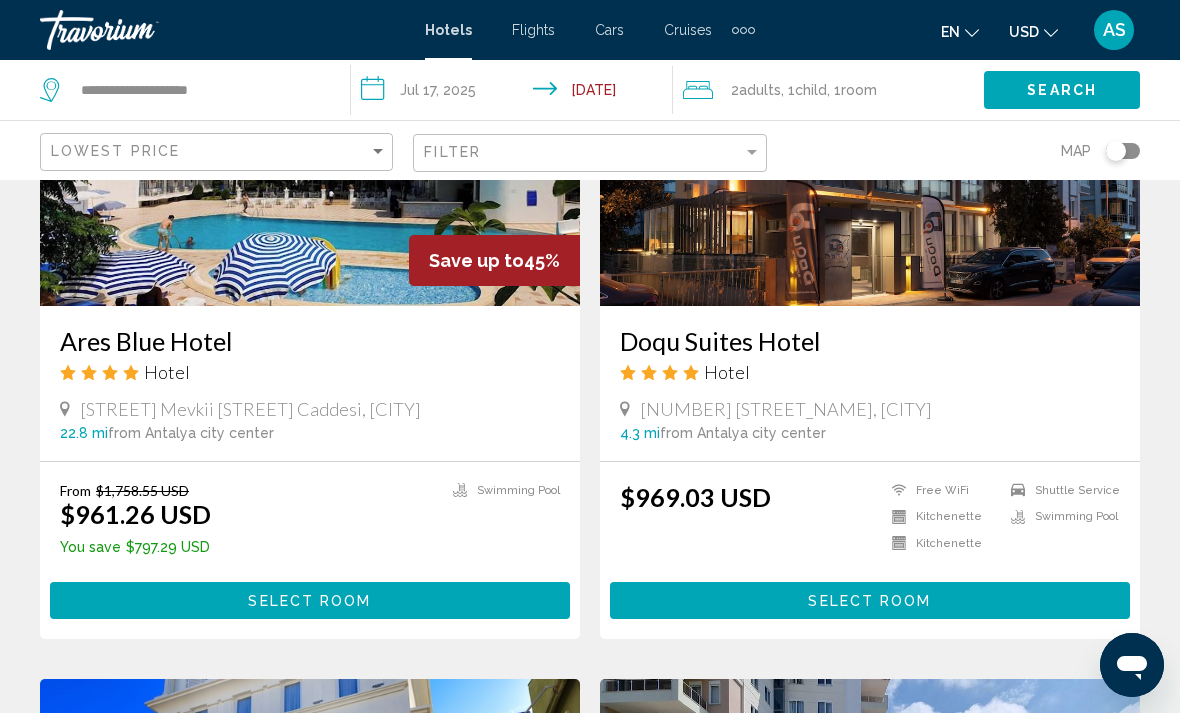 scroll, scrollTop: 1017, scrollLeft: 0, axis: vertical 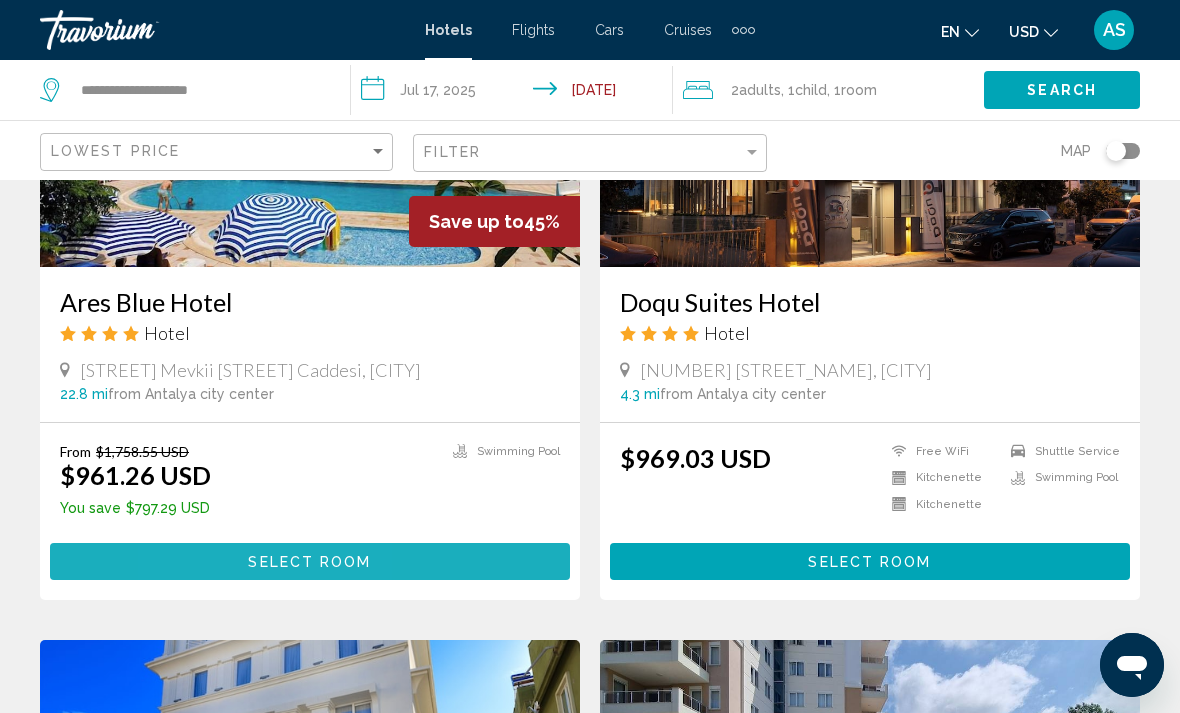 click on "Select Room" at bounding box center (310, 561) 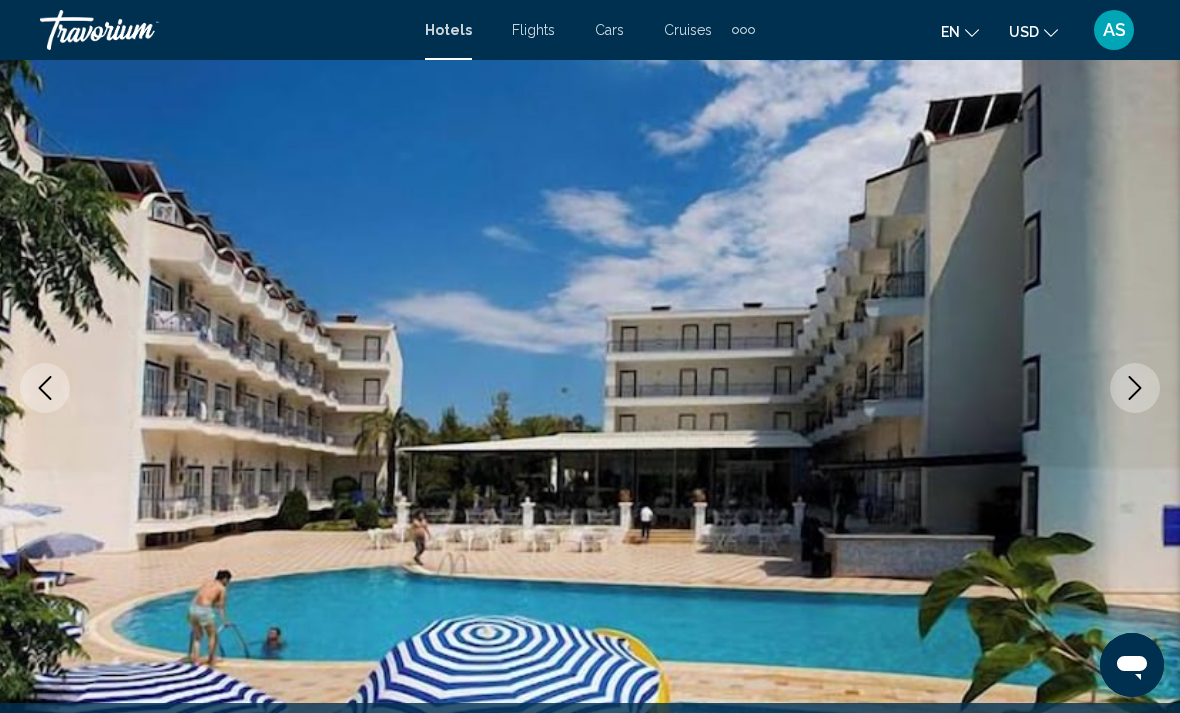 scroll, scrollTop: 285, scrollLeft: 0, axis: vertical 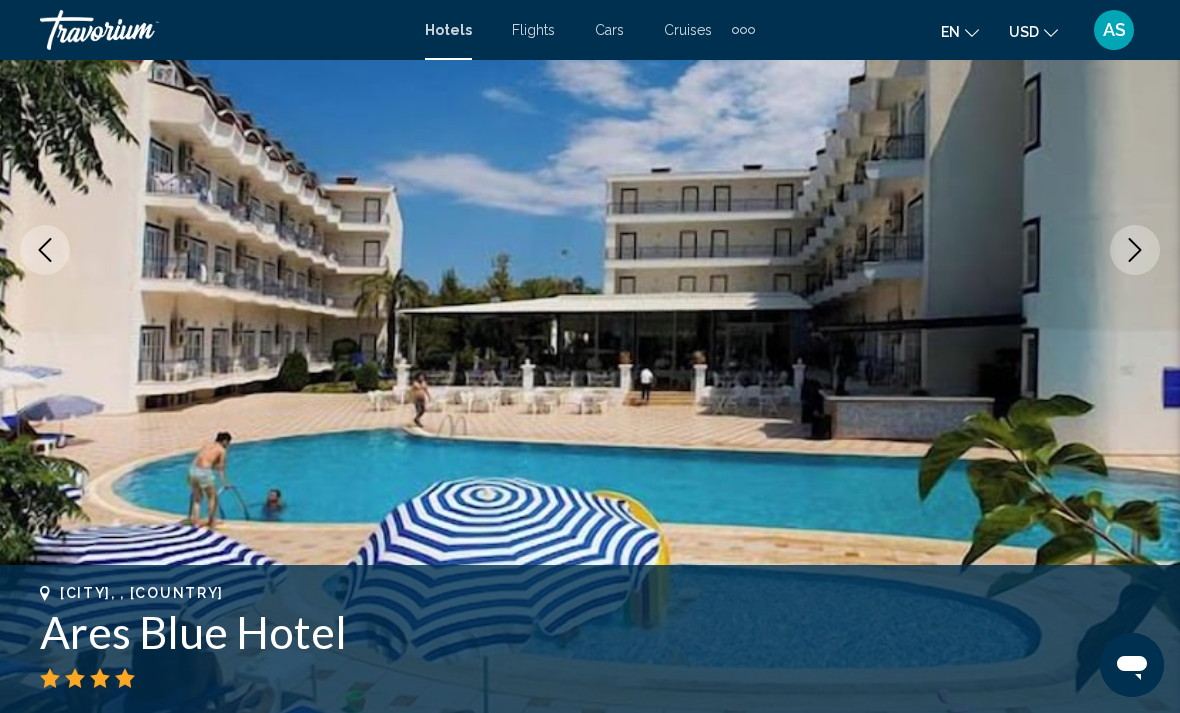 click 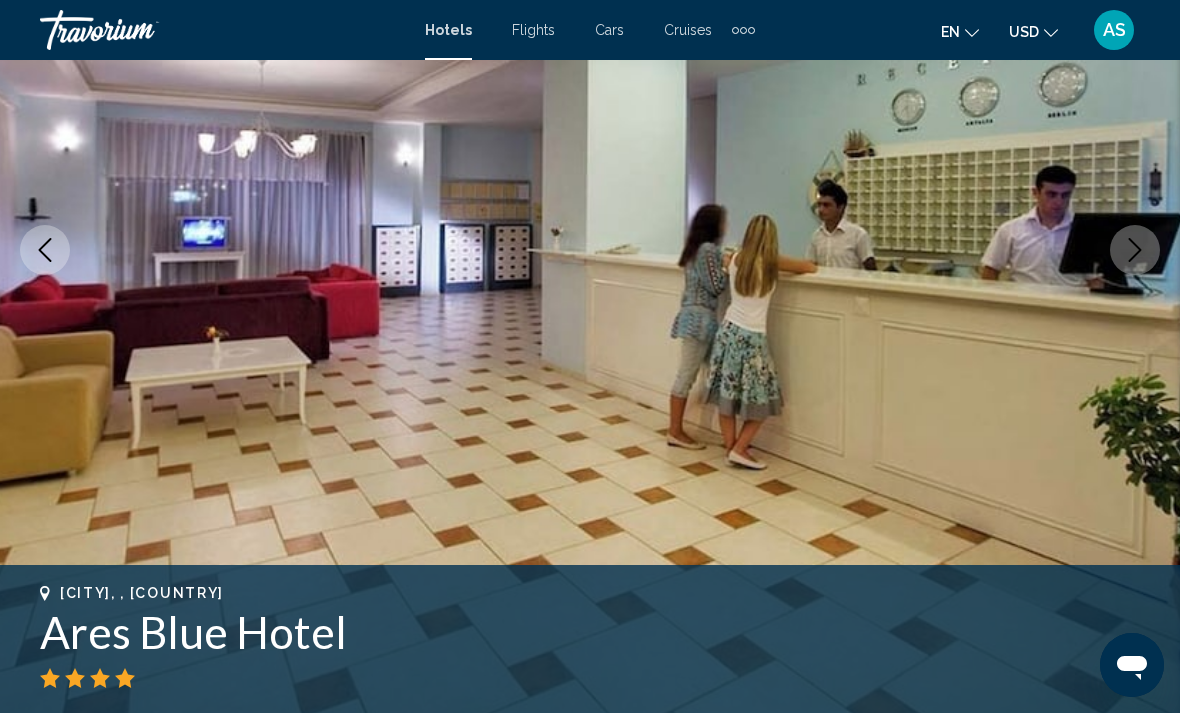 click 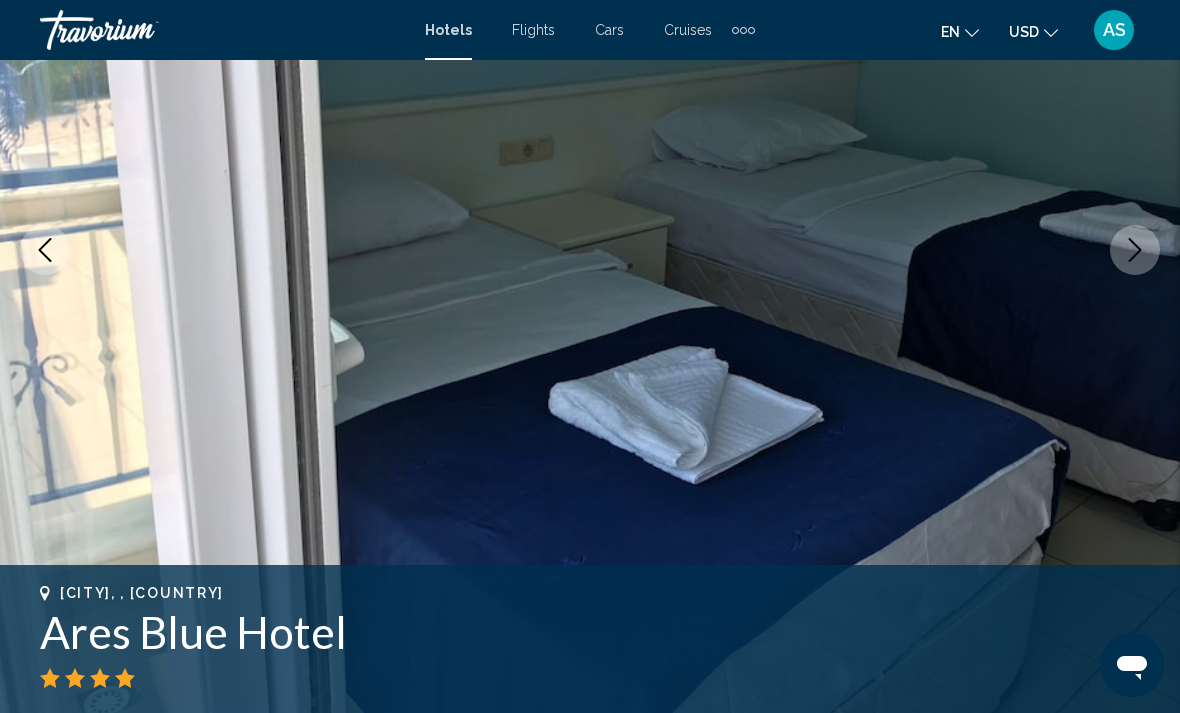 click 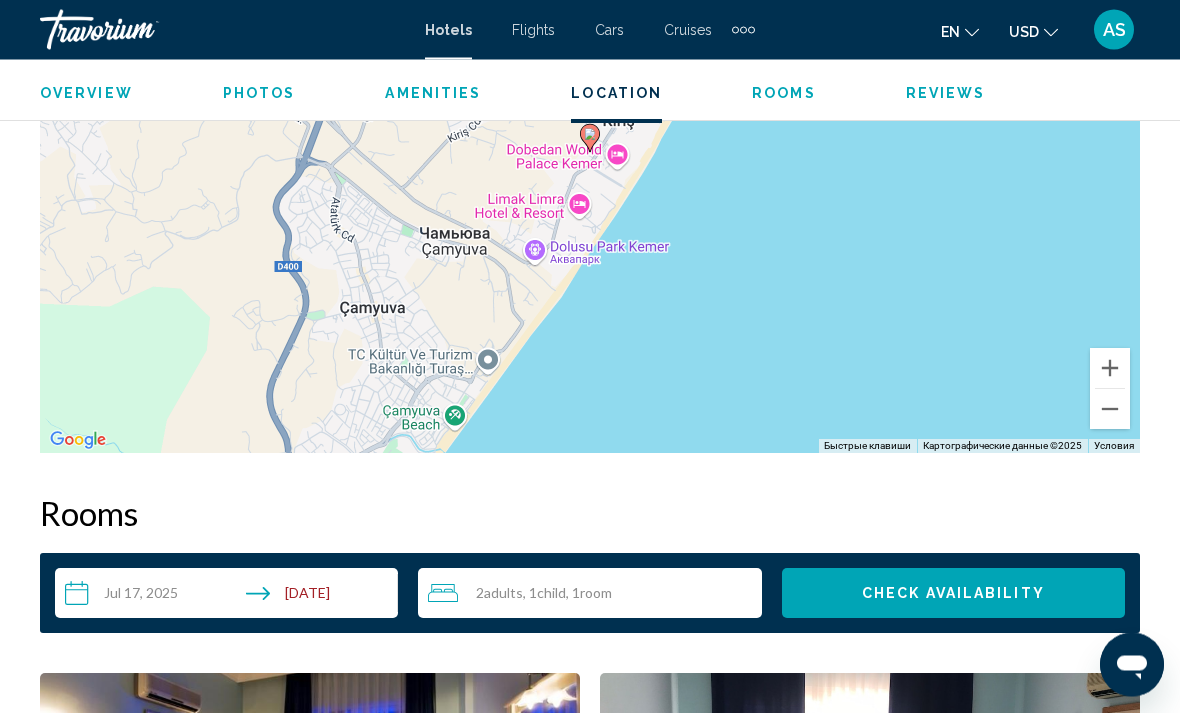 scroll, scrollTop: 2506, scrollLeft: 0, axis: vertical 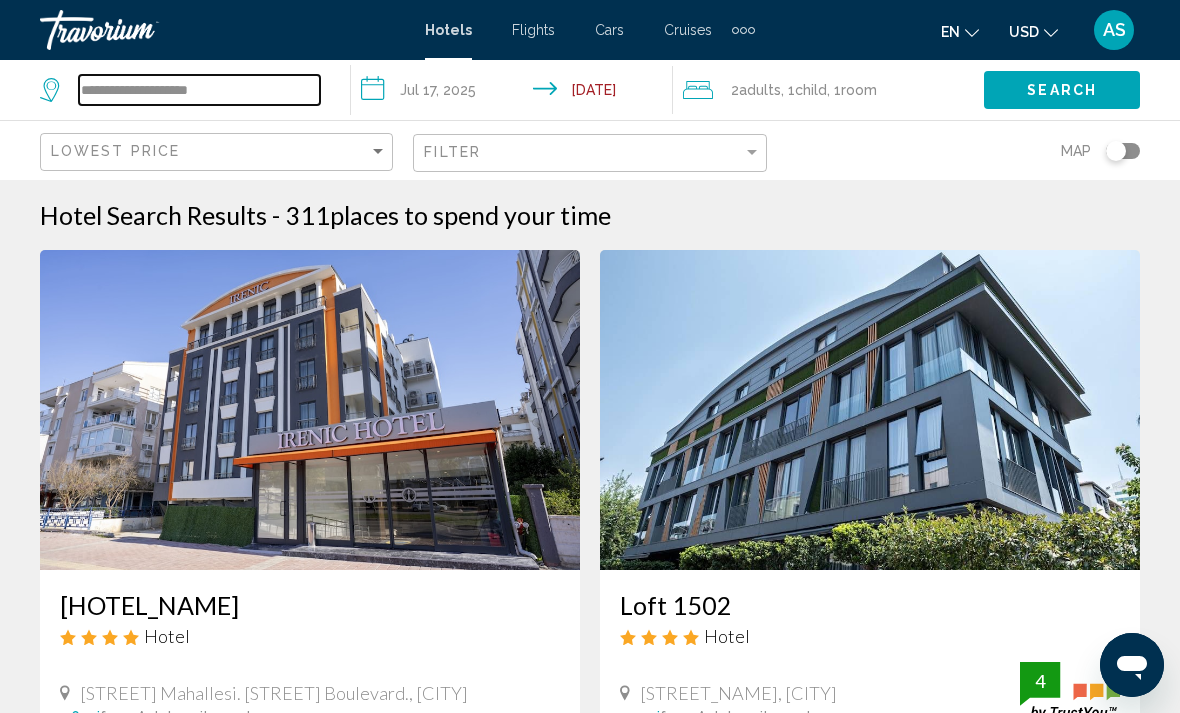 click on "**********" at bounding box center [199, 90] 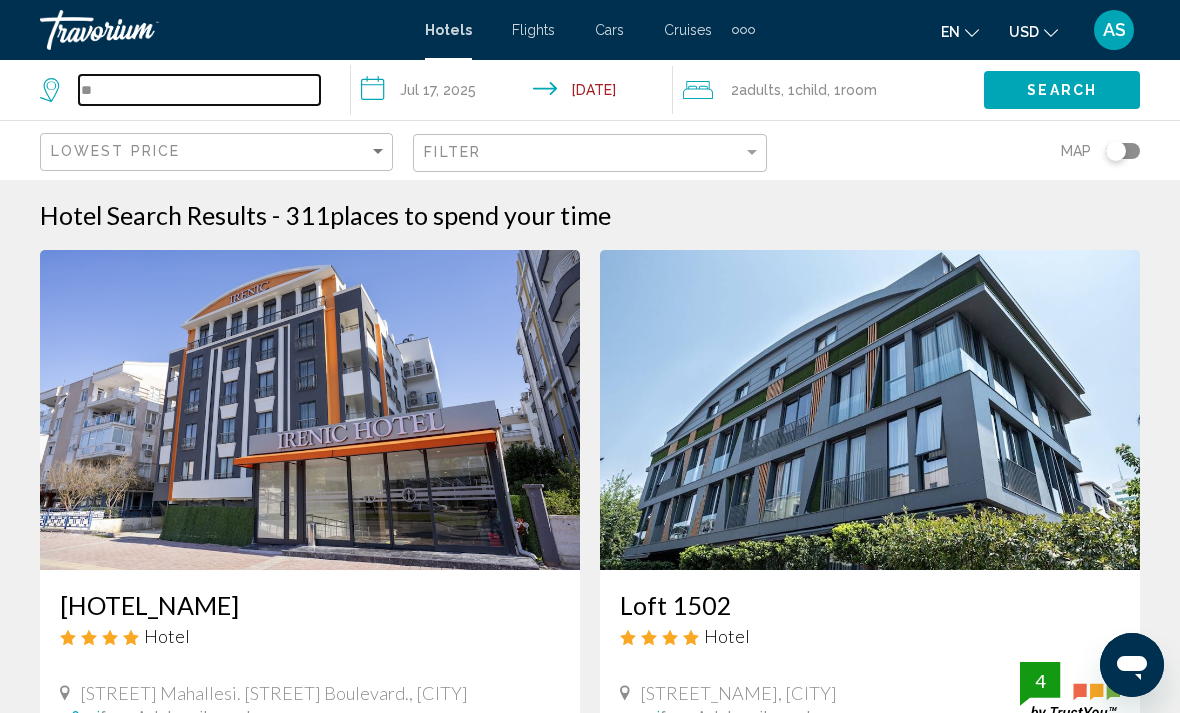 type on "*" 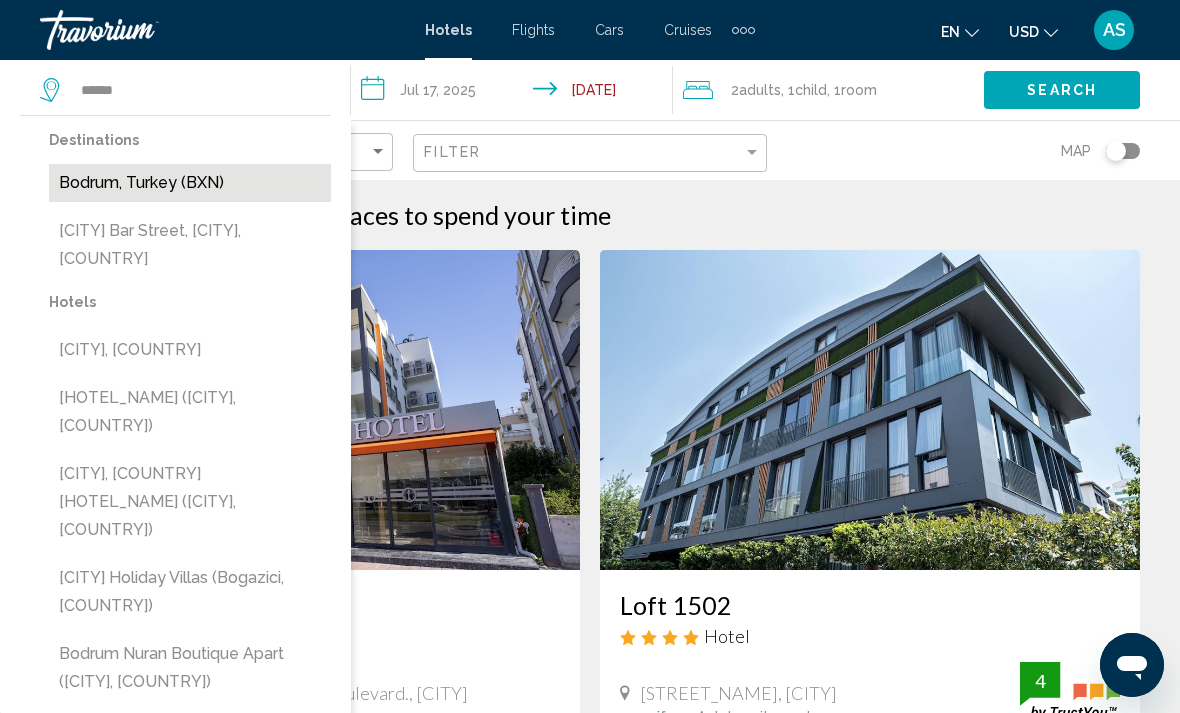 click on "Bodrum, Turkey (BXN)" at bounding box center [190, 183] 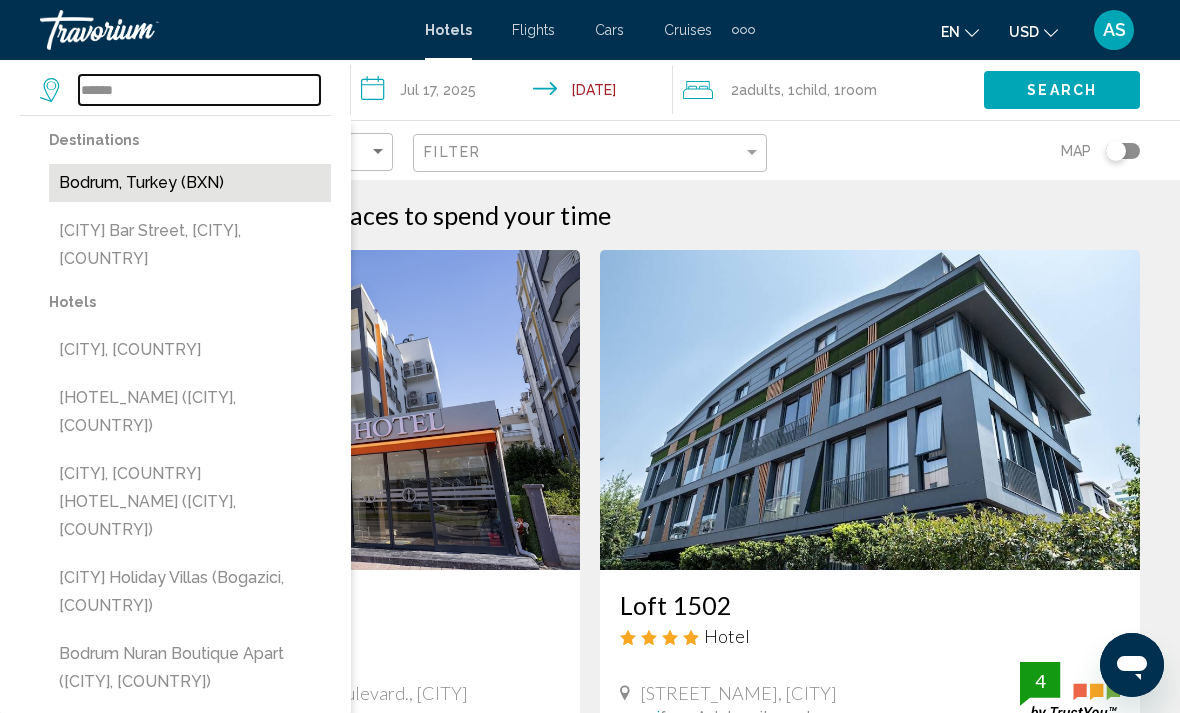type on "**********" 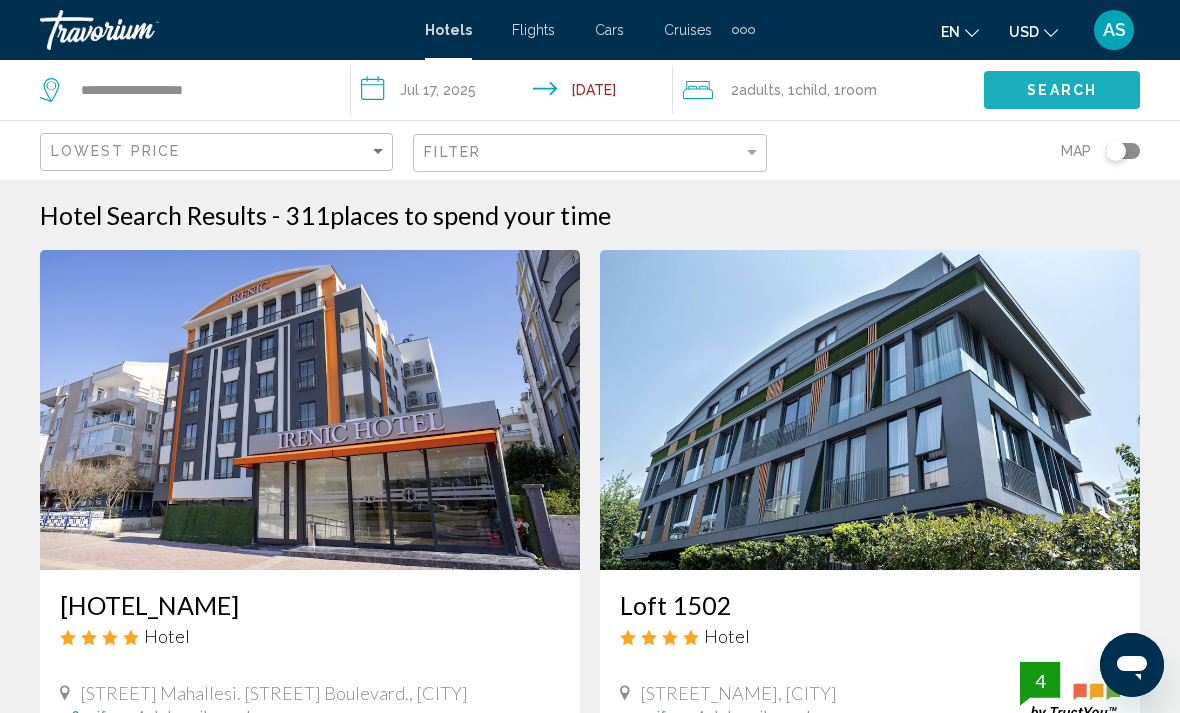 click on "Search" 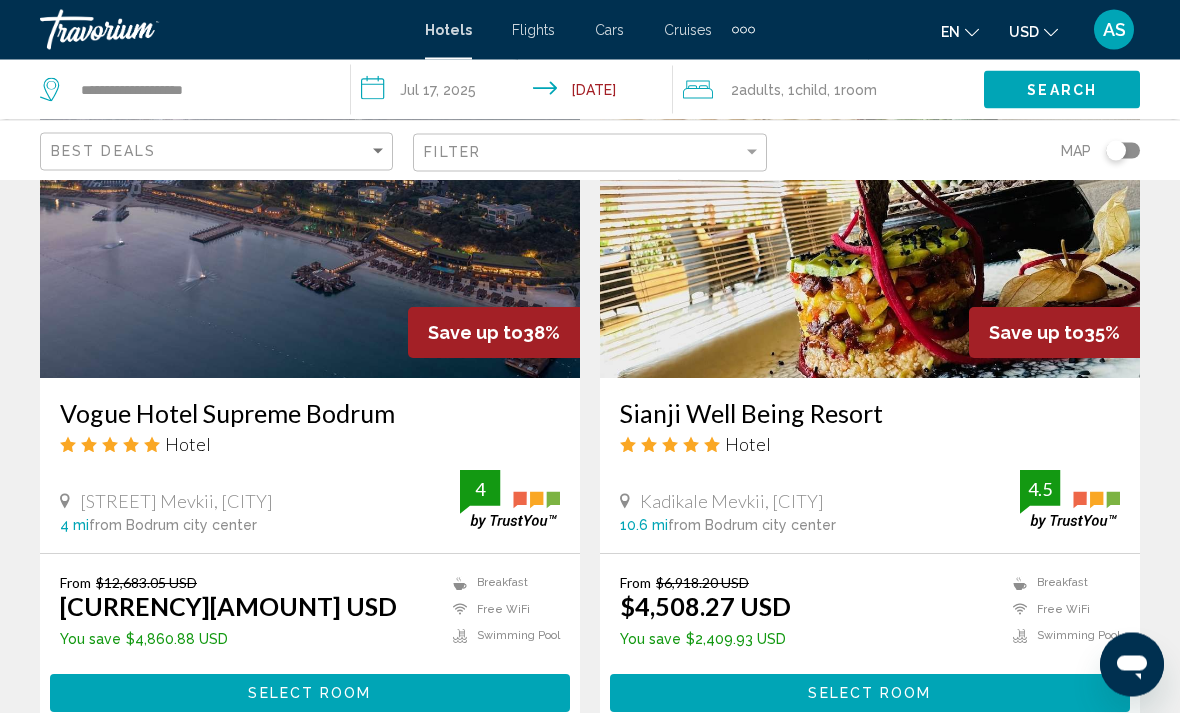 scroll, scrollTop: 3026, scrollLeft: 0, axis: vertical 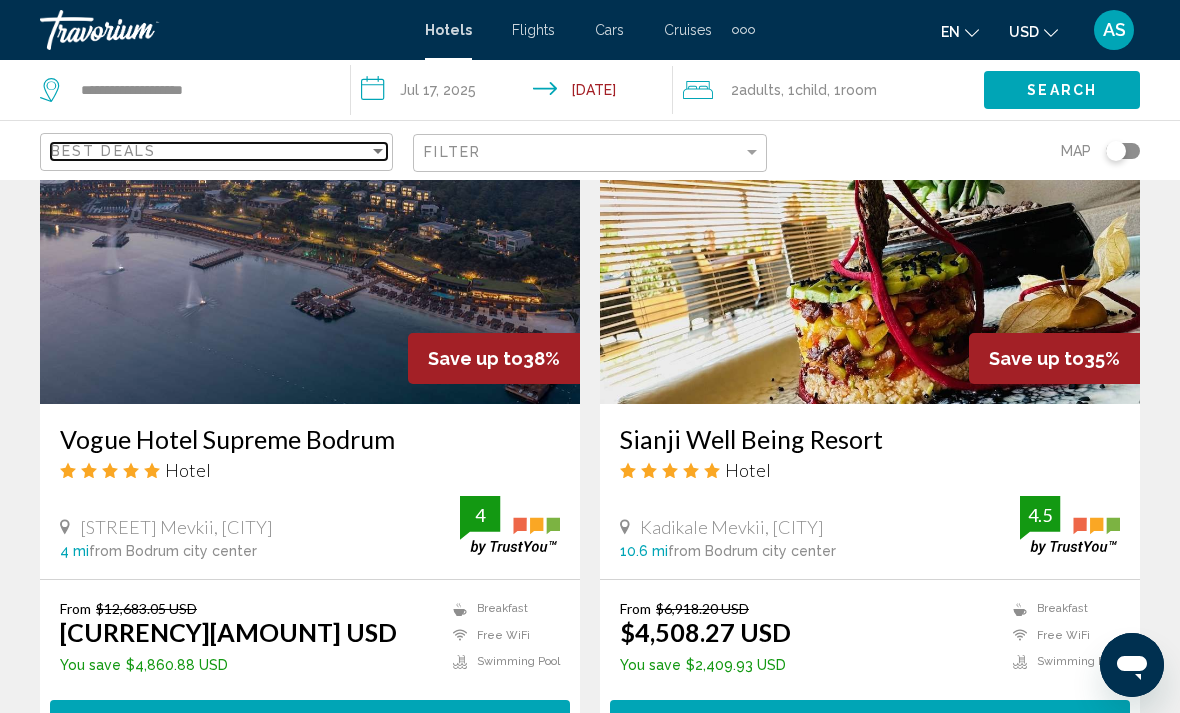 click on "Best Deals" at bounding box center [210, 151] 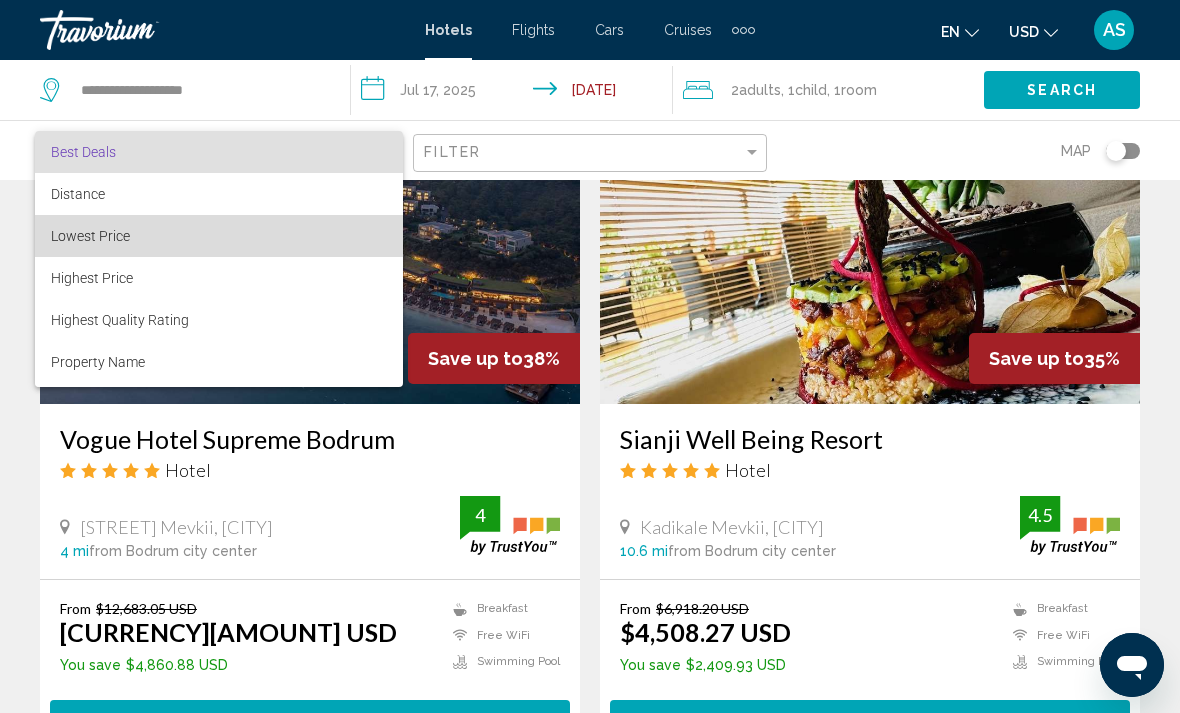 click on "Lowest Price" at bounding box center [90, 236] 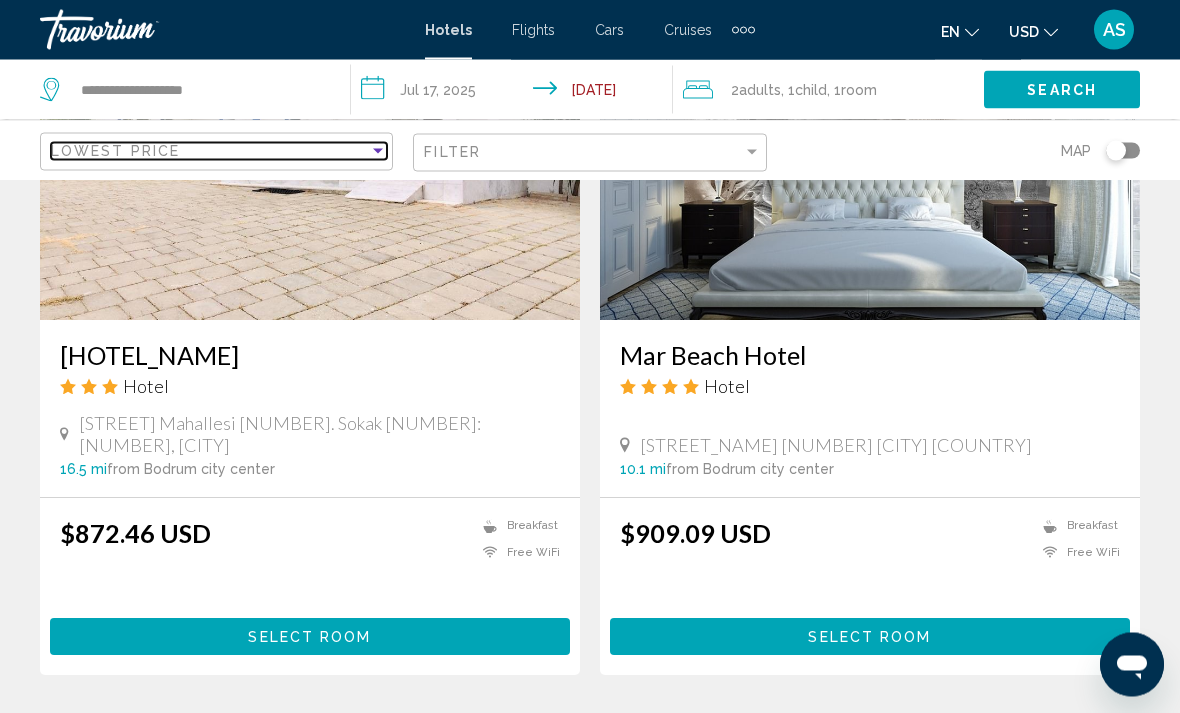 scroll, scrollTop: 2395, scrollLeft: 0, axis: vertical 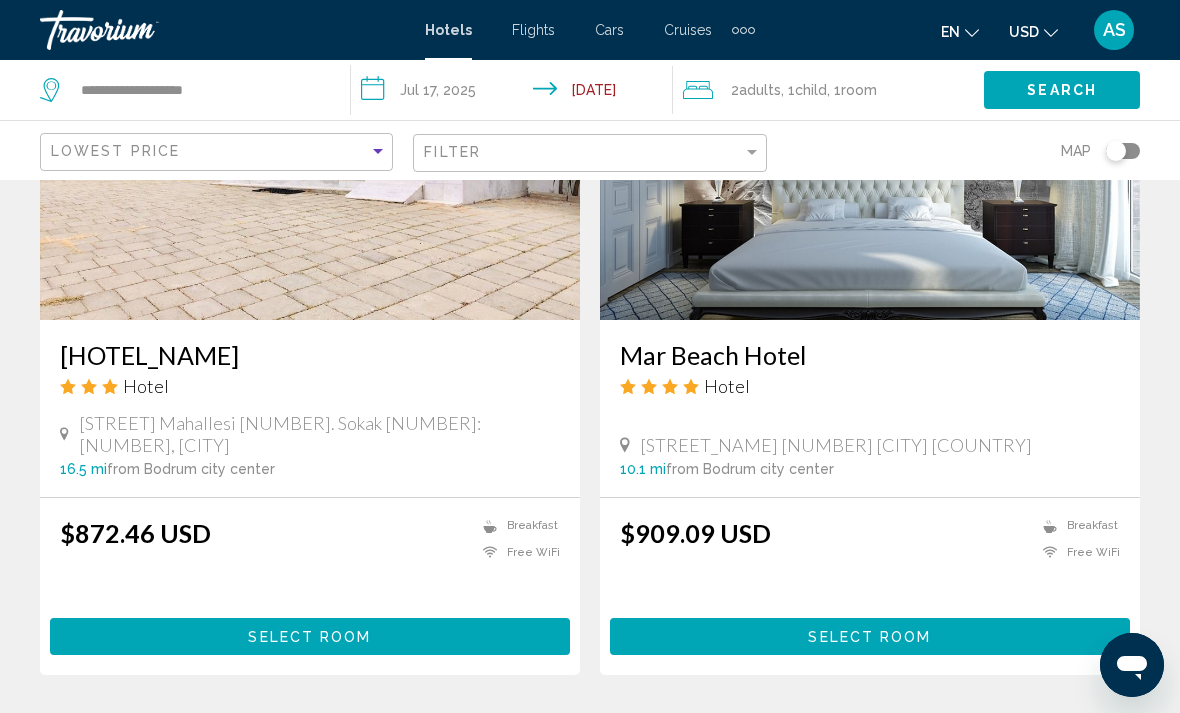 click on "Select Room" at bounding box center [870, 636] 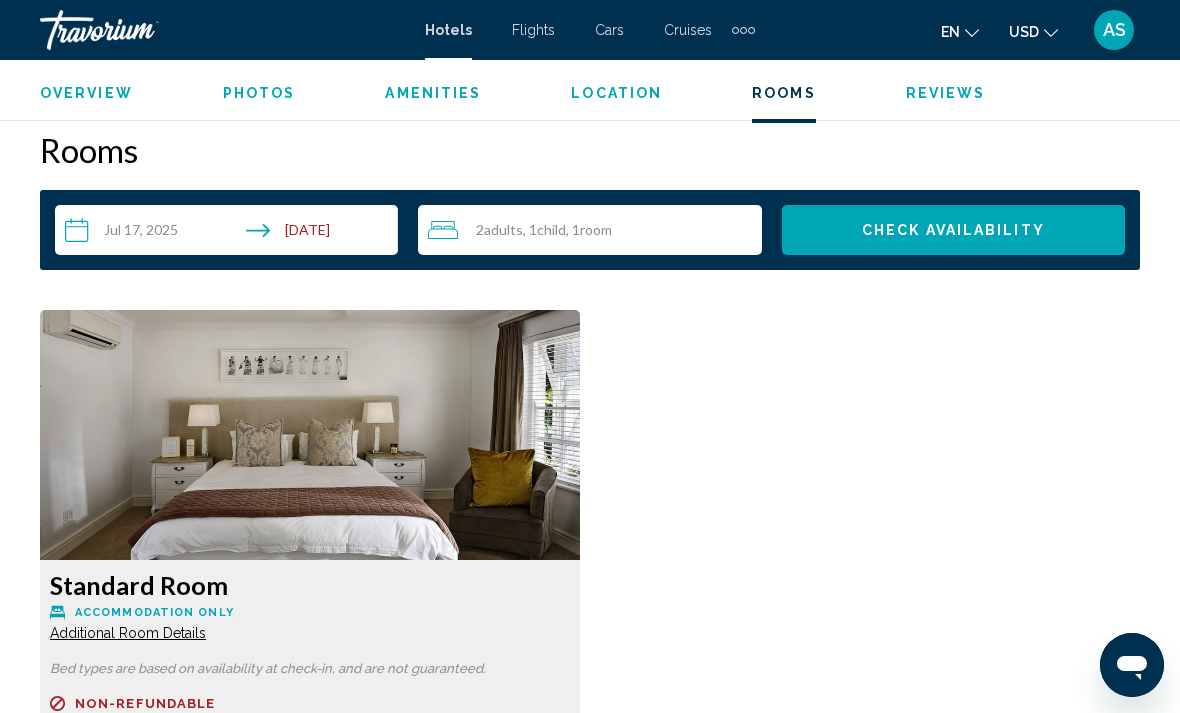scroll, scrollTop: 2868, scrollLeft: 0, axis: vertical 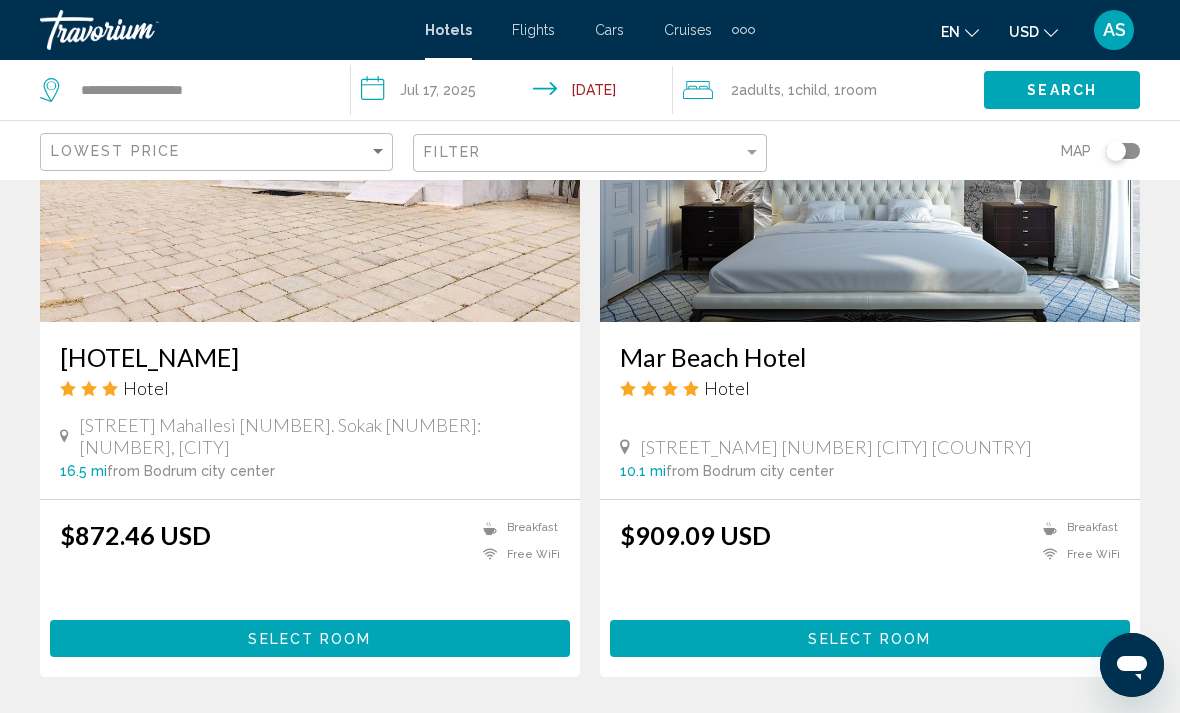 click on "Select Room" at bounding box center [310, 638] 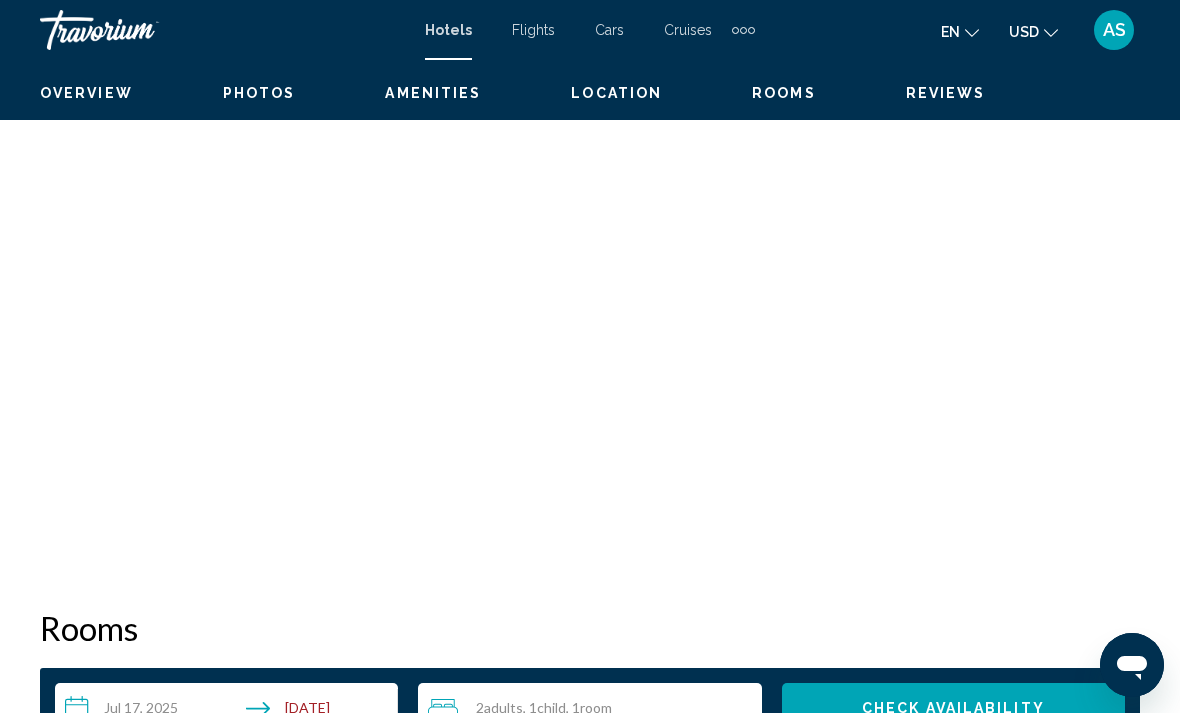 scroll, scrollTop: 0, scrollLeft: 0, axis: both 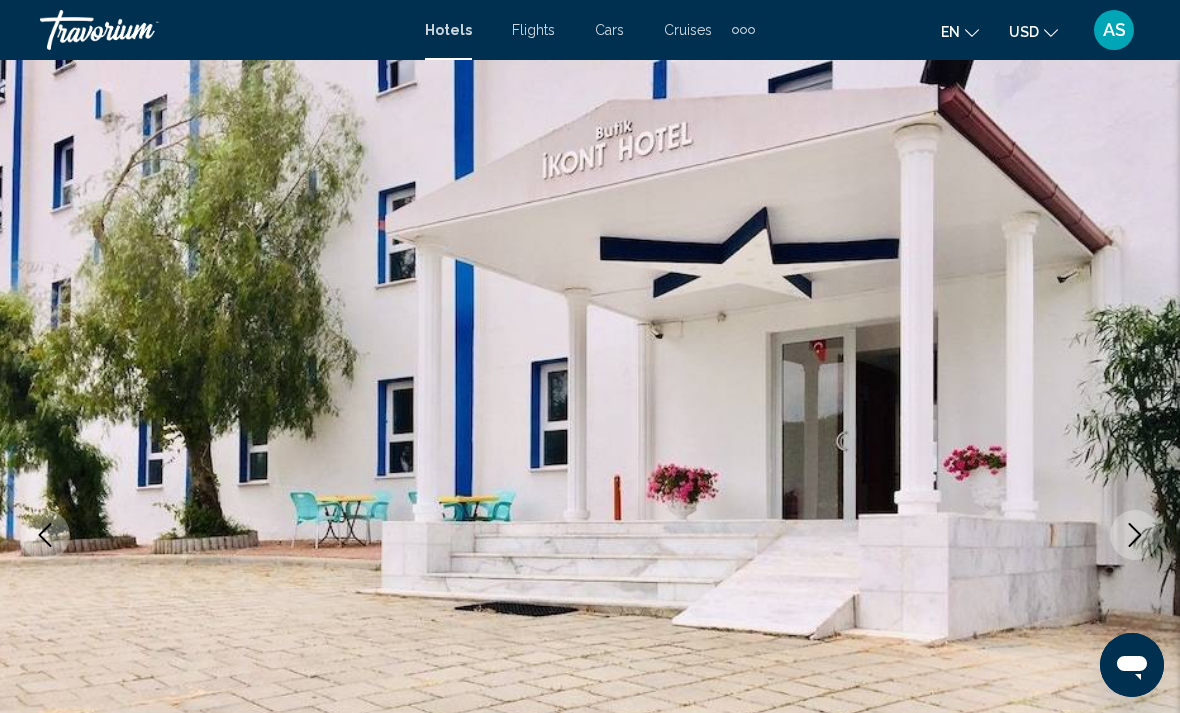 click 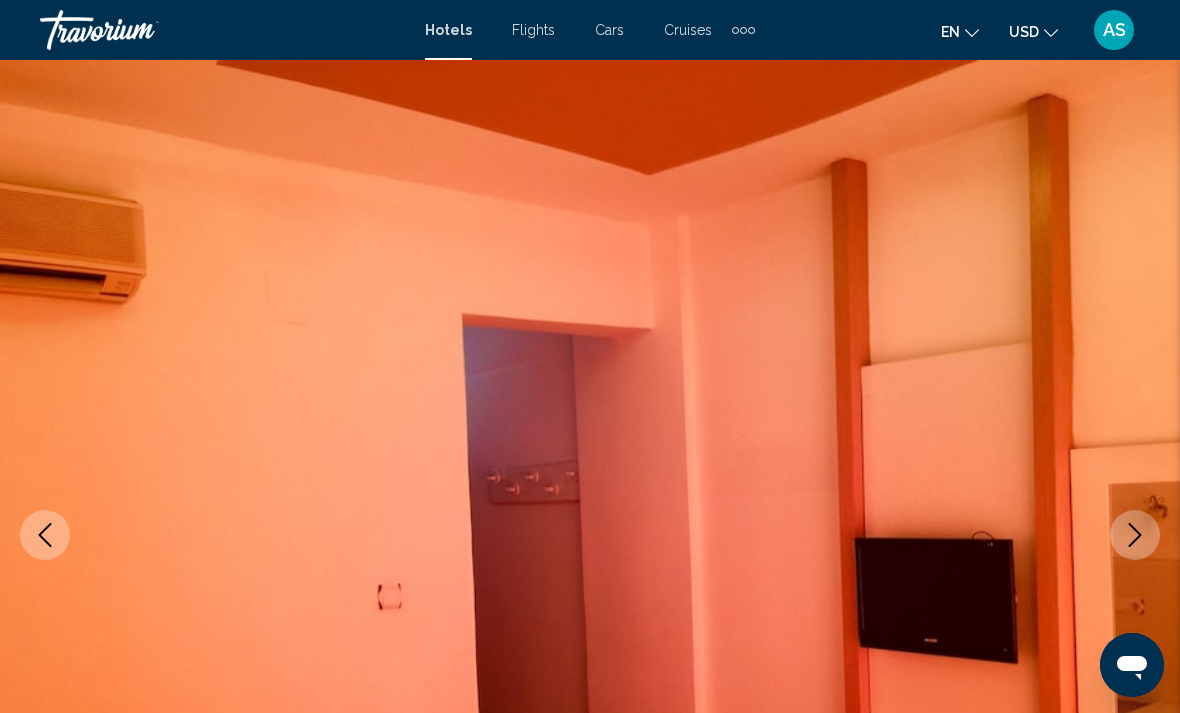 click 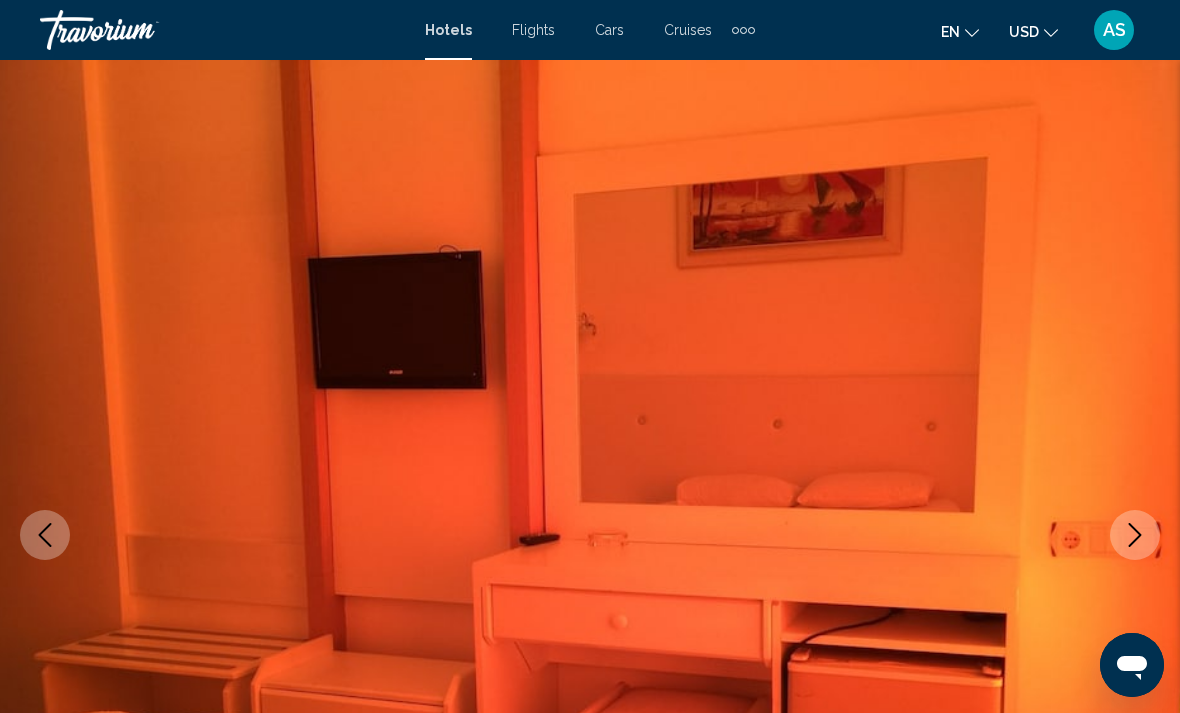 click 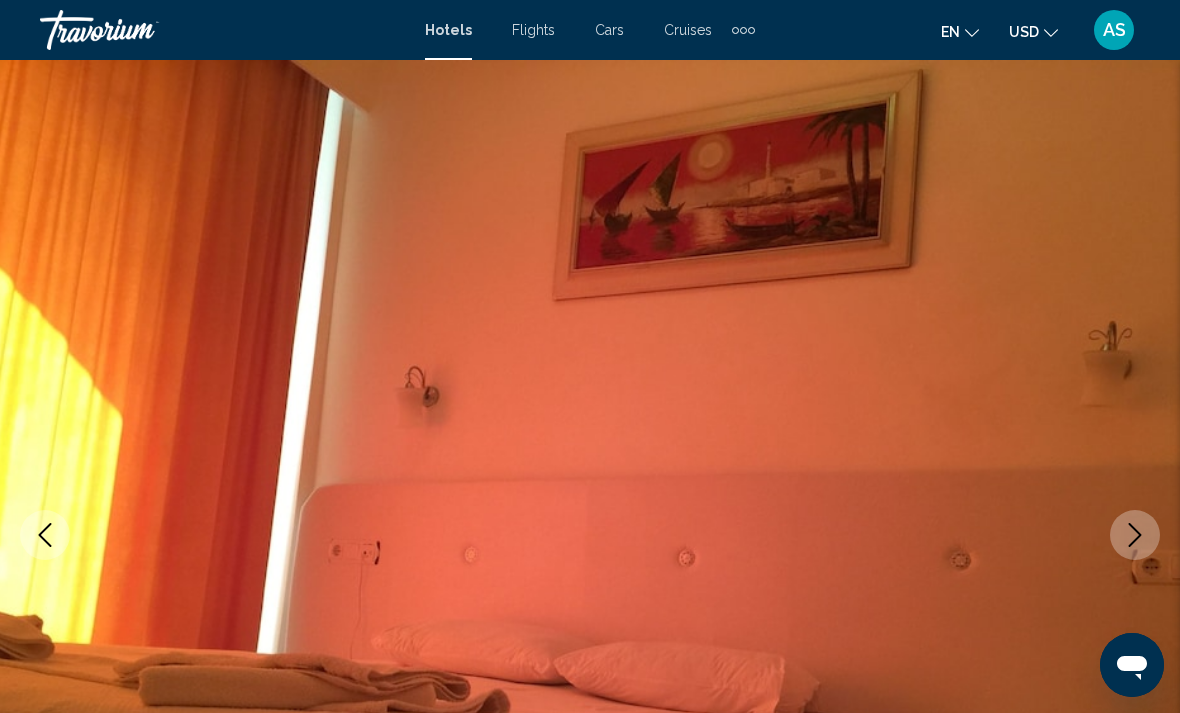 click at bounding box center [1135, 535] 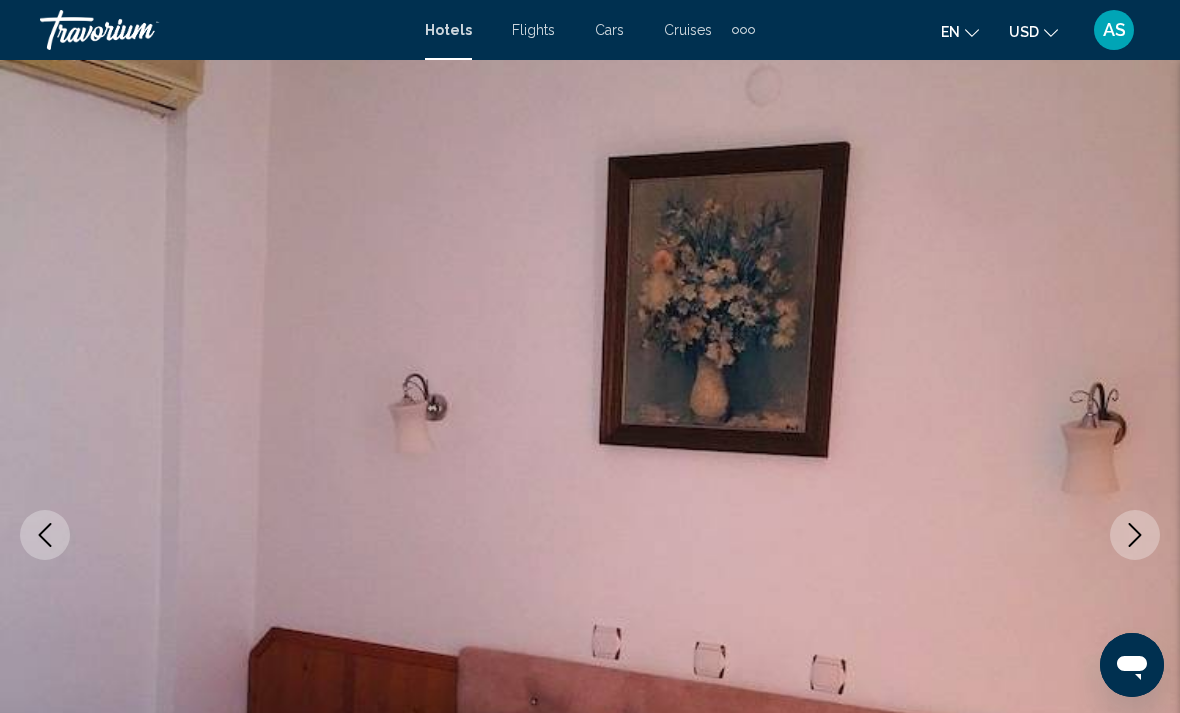 click at bounding box center [1135, 535] 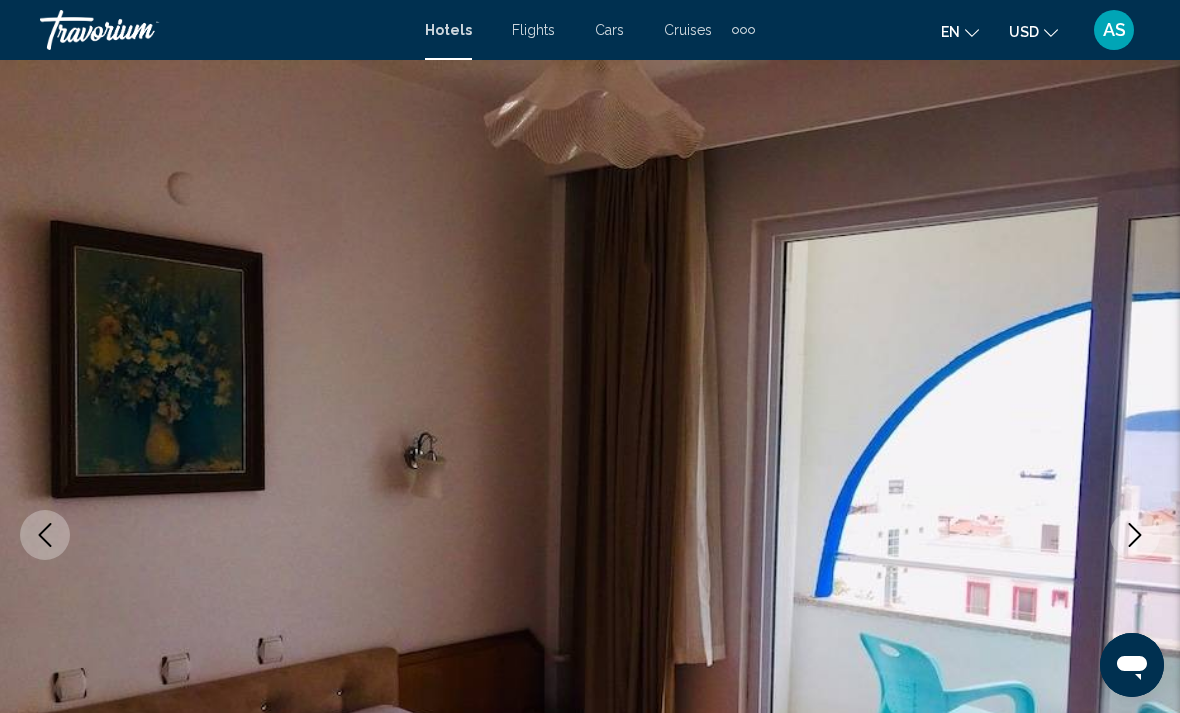 click at bounding box center [1135, 535] 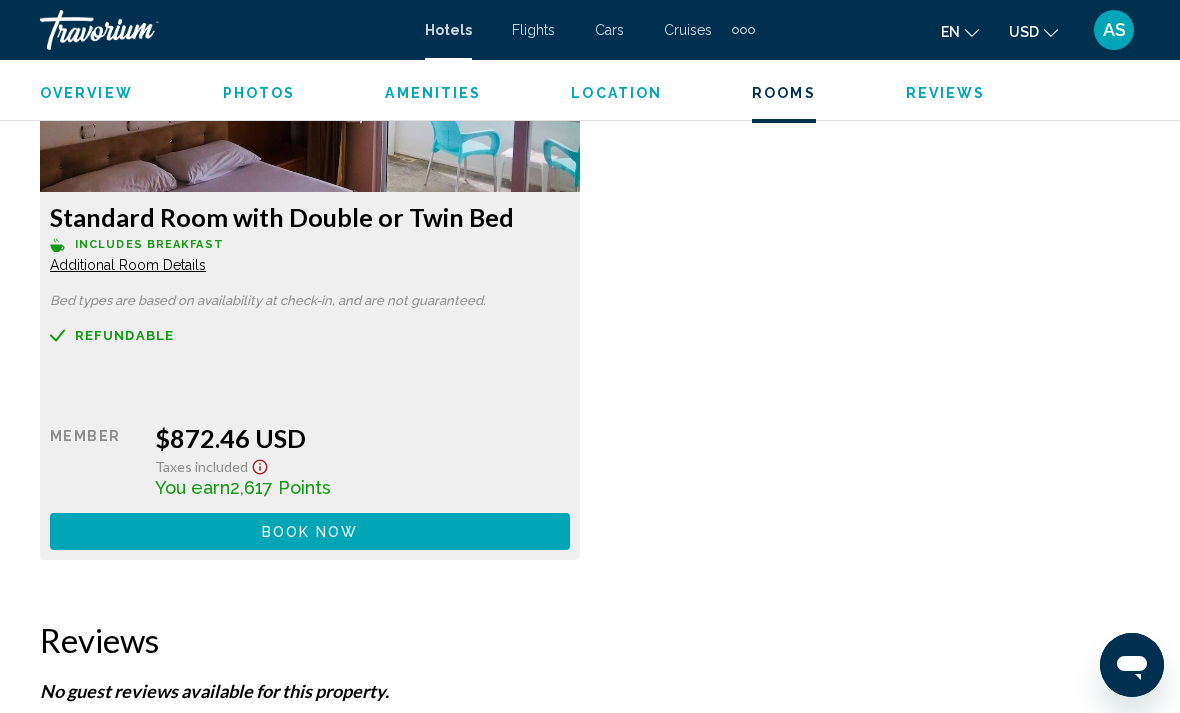 scroll, scrollTop: 3231, scrollLeft: 0, axis: vertical 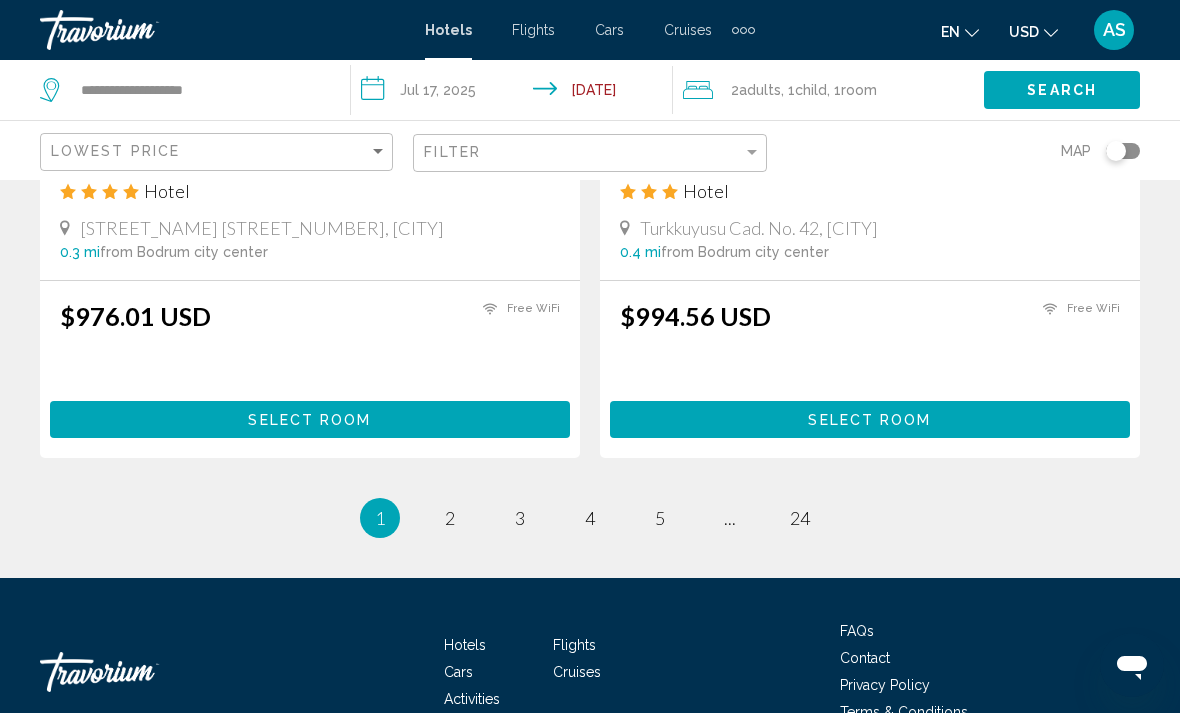 click on "1 / 24  You're on page  1 page  2 page  3 page  4 page  5 page  ... page  24" at bounding box center [590, 518] 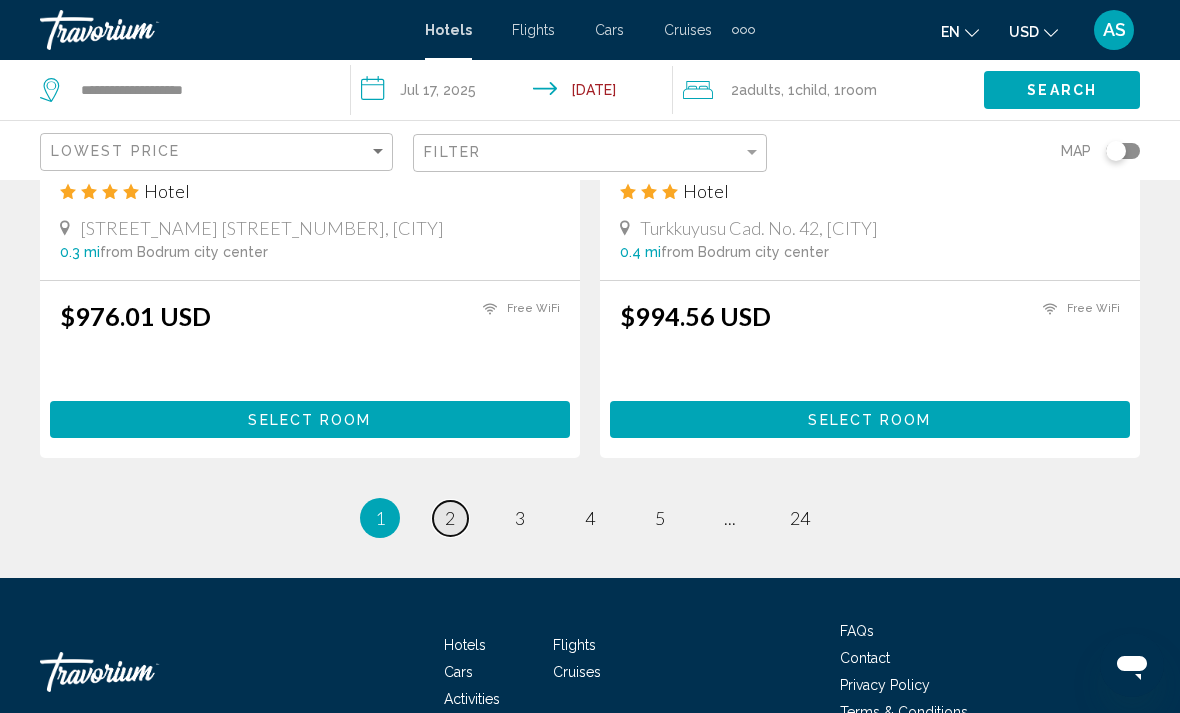 click on "page  2" at bounding box center [450, 518] 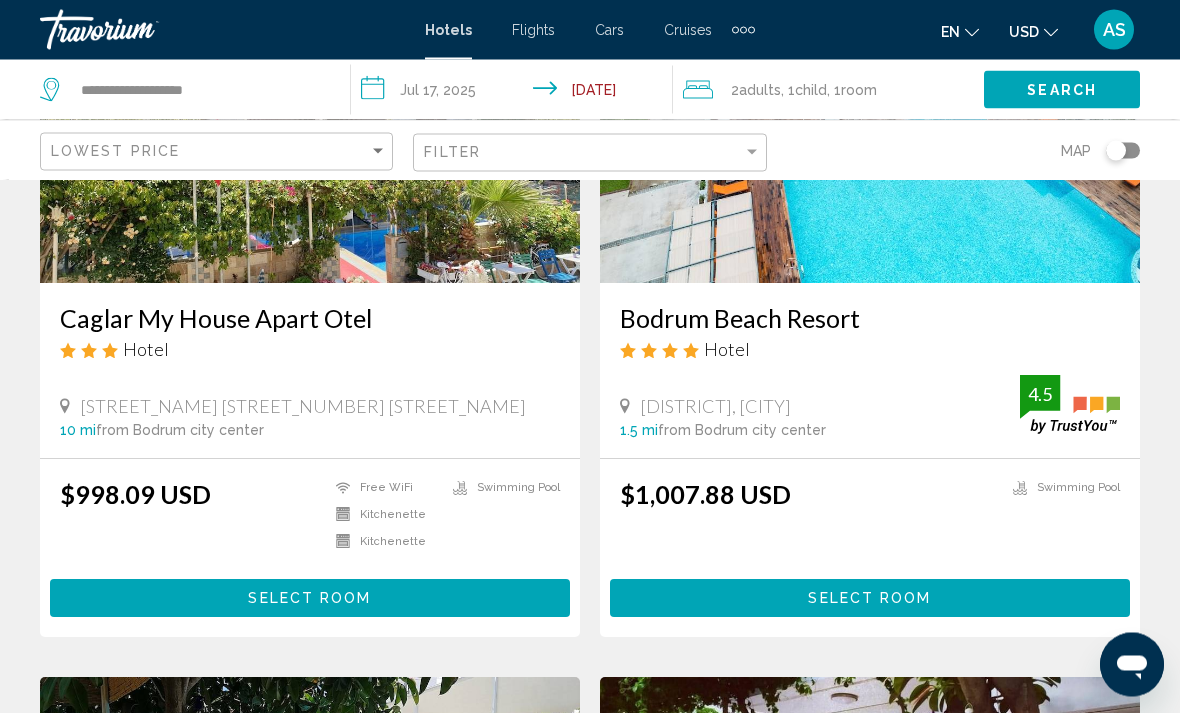 scroll, scrollTop: 287, scrollLeft: 0, axis: vertical 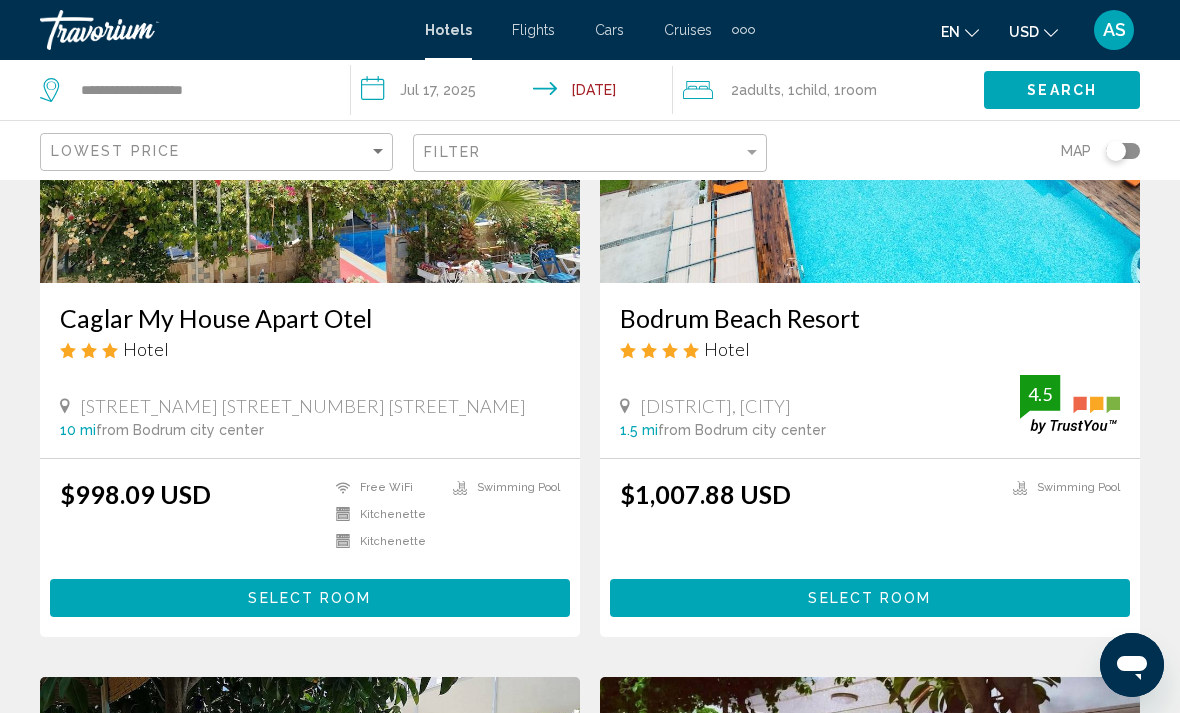 click on "Select Room" at bounding box center [870, 597] 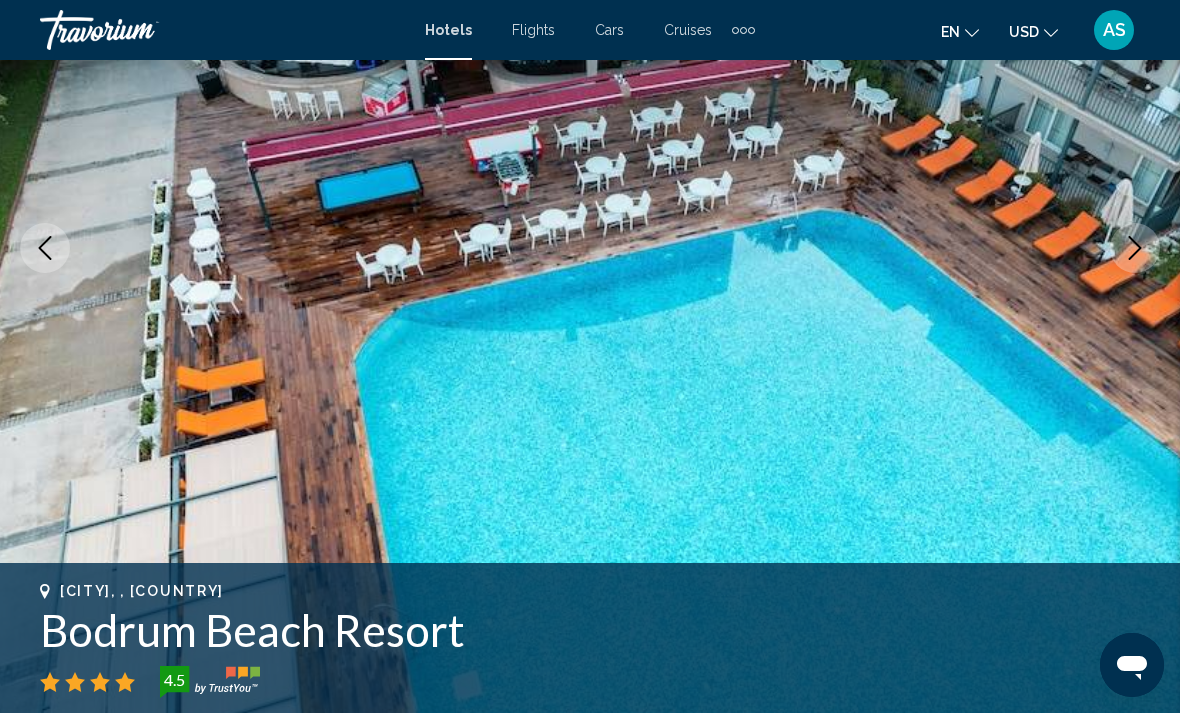 scroll, scrollTop: 0, scrollLeft: 0, axis: both 